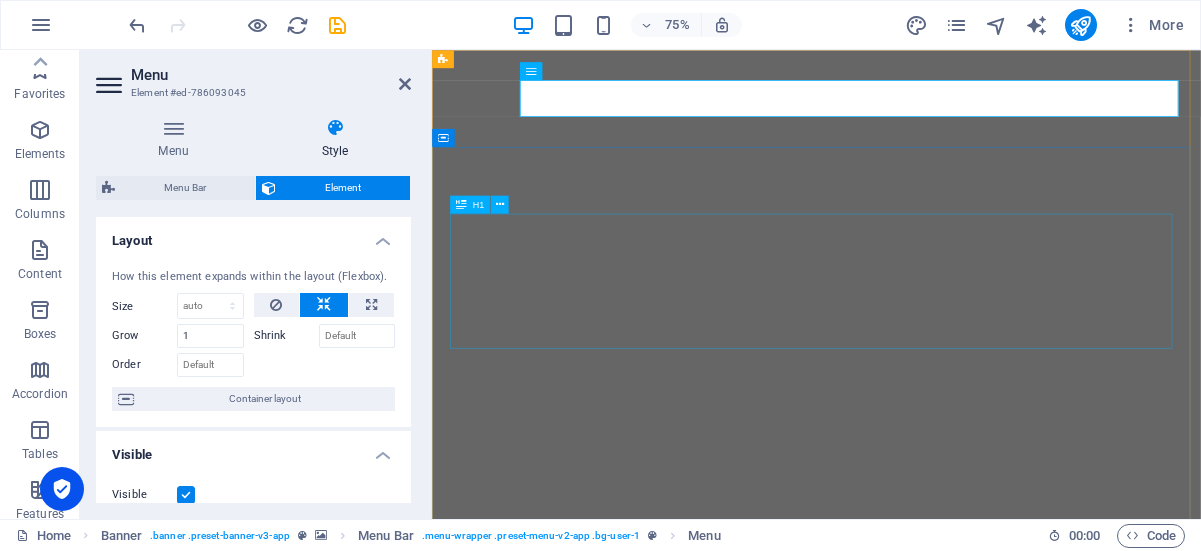 scroll, scrollTop: 0, scrollLeft: 0, axis: both 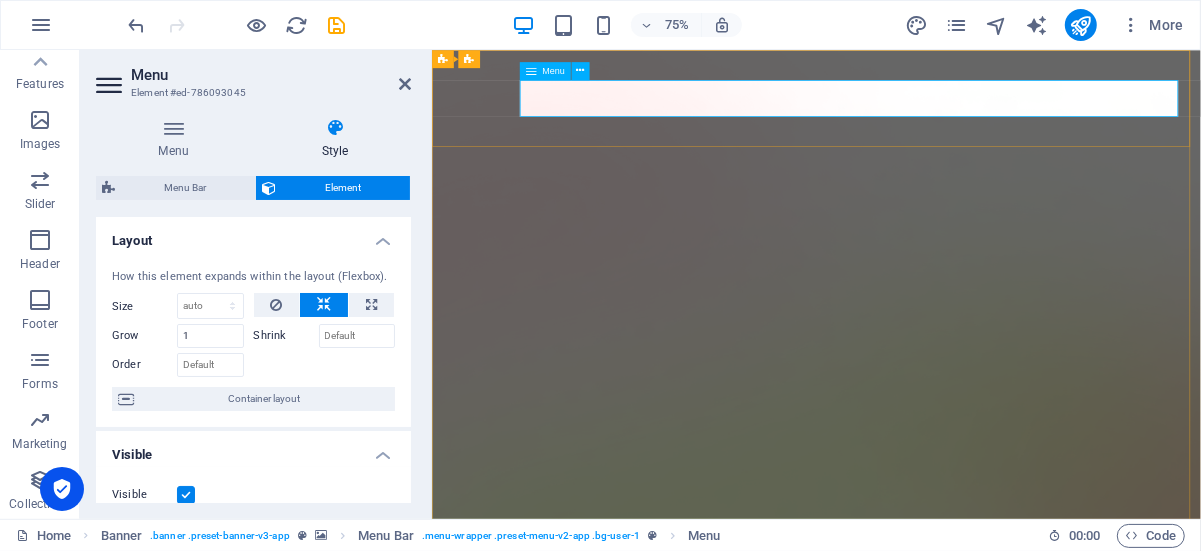 click on "Menu" at bounding box center [553, 70] 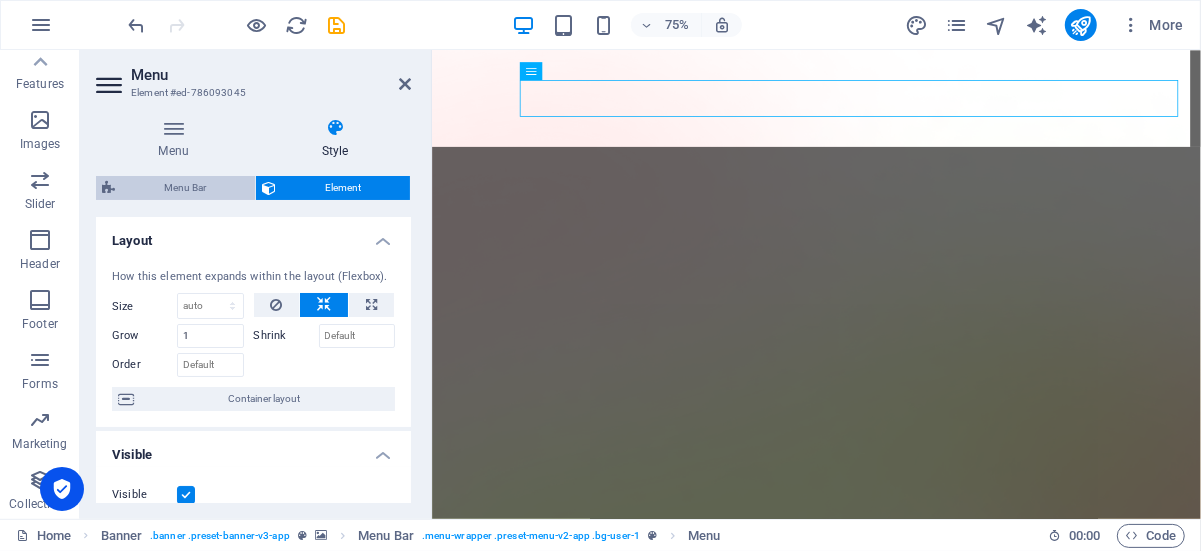 click on "Menu Bar" at bounding box center [185, 188] 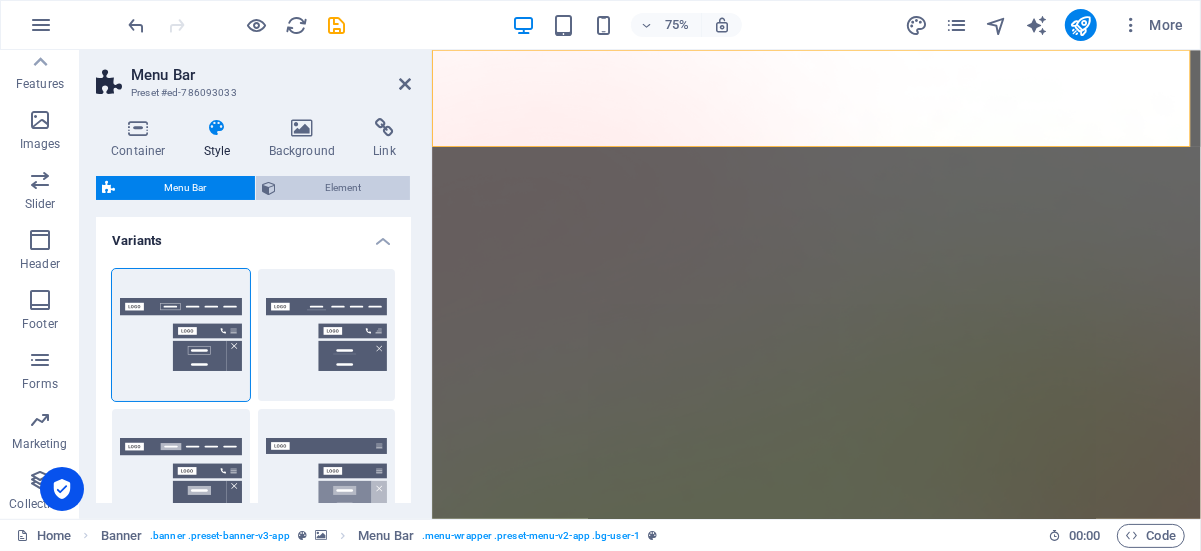 click on "Element" at bounding box center [343, 188] 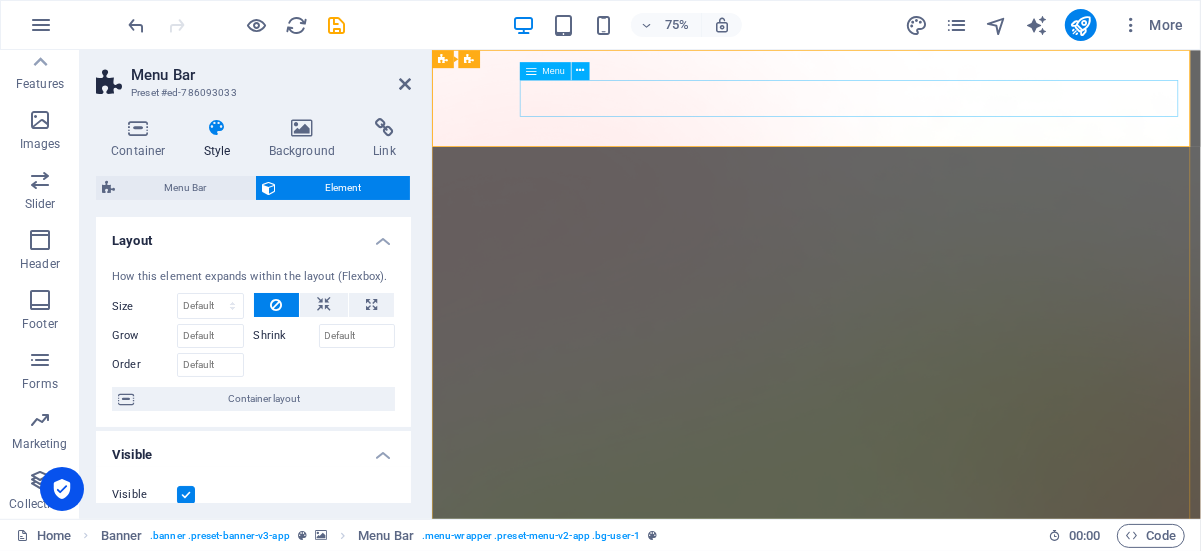 click on "Features Pricing Blog Contact" at bounding box center [943, 1548] 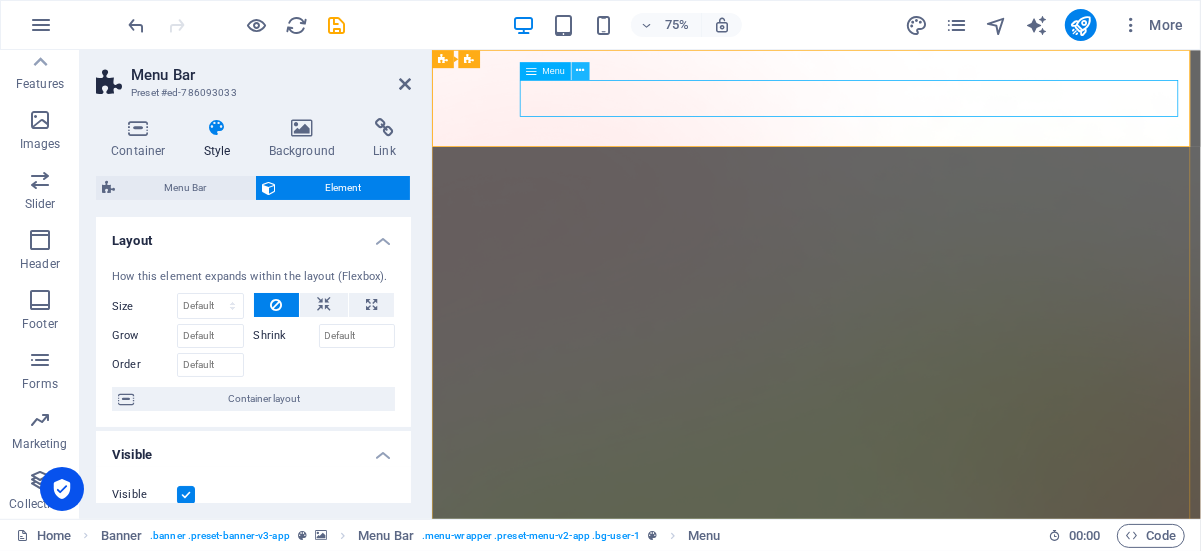 click at bounding box center [580, 71] 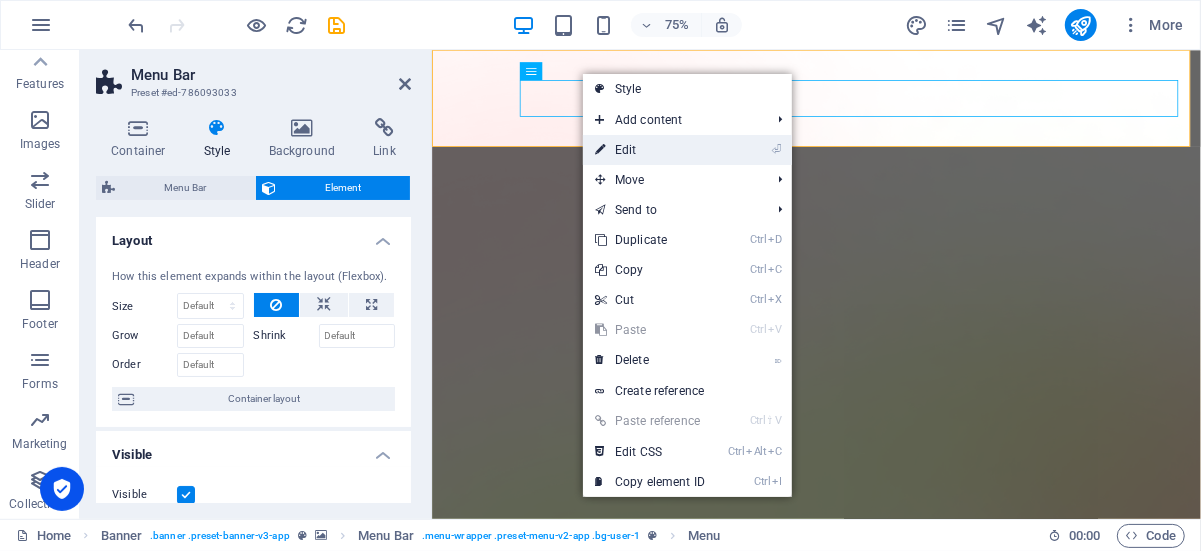 click on "⏎  Edit" at bounding box center (650, 150) 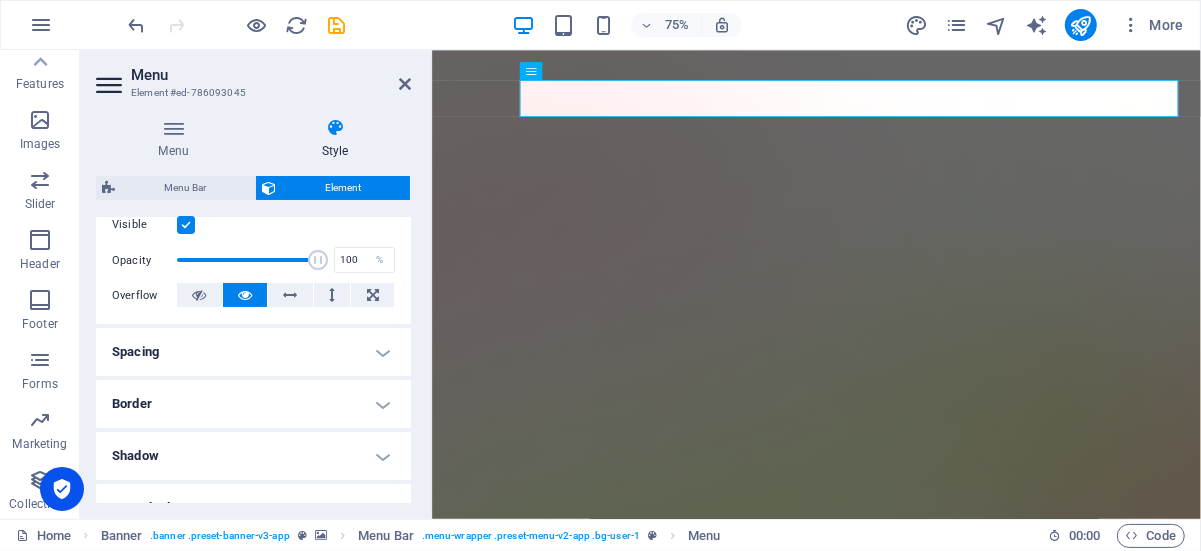 scroll, scrollTop: 258, scrollLeft: 0, axis: vertical 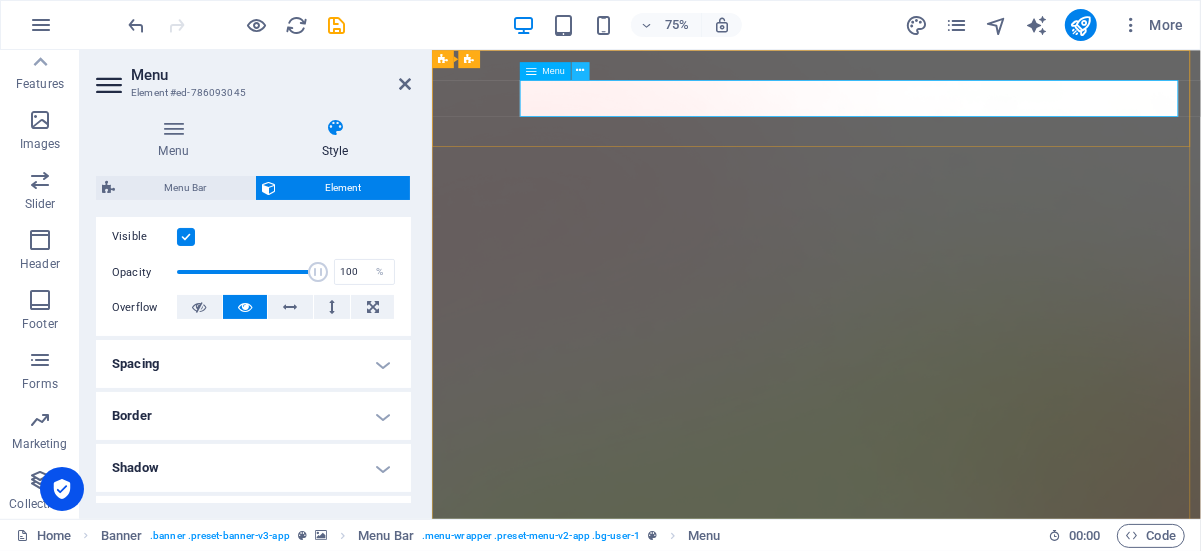 click at bounding box center [581, 71] 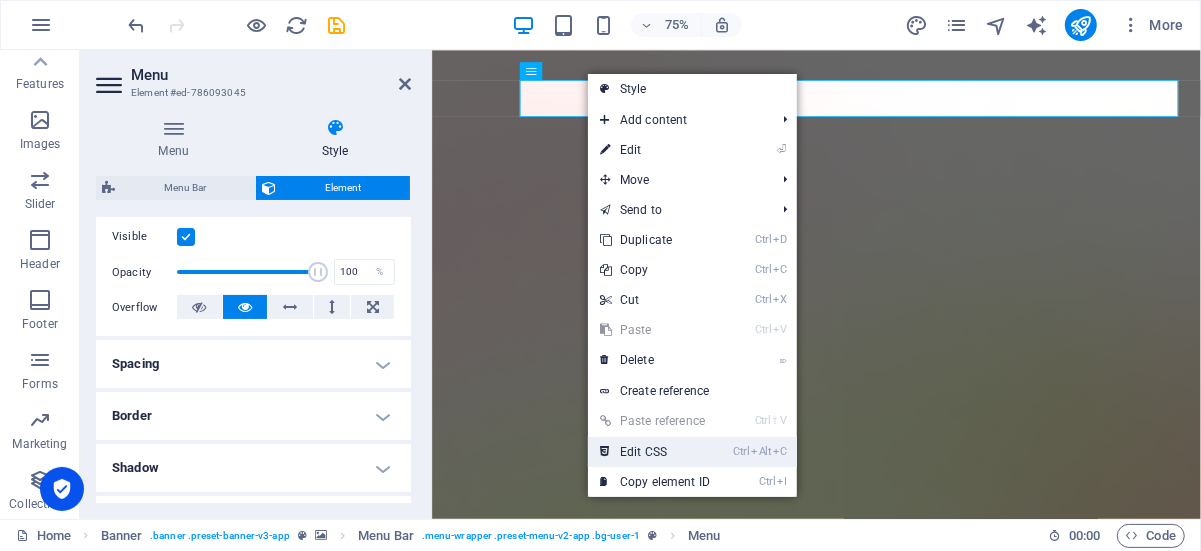 click on "Ctrl Alt C  Edit CSS" at bounding box center [655, 452] 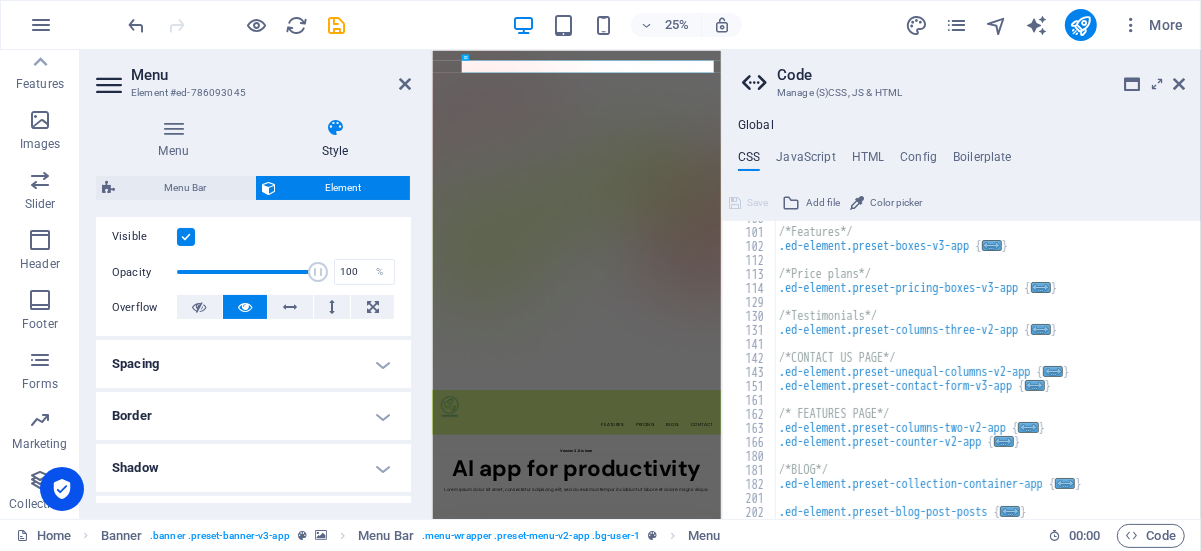 scroll, scrollTop: 0, scrollLeft: 0, axis: both 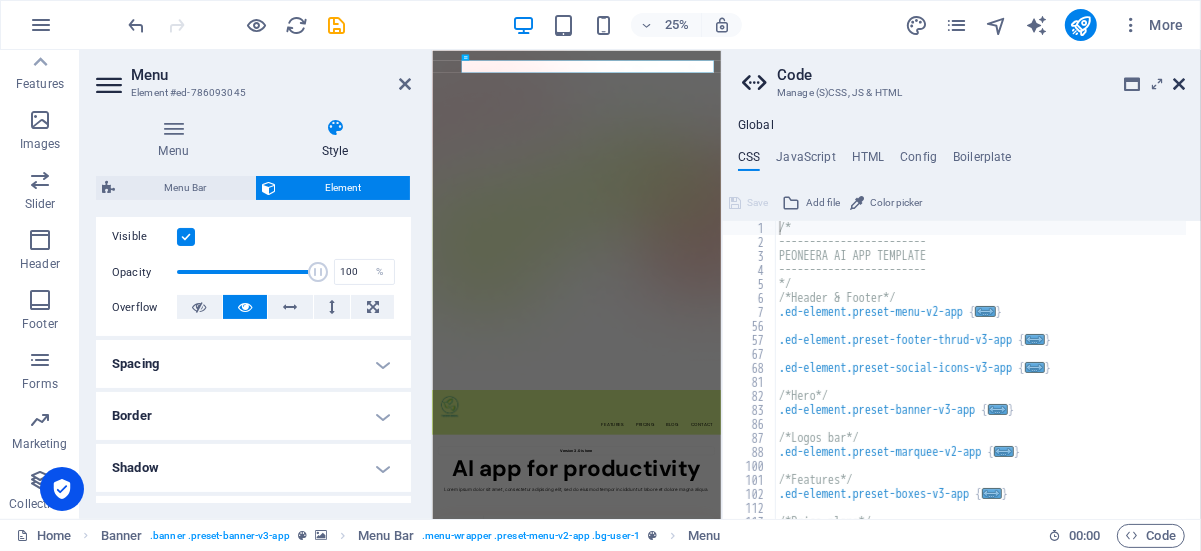 click at bounding box center [1179, 84] 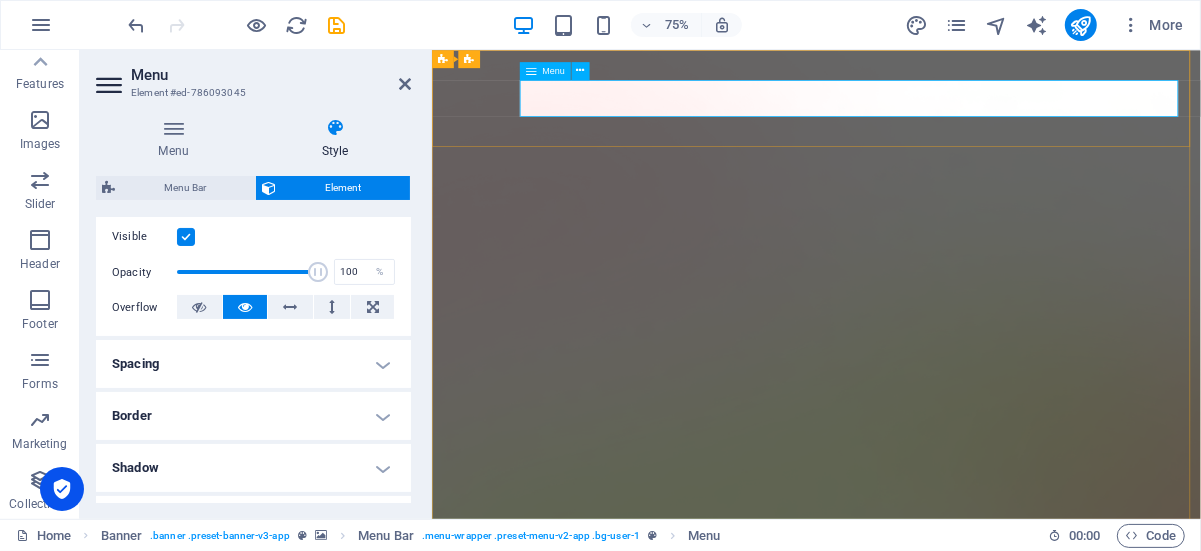 click on "Features Pricing Blog Contact" at bounding box center [943, 1548] 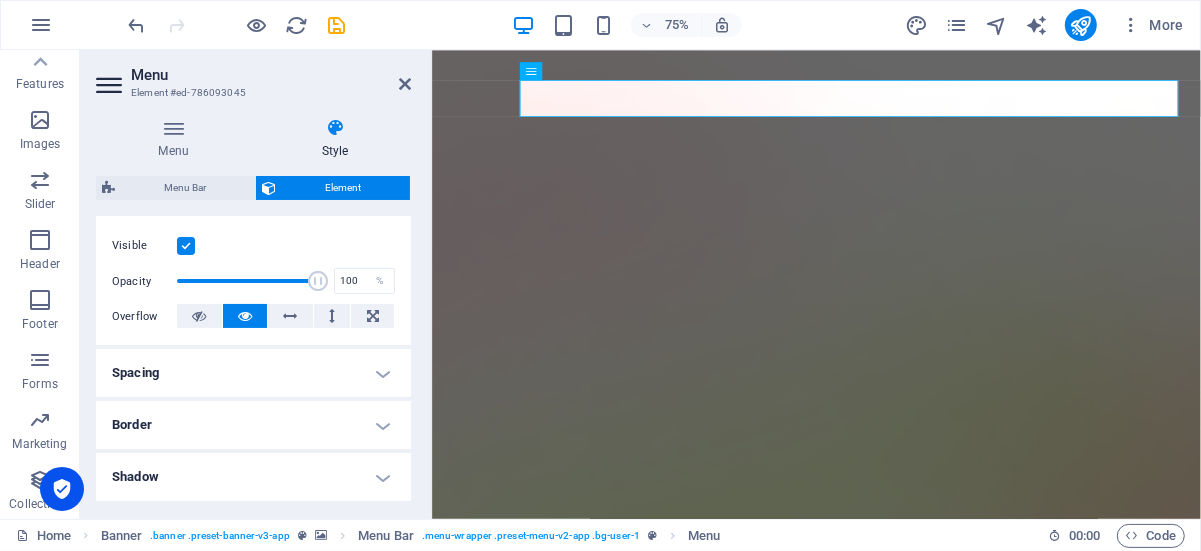 scroll, scrollTop: 158, scrollLeft: 0, axis: vertical 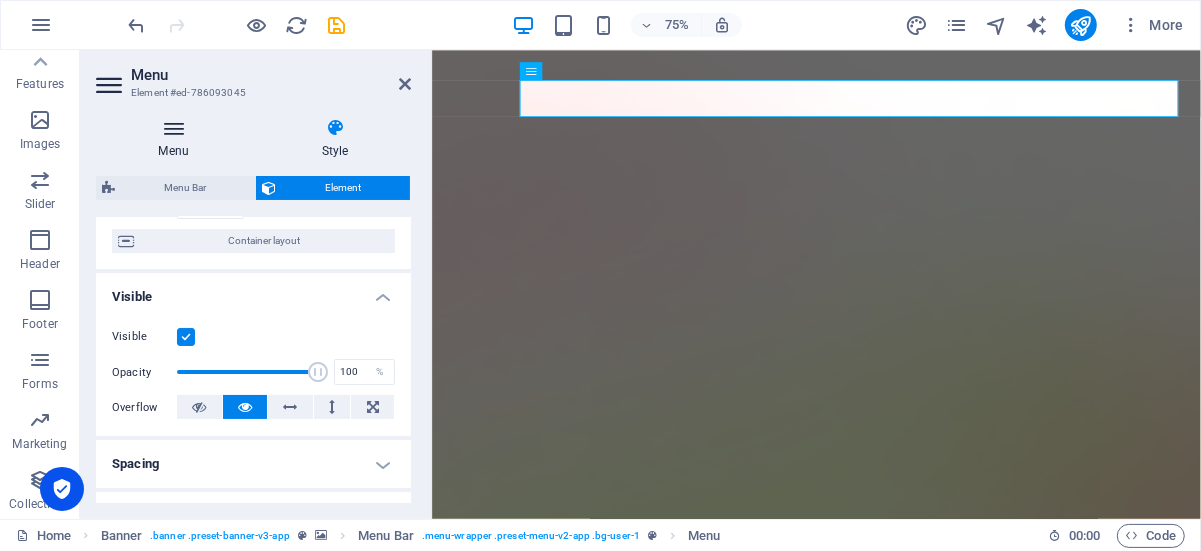 click on "Menu" at bounding box center (177, 139) 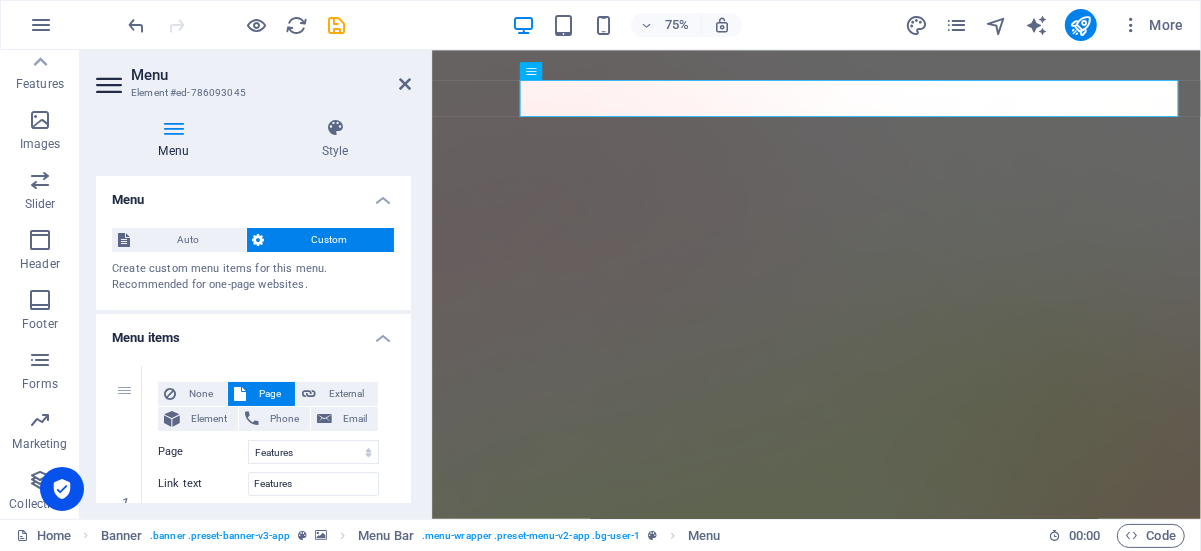 scroll, scrollTop: 100, scrollLeft: 0, axis: vertical 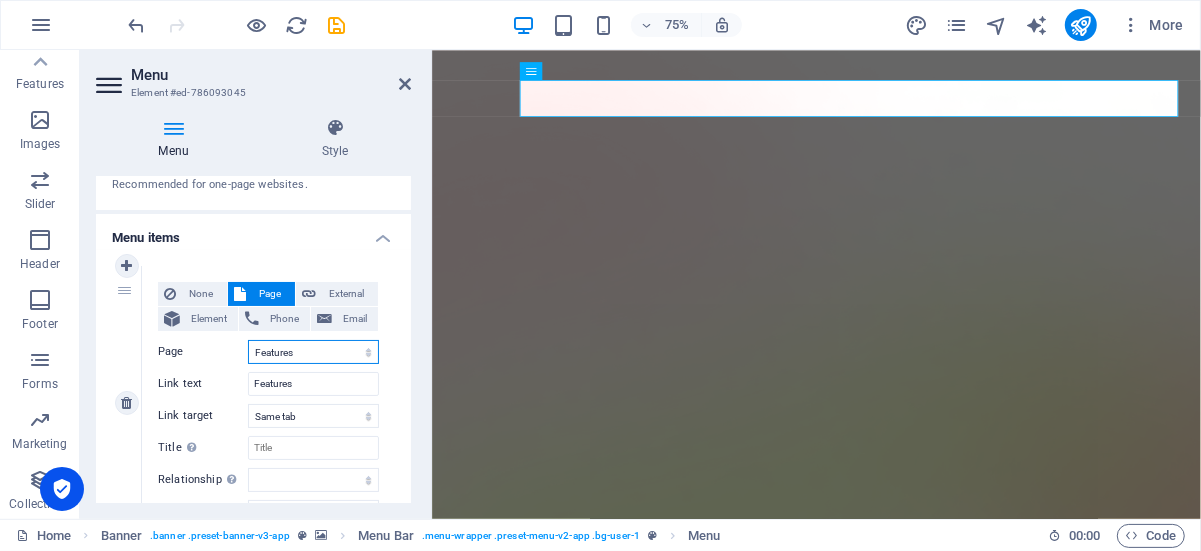 click on "Home Features Pricing Blog Contact Privacy Legal Notice" at bounding box center [313, 352] 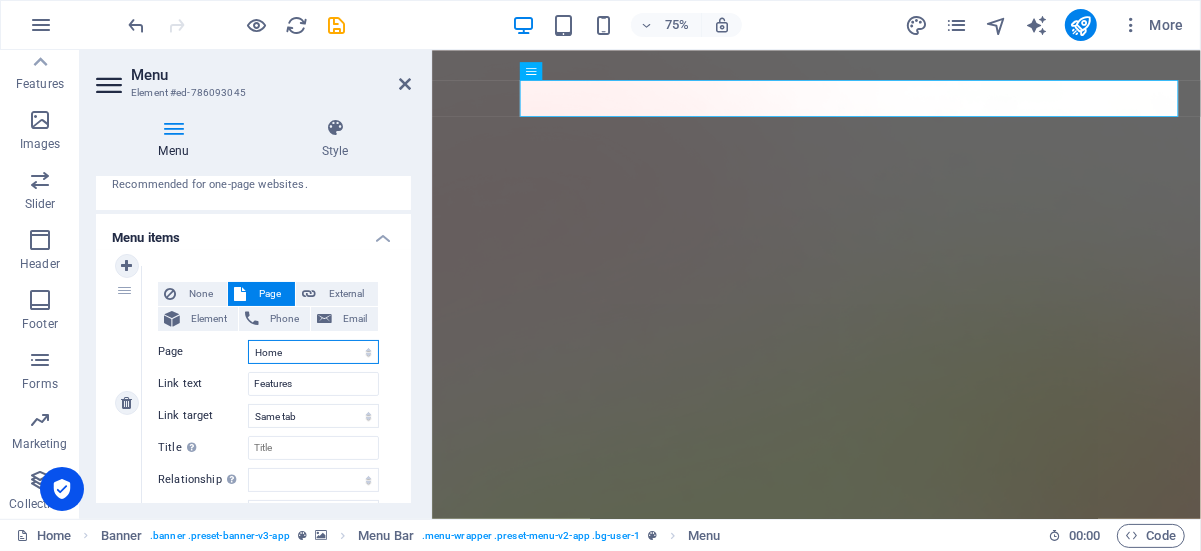 click on "Home Features Pricing Blog Contact Privacy Legal Notice" at bounding box center [313, 352] 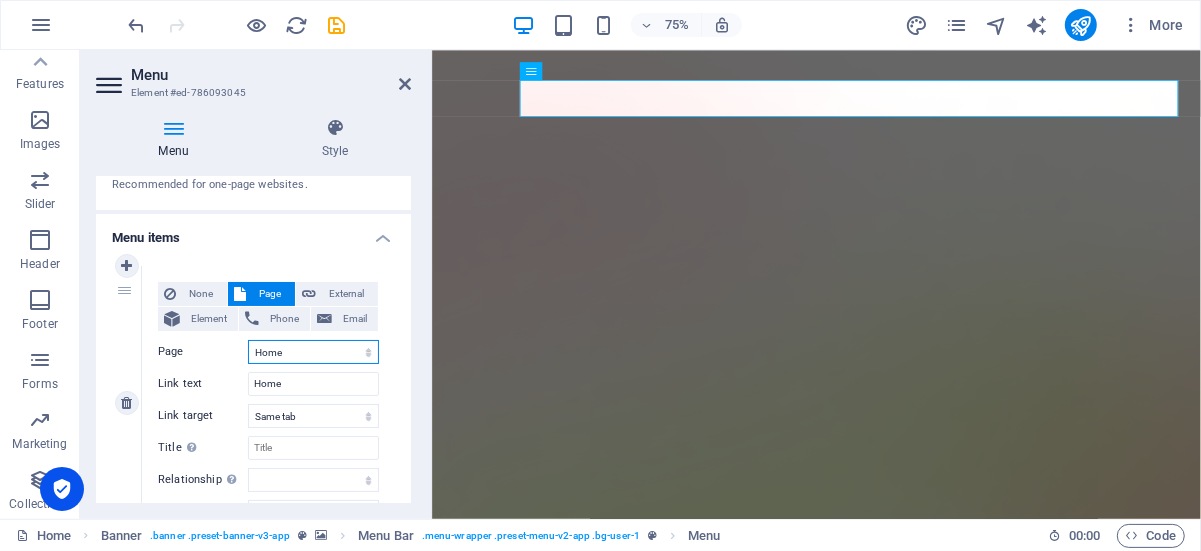 click on "Home Features Pricing Blog Contact Privacy Legal Notice" at bounding box center (313, 352) 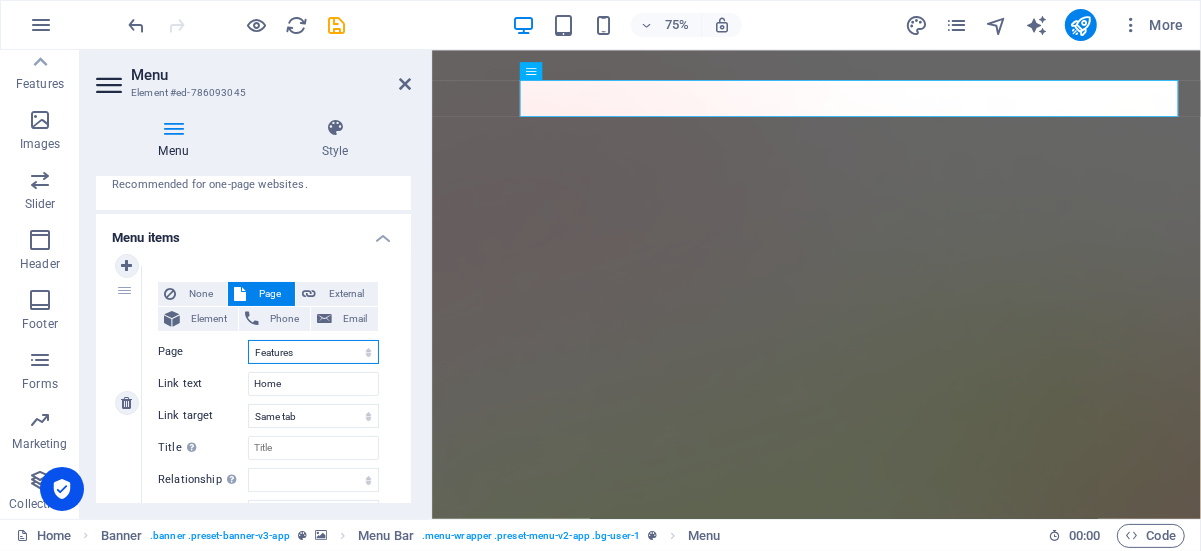 click on "Home Features Pricing Blog Contact Privacy Legal Notice" at bounding box center (313, 352) 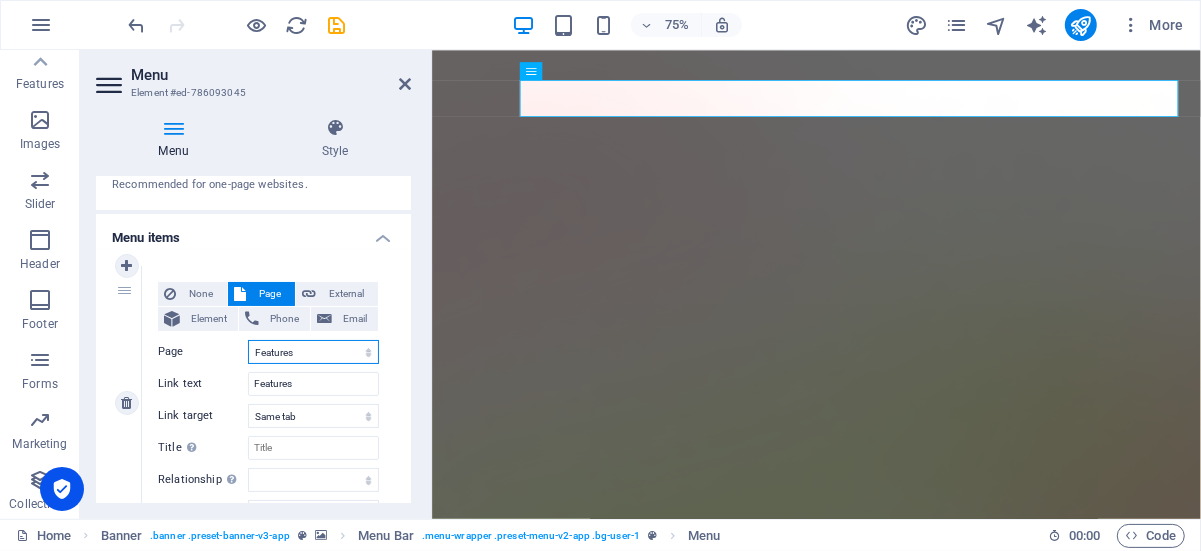 select 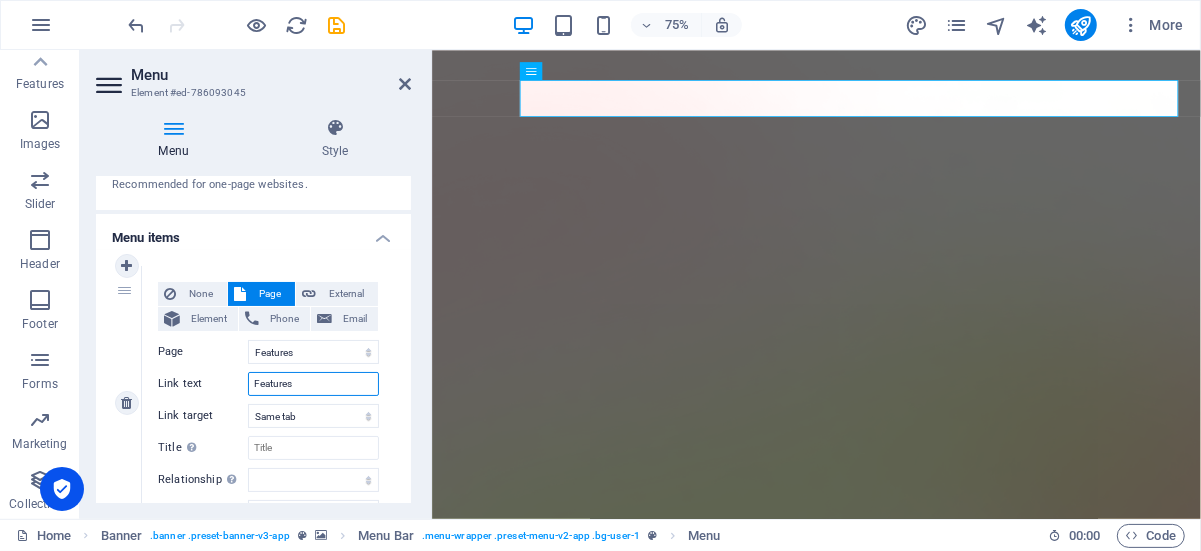 click on "Features" at bounding box center [313, 384] 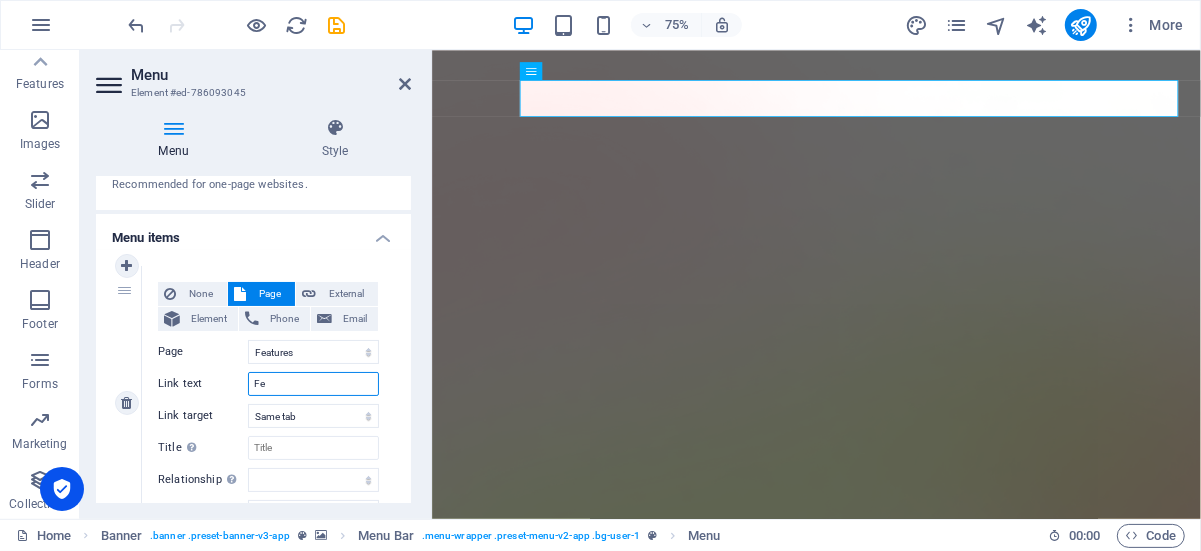 type on "F" 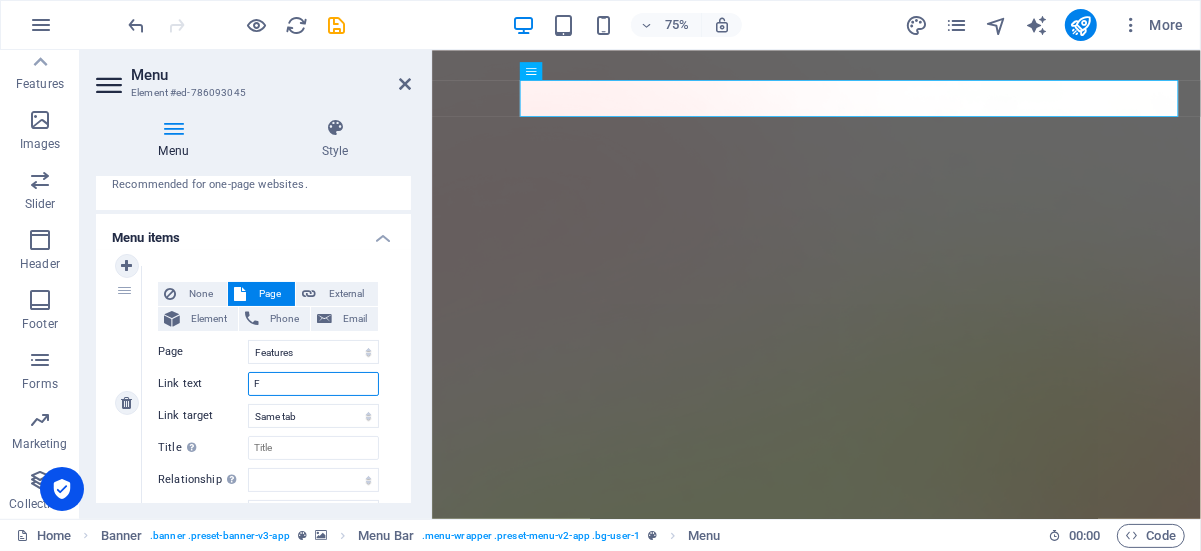 type 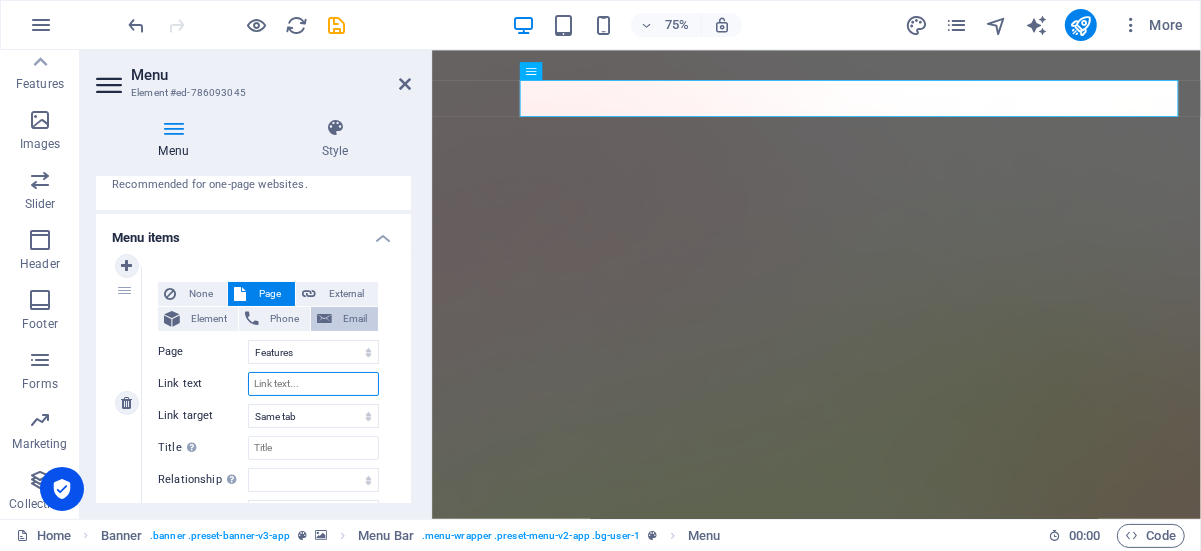 select 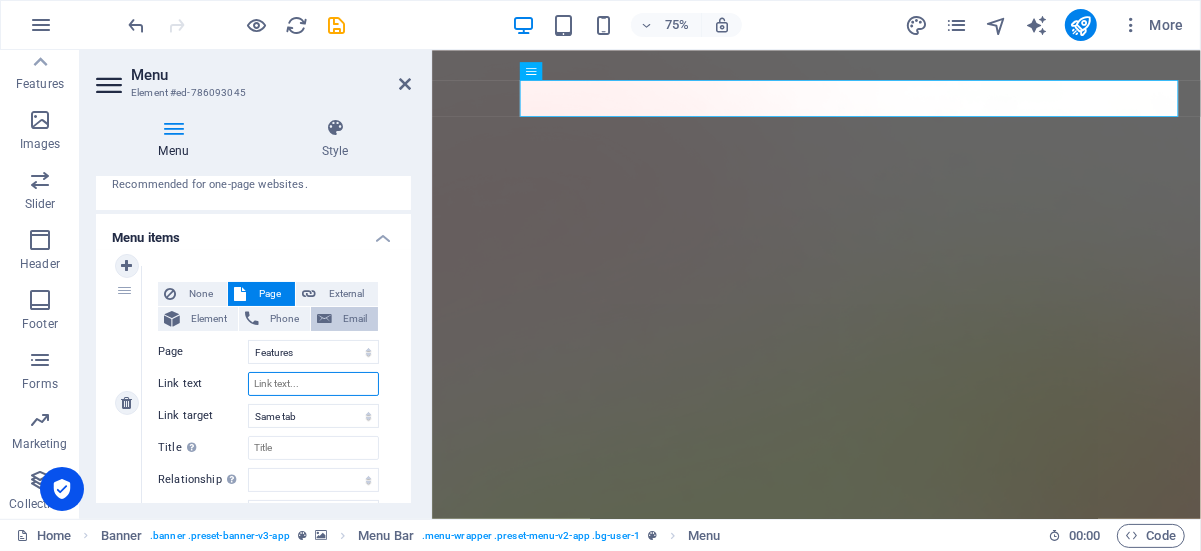 select 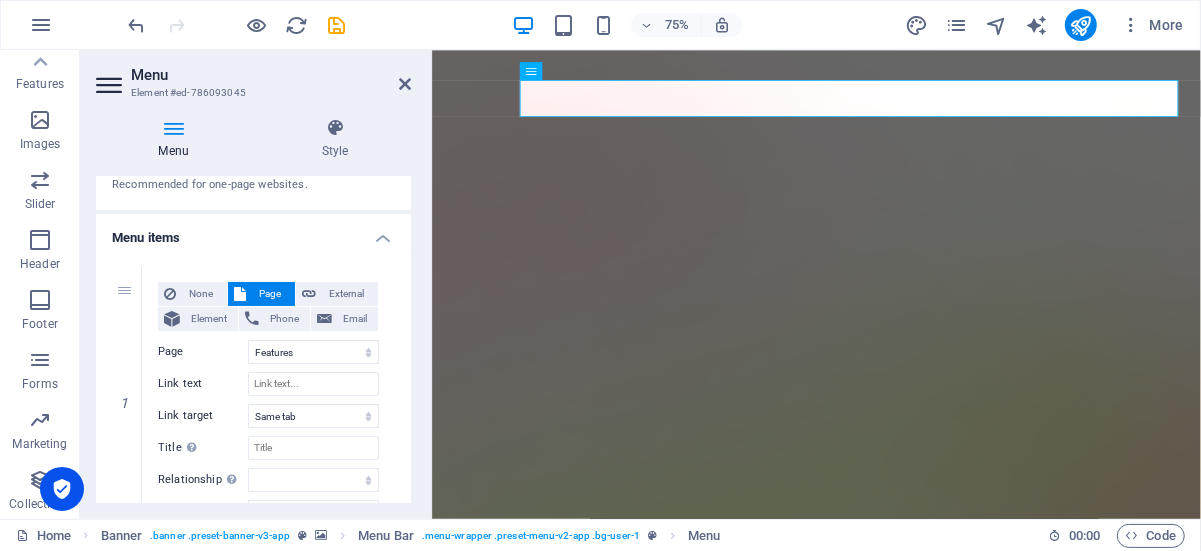 type on "Features" 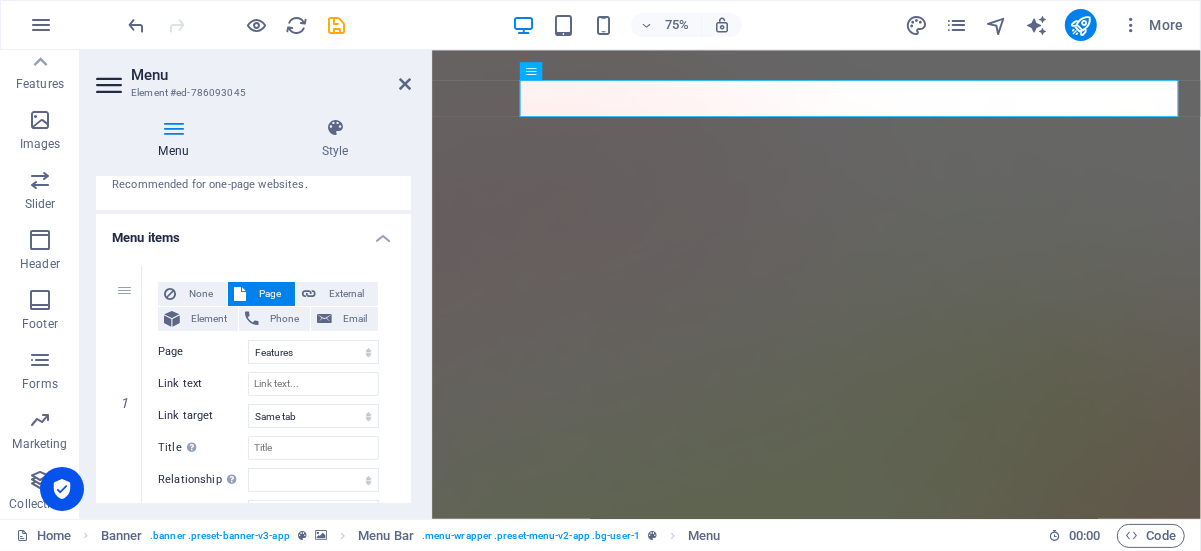 select 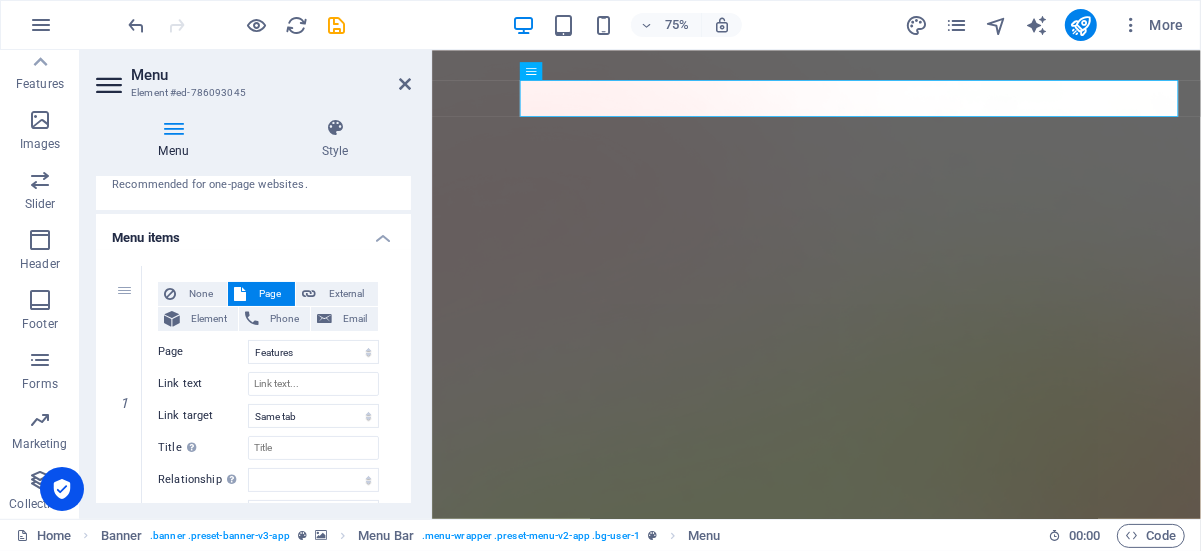 select 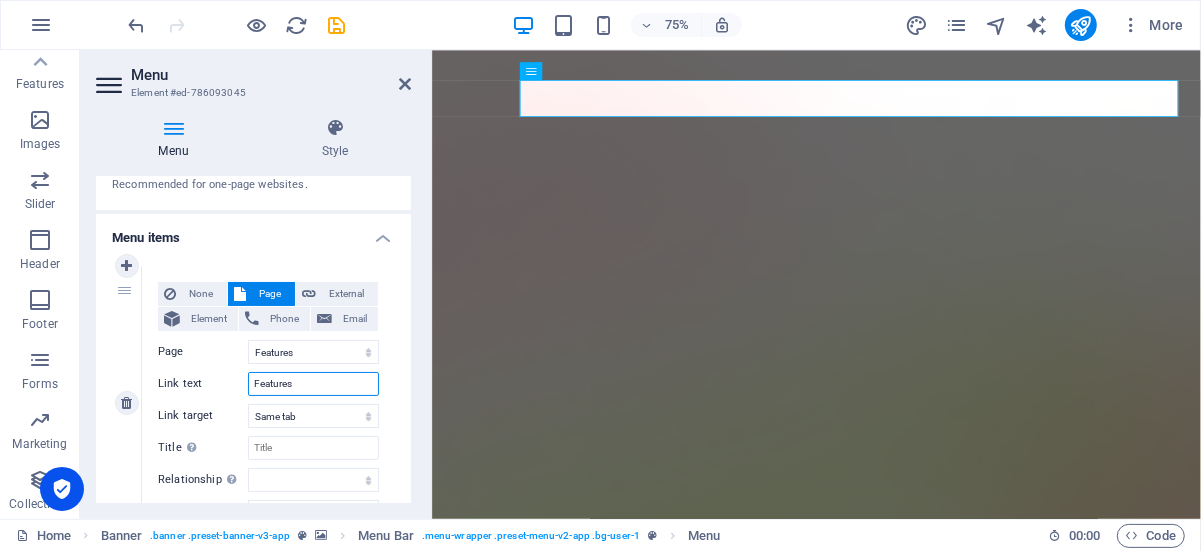 drag, startPoint x: 305, startPoint y: 382, endPoint x: 241, endPoint y: 379, distance: 64.070274 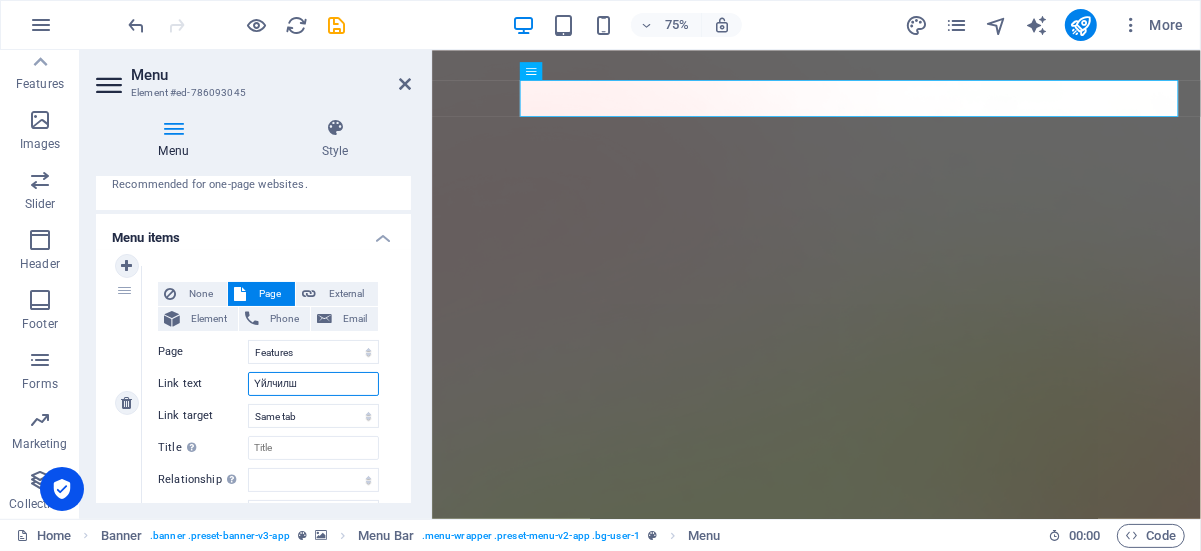 type on "Үйлчил" 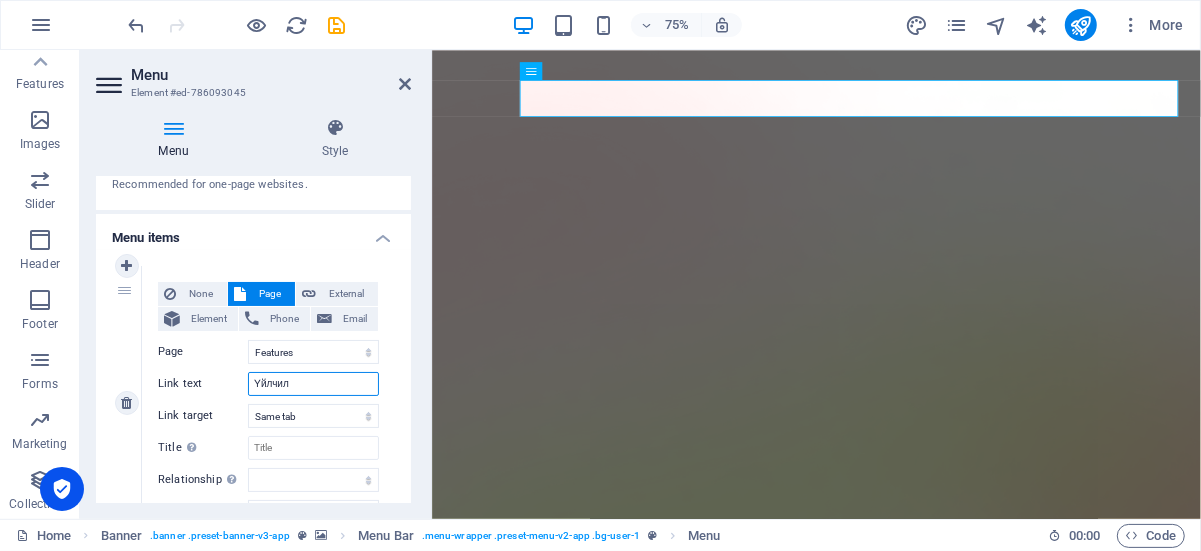 select 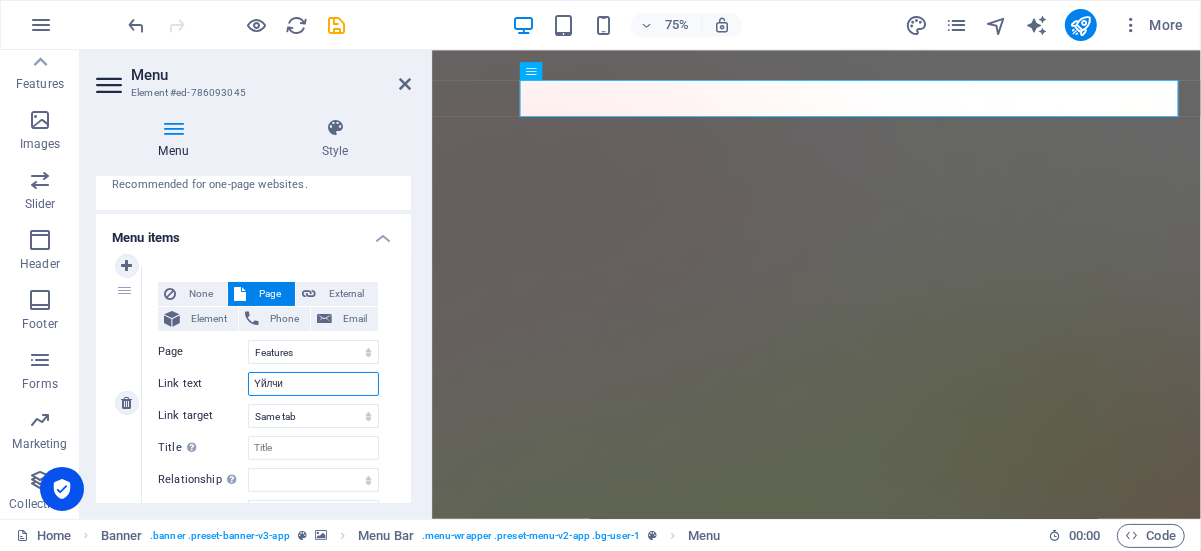 select 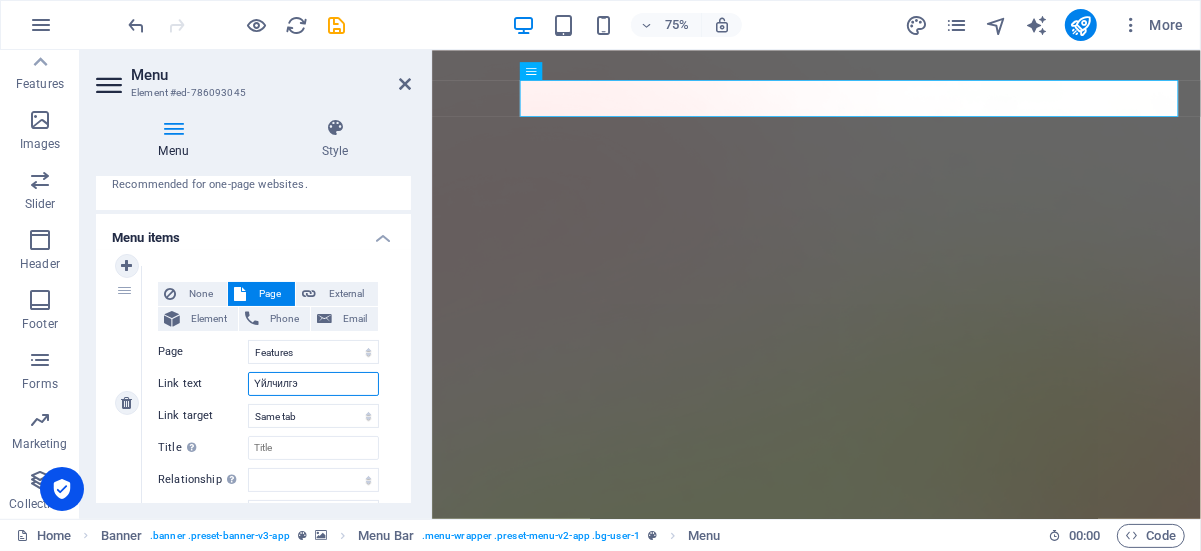 type on "Үйлчилгээ" 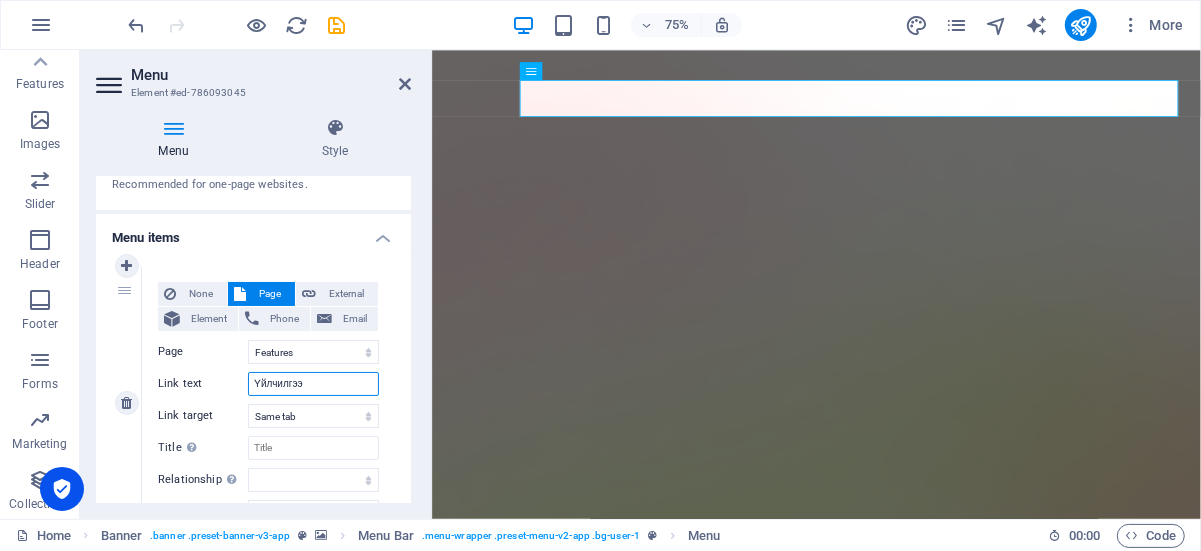 select 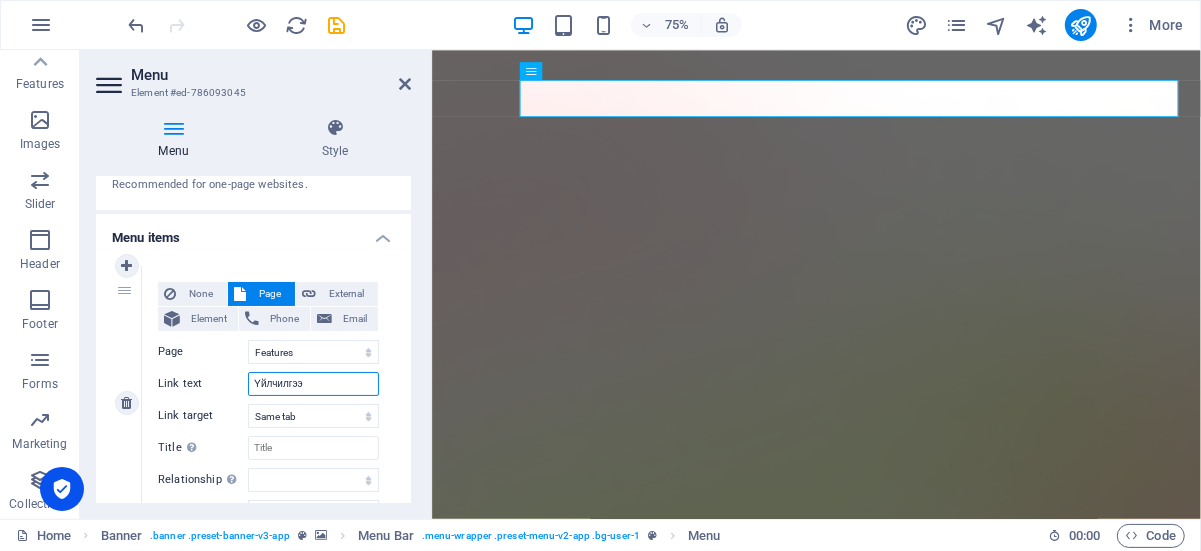 type on "Үйлчилгээ" 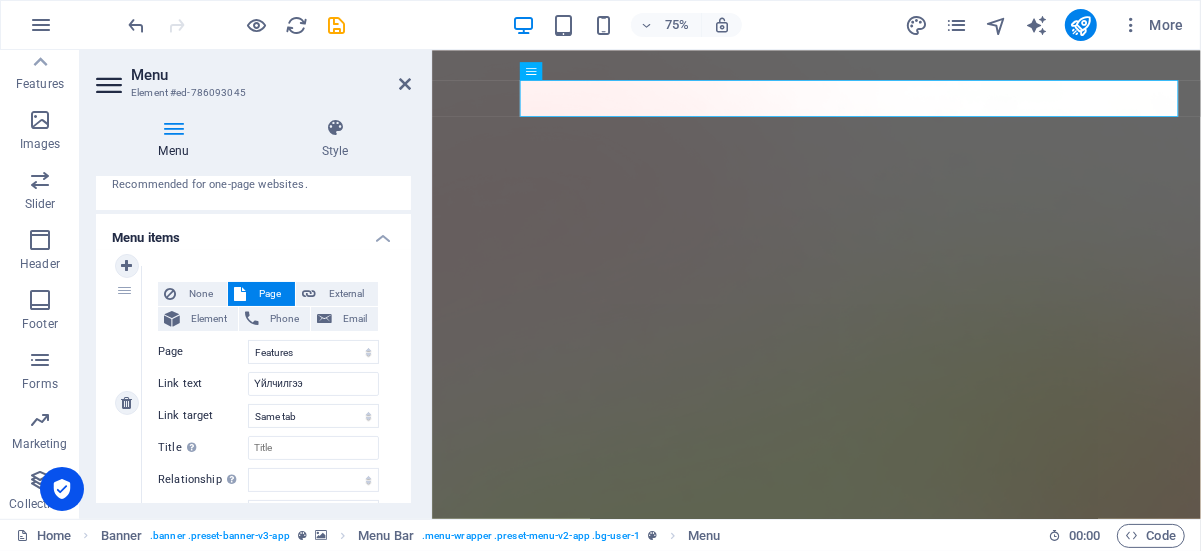 click on "None Page External Element Phone Email Page Home Features Pricing Blog Contact Privacy Legal Notice Element
URL /features Phone Email Link text Үйлчилгээ Link target New tab Same tab Overlay Title Additional link description, should not be the same as the link text. The title is most often shown as a tooltip text when the mouse moves over the element. Leave empty if uncertain. Relationship Sets the  relationship of this link to the link target . For example, the value "nofollow" instructs search engines not to follow the link. Can be left empty. alternate author bookmark external help license next nofollow noreferrer noopener prev search tag Button Design None Default Primary Secondary" at bounding box center [268, 403] 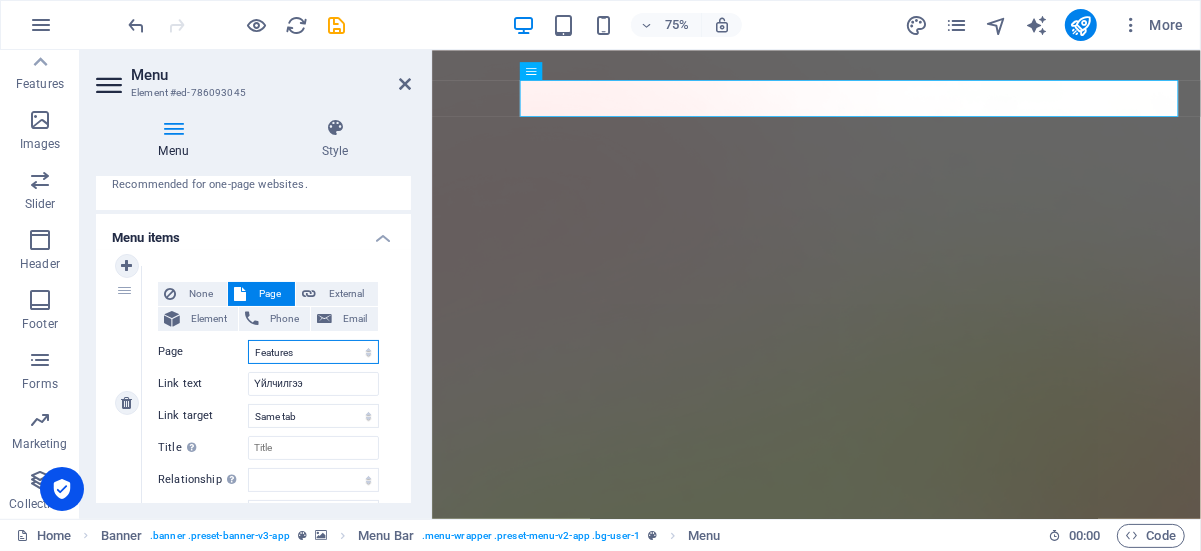 click on "Home Features Pricing Blog Contact Privacy Legal Notice" at bounding box center [313, 352] 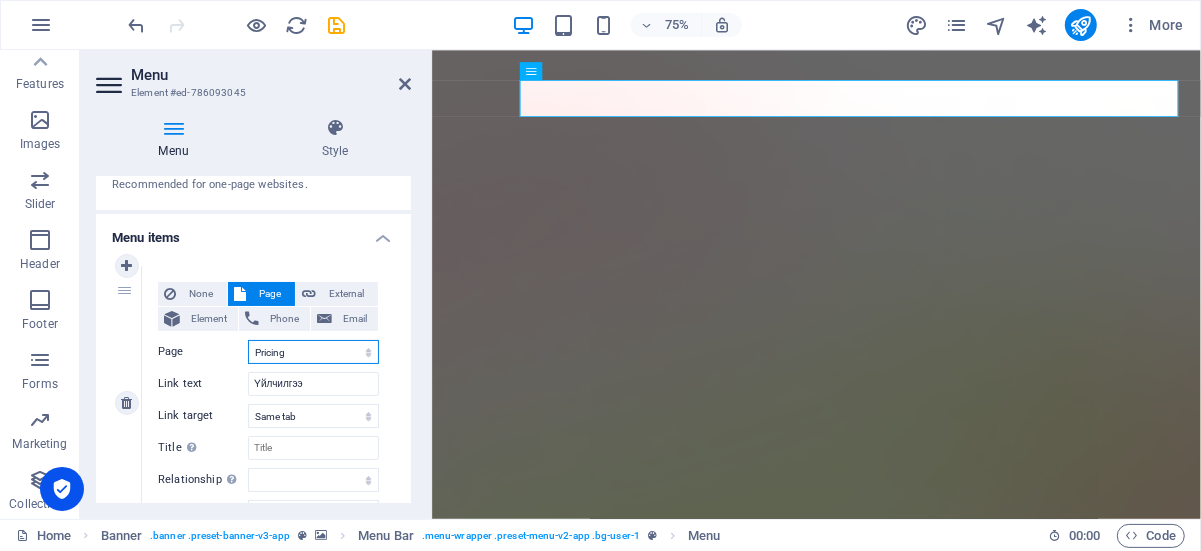 click on "Home Features Pricing Blog Contact Privacy Legal Notice" at bounding box center (313, 352) 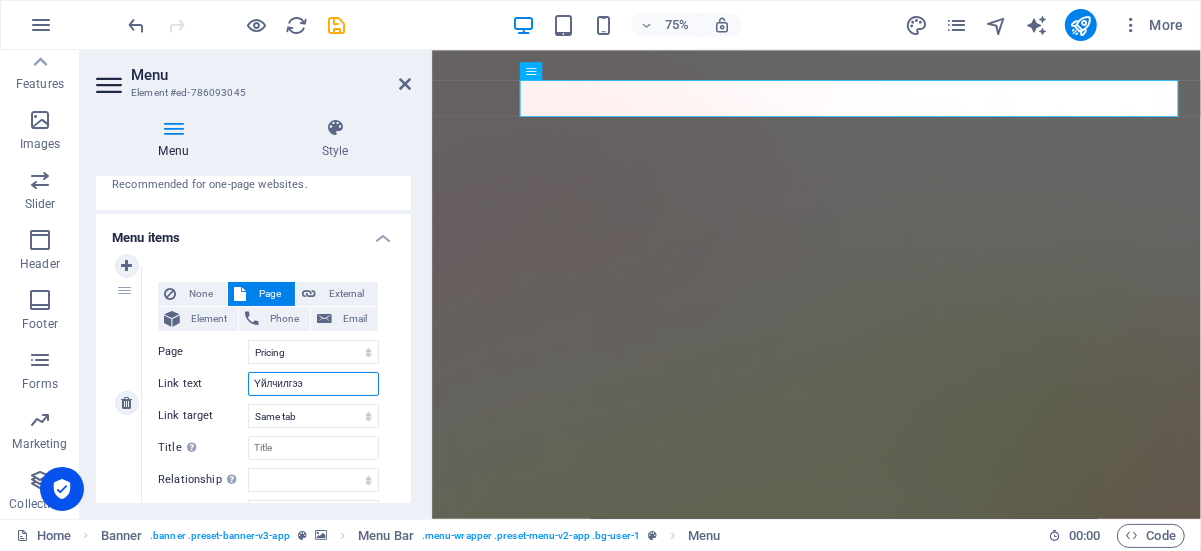 drag, startPoint x: 321, startPoint y: 384, endPoint x: 236, endPoint y: 374, distance: 85.58621 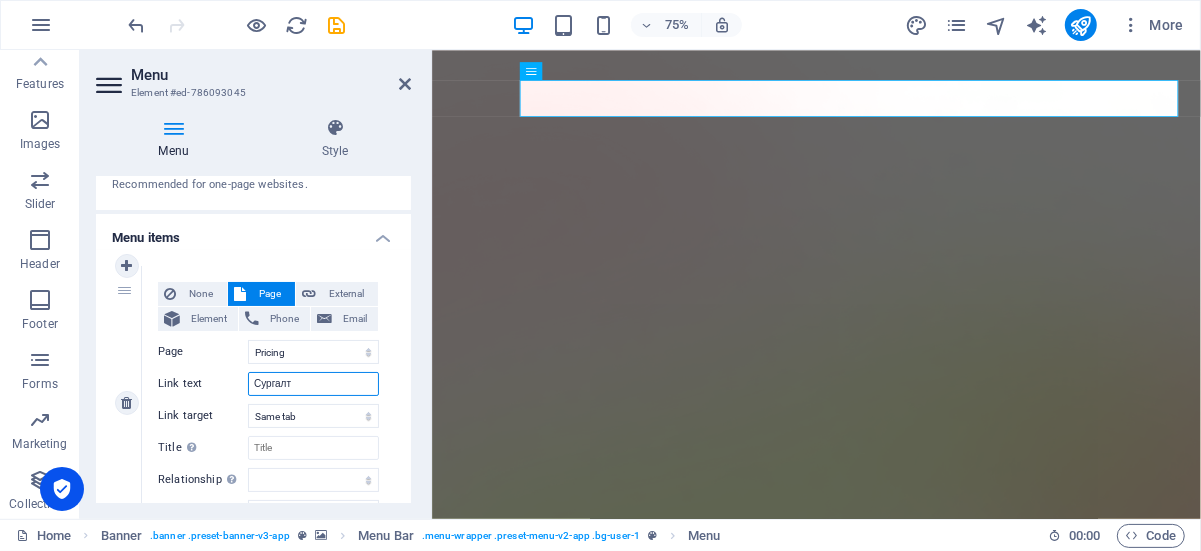 type on "Сургалт" 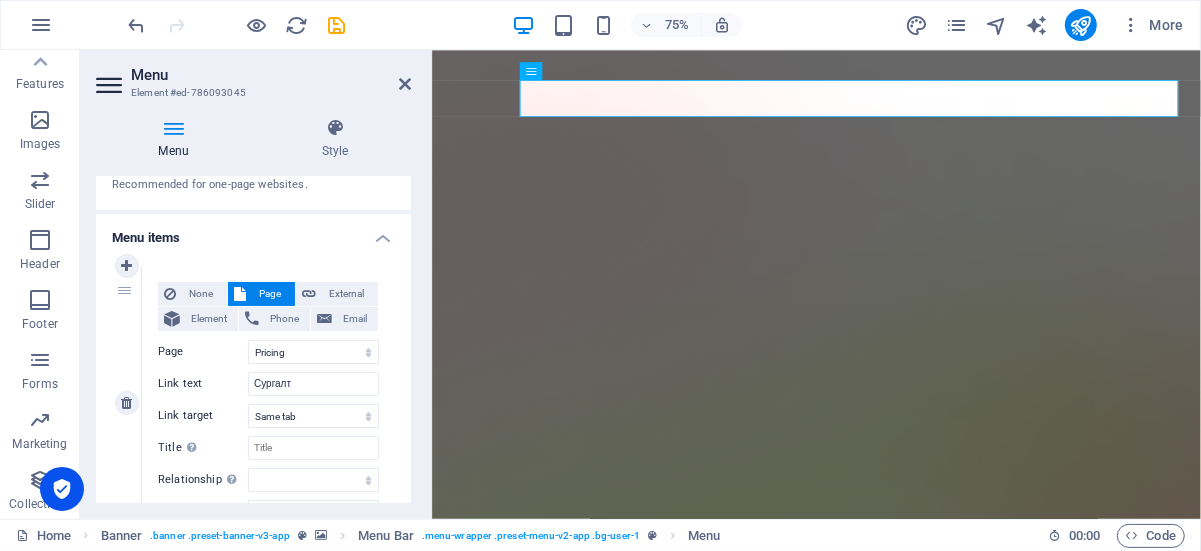 click on "None Page External Element Phone Email Page Home Features Pricing Blog Contact Privacy Legal Notice Element
URL /features Phone Email Link text Сургалт Link target New tab Same tab Overlay Title Additional link description, should not be the same as the link text. The title is most often shown as a tooltip text when the mouse moves over the element. Leave empty if uncertain. Relationship Sets the  relationship of this link to the link target . For example, the value "nofollow" instructs search engines not to follow the link. Can be left empty. alternate author bookmark external help license next nofollow noreferrer noopener prev search tag Button Design None Default Primary Secondary" at bounding box center [268, 403] 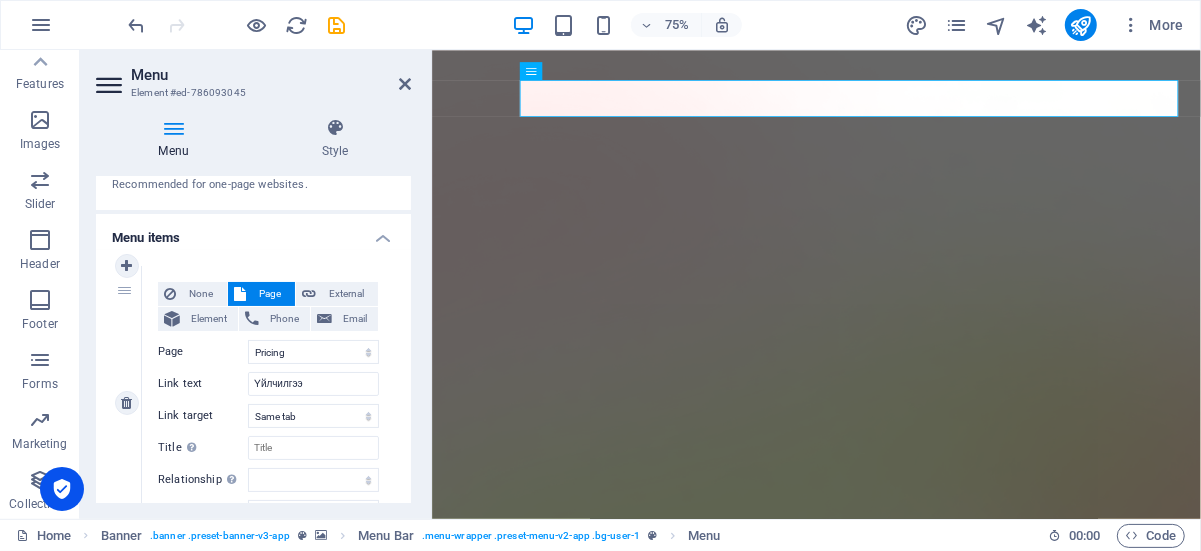 select 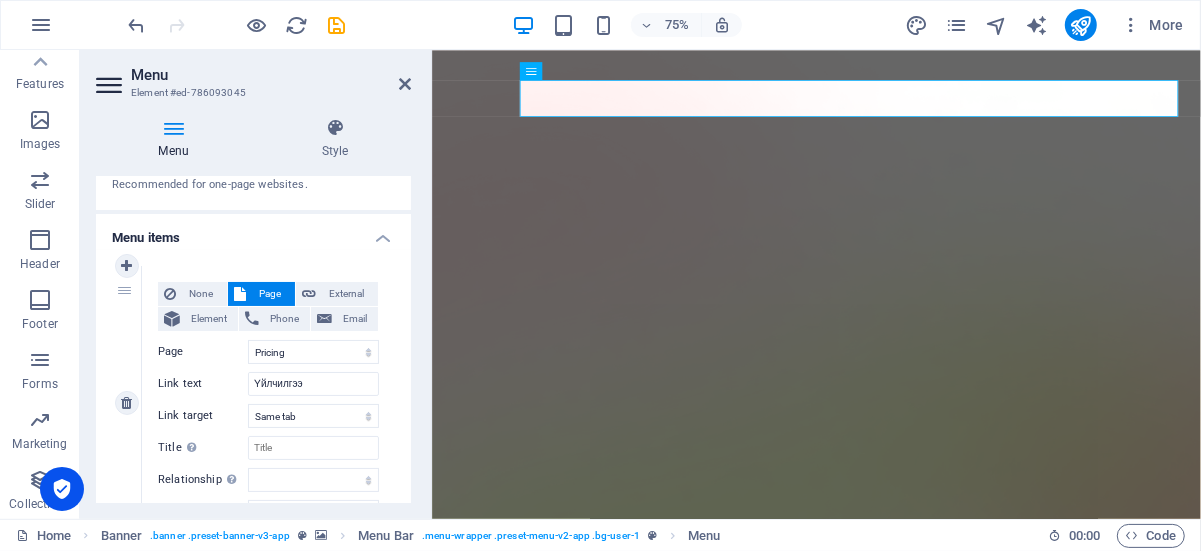 select 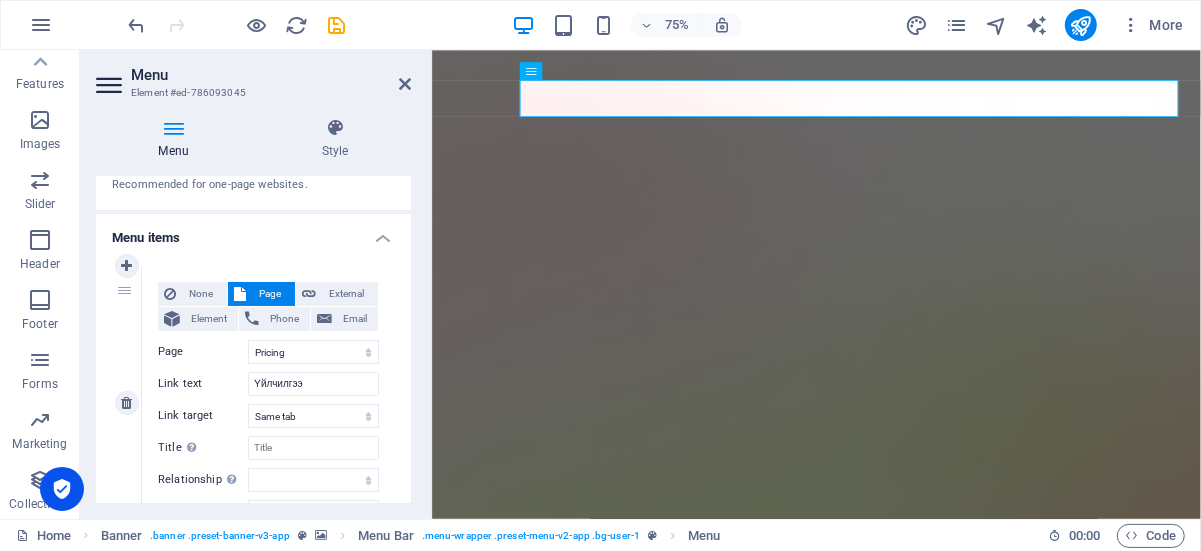select 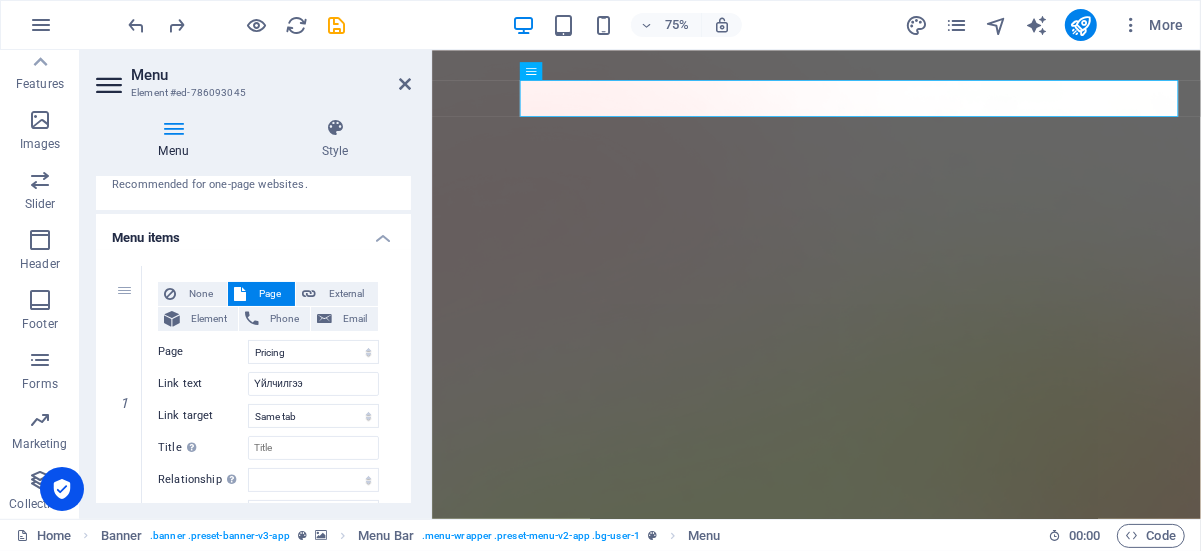 click on "1 None Page External Element Phone Email Page Home Features Pricing Blog Contact Privacy Legal Notice Element
URL /features Phone Email Link text Үйлчилгээ Link target New tab Same tab Overlay Title Additional link description, should not be the same as the link text. The title is most often shown as a tooltip text when the mouse moves over the element. Leave empty if uncertain. Relationship Sets the  relationship of this link to the link target . For example, the value "nofollow" instructs search engines not to follow the link. Can be left empty. alternate author bookmark external help license next nofollow noreferrer noopener prev search tag Button Design None Default Primary Secondary 2 None Page External Element Phone Email Page Home Features Pricing Blog Contact Privacy Legal Notice Element #ed-786093045
URL /pricing Phone Email Link text Pricing Link target New tab Same tab Overlay Title Relationship Sets the  alternate author bookmark external 3" at bounding box center (253, 800) 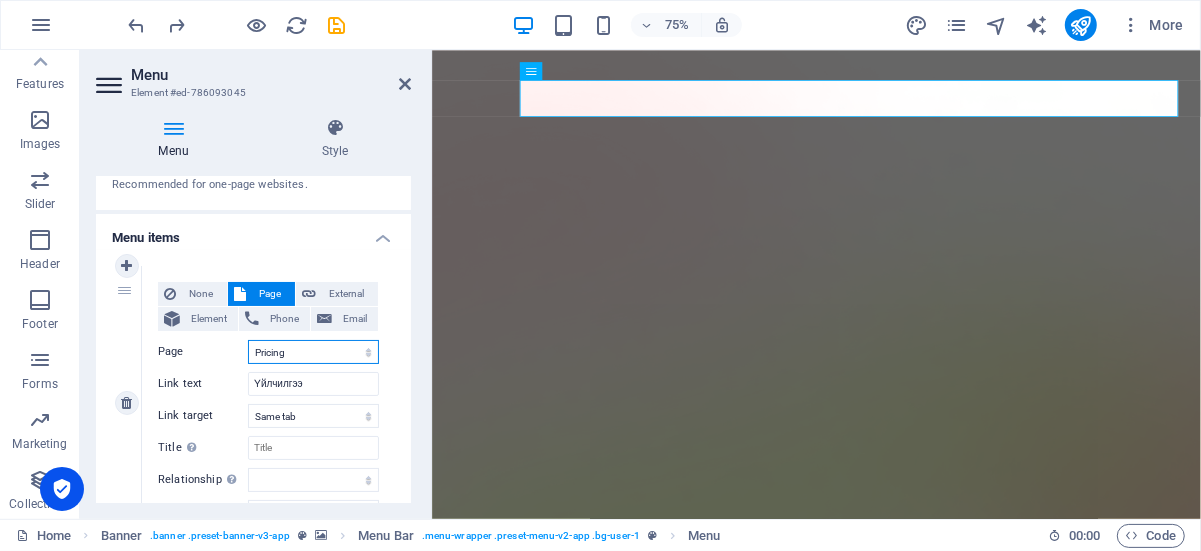 click on "Home Features Pricing Blog Contact Privacy Legal Notice" at bounding box center [313, 352] 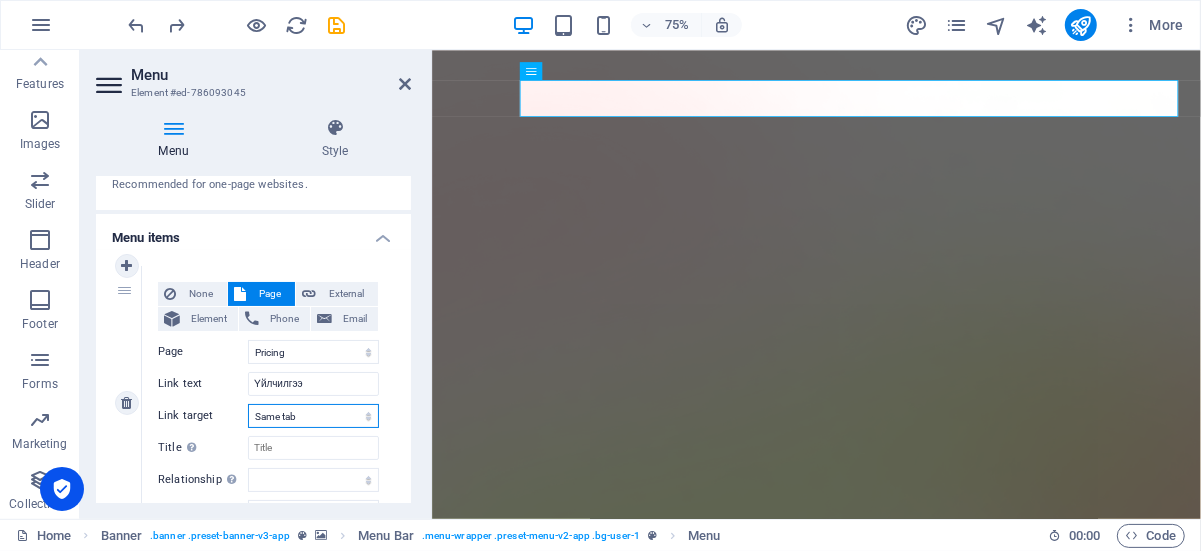 click on "New tab Same tab Overlay" at bounding box center (313, 416) 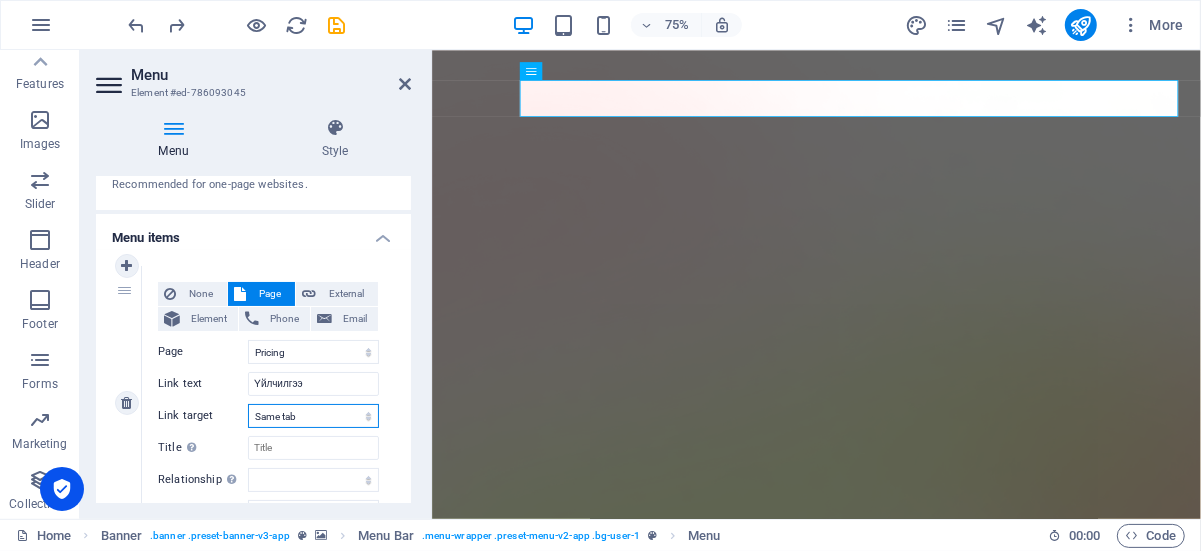 click on "New tab Same tab Overlay" at bounding box center (313, 416) 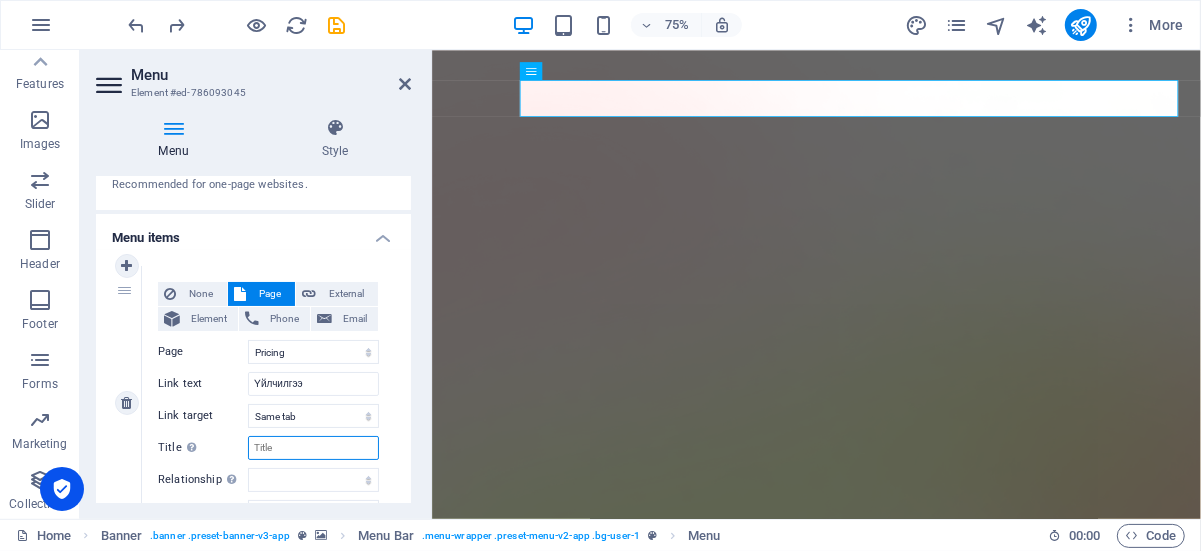 click on "Title Additional link description, should not be the same as the link text. The title is most often shown as a tooltip text when the mouse moves over the element. Leave empty if uncertain." at bounding box center (313, 448) 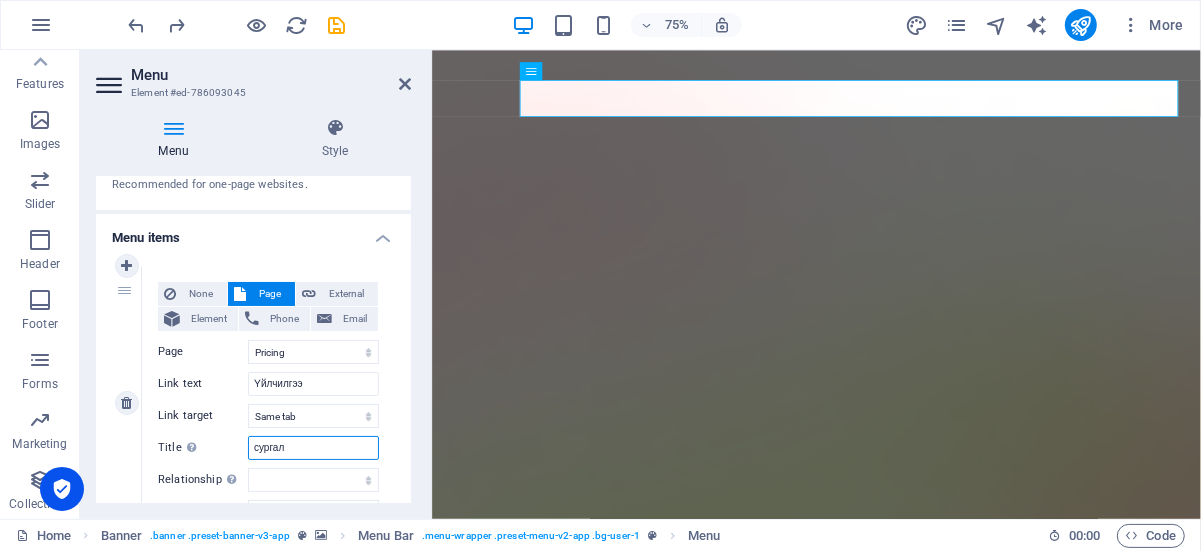 type on "сургалт" 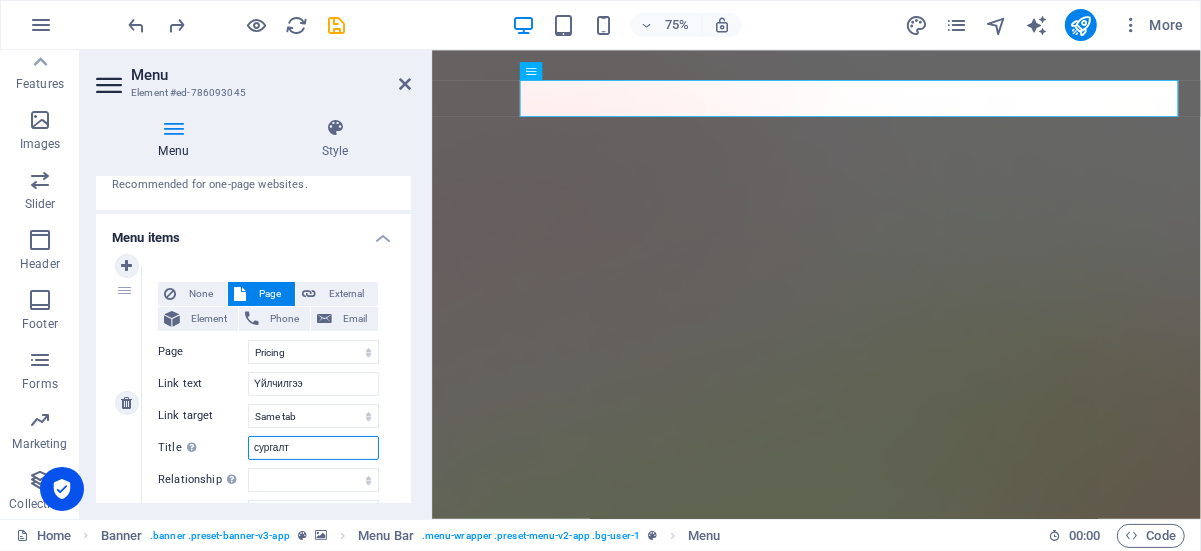 select 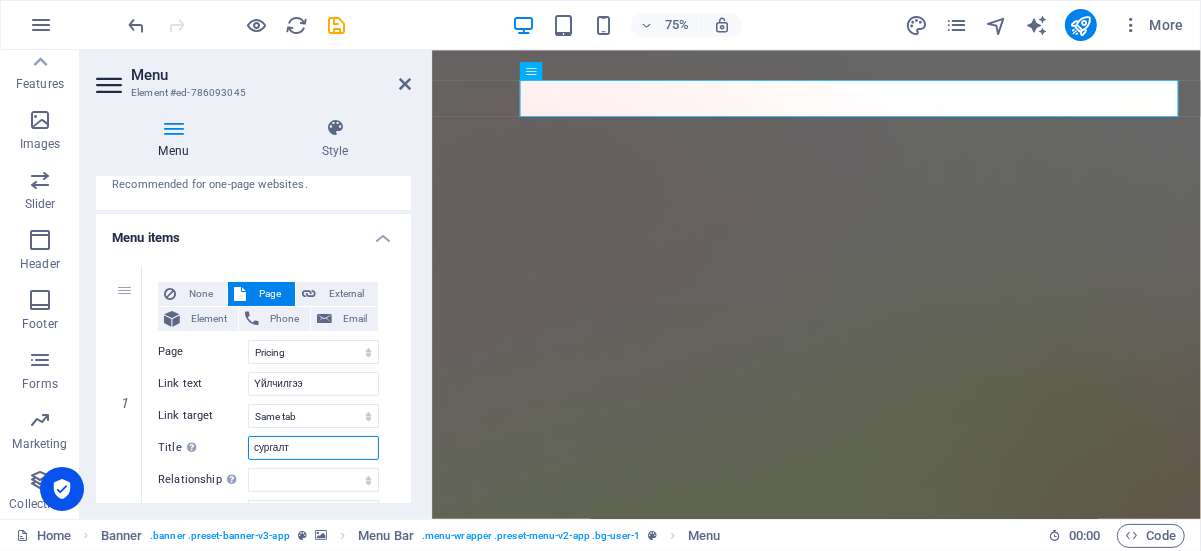type on "сургалт" 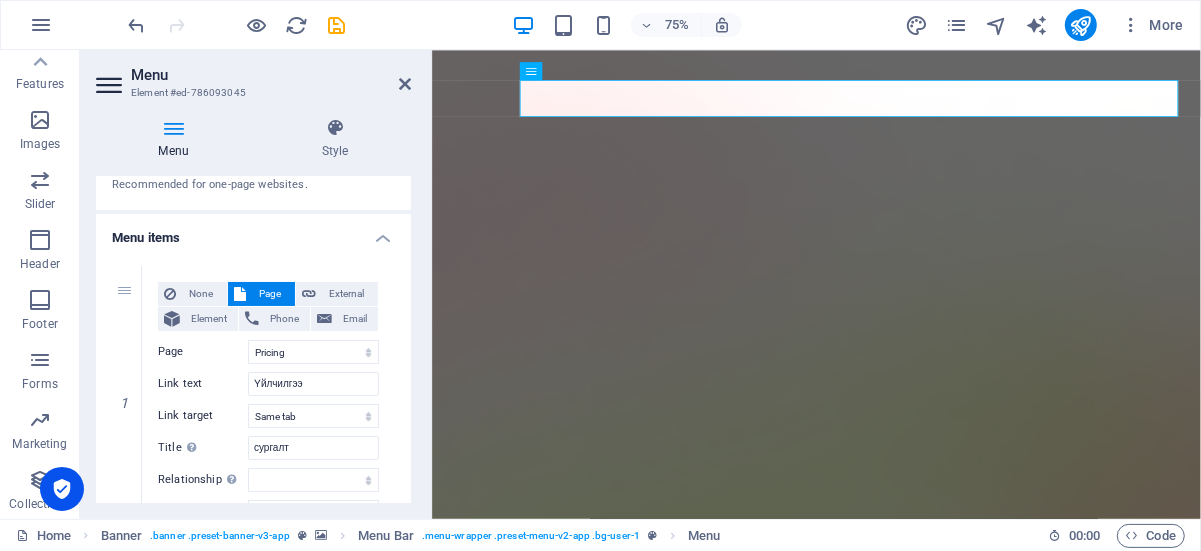 click on "1 None Page External Element Phone Email Page Home Features Pricing Blog Contact Privacy Legal Notice Element
URL /features Phone Email Link text Үйлчилгээ Link target New tab Same tab Overlay Title Additional link description, should not be the same as the link text. The title is most often shown as a tooltip text when the mouse moves over the element. Leave empty if uncertain. сургалт Relationship Sets the  relationship of this link to the link target . For example, the value "nofollow" instructs search engines not to follow the link. Can be left empty. alternate author bookmark external help license next nofollow noreferrer noopener prev search tag Button Design None Default Primary Secondary 2 None Page External Element Phone Email Page Home Features Pricing Blog Contact Privacy Legal Notice Element #ed-786093045
URL /pricing Phone Email Link text Pricing Link target New tab Same tab Overlay Title Relationship Sets the  alternate author help" at bounding box center (253, 800) 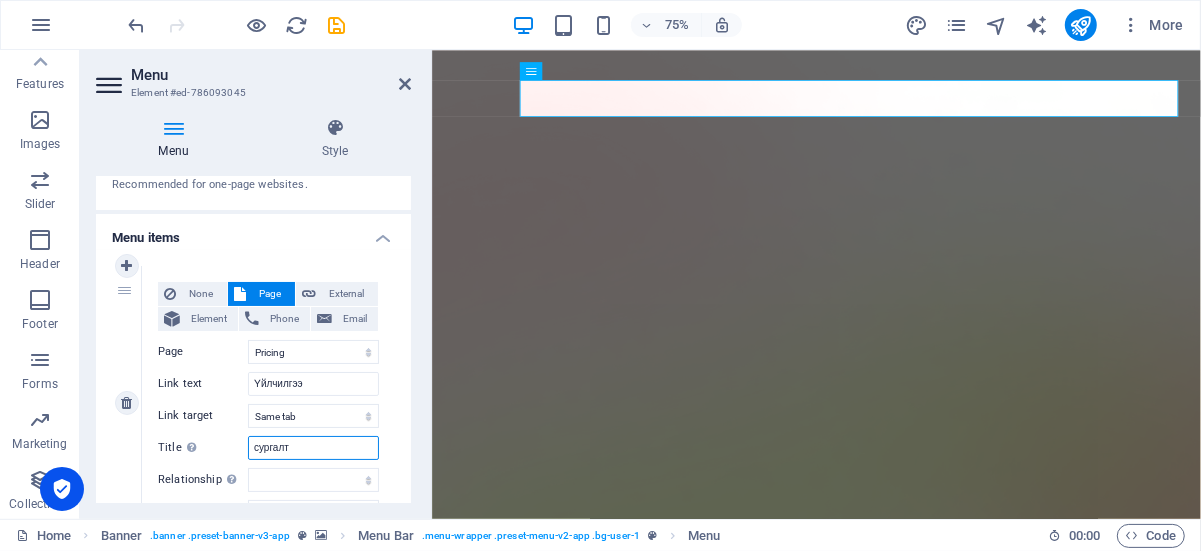 click on "сургалт" at bounding box center (313, 448) 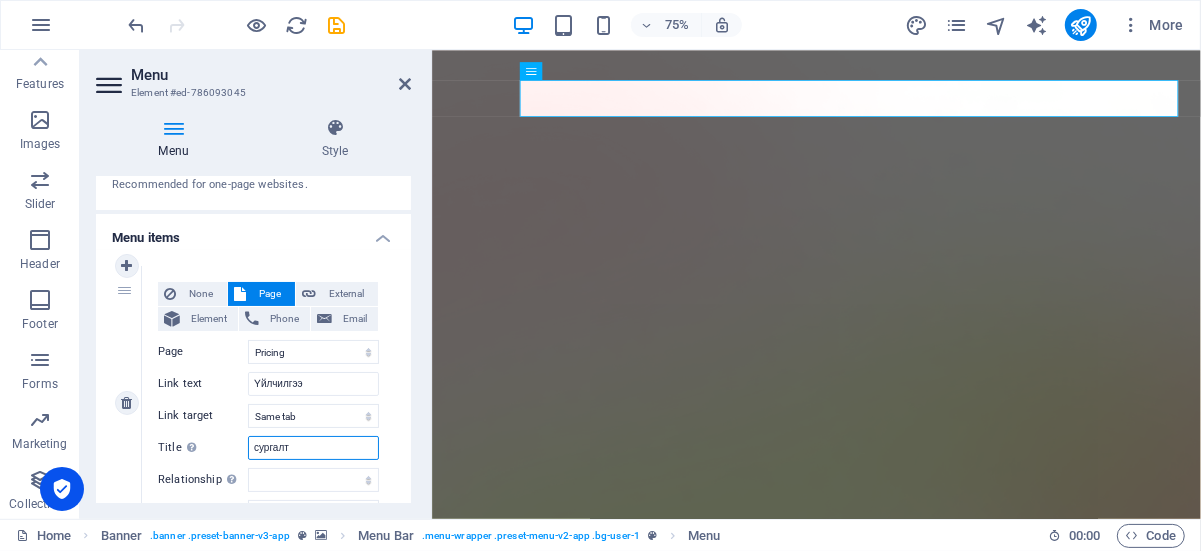 drag, startPoint x: 308, startPoint y: 444, endPoint x: 255, endPoint y: 444, distance: 53 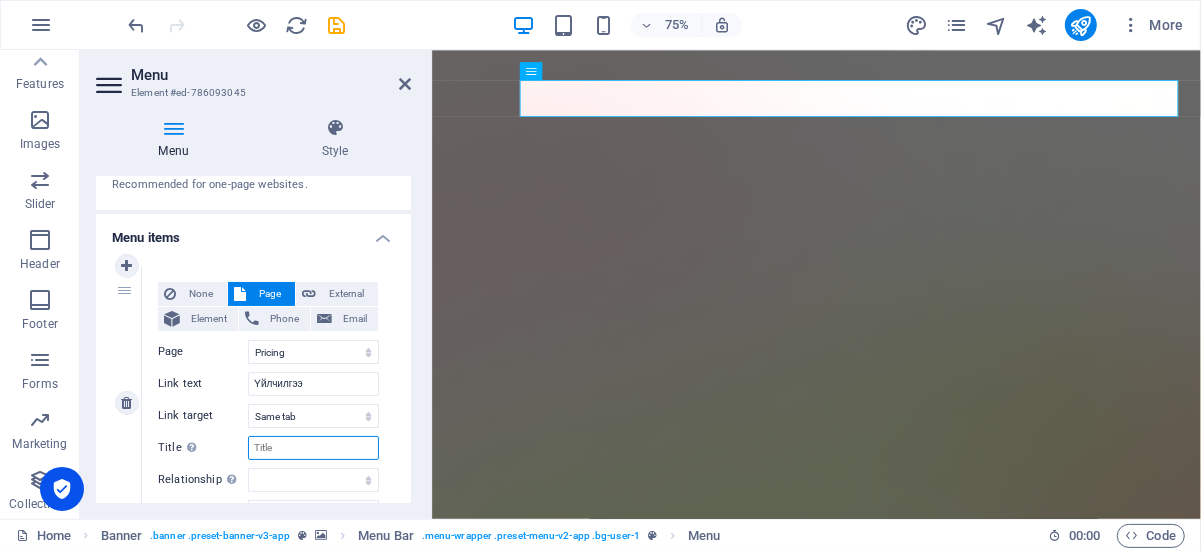select 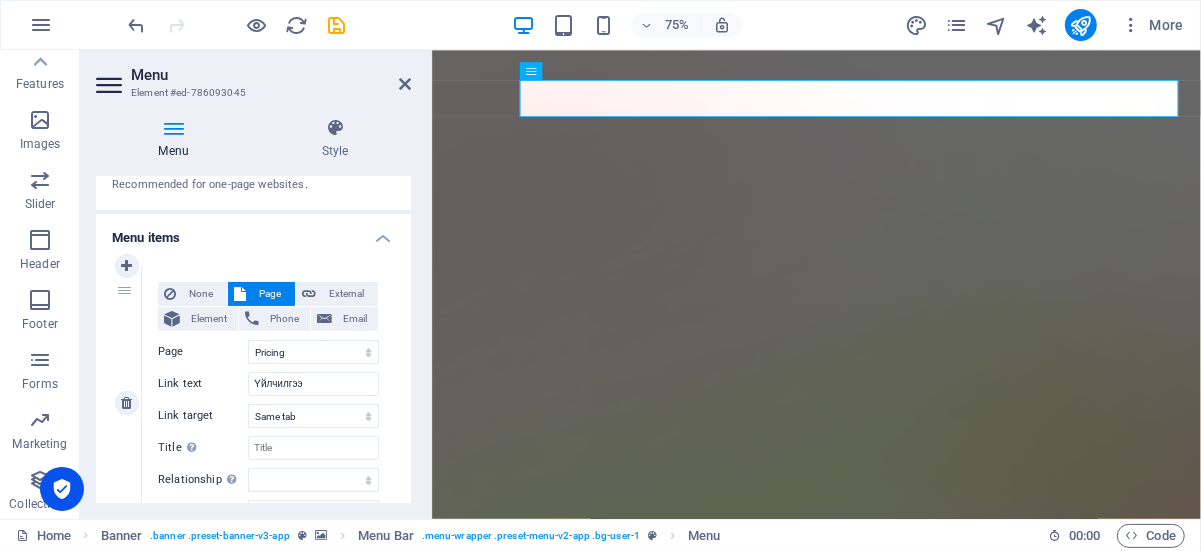 click on "None Page External Element Phone Email Page Home Features Pricing Blog Contact Privacy Legal Notice Element
URL /features Phone Email Link text Үйлчилгээ Link target New tab Same tab Overlay Title Additional link description, should not be the same as the link text. The title is most often shown as a tooltip text when the mouse moves over the element. Leave empty if uncertain. Relationship Sets the  relationship of this link to the link target . For example, the value "nofollow" instructs search engines not to follow the link. Can be left empty. alternate author bookmark external help license next nofollow noreferrer noopener prev search tag Button Design None Default Primary Secondary" at bounding box center [268, 403] 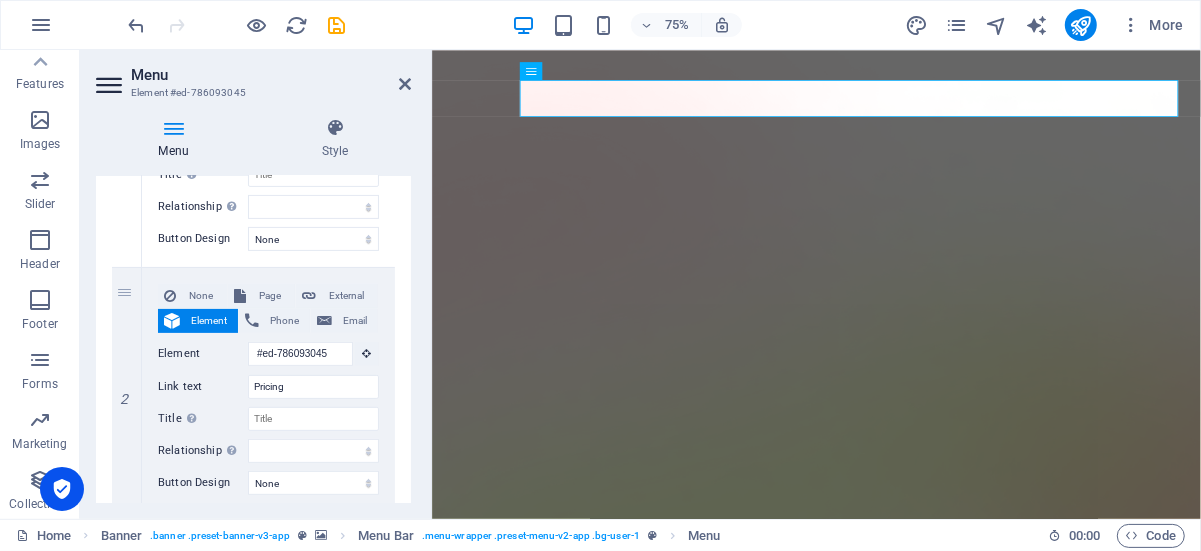 scroll, scrollTop: 400, scrollLeft: 0, axis: vertical 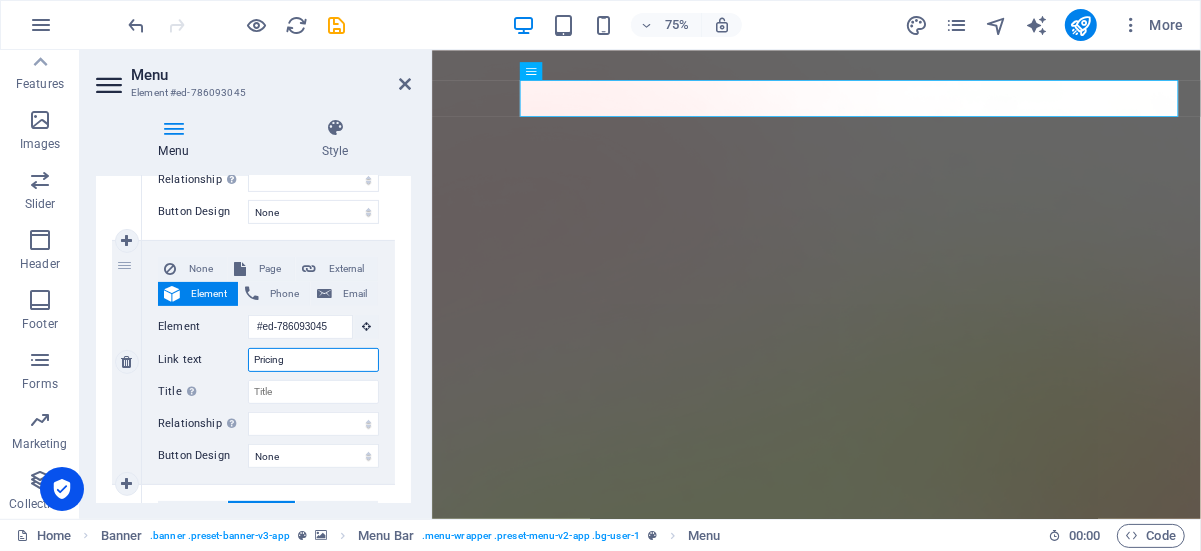 click on "Pricing" at bounding box center (313, 360) 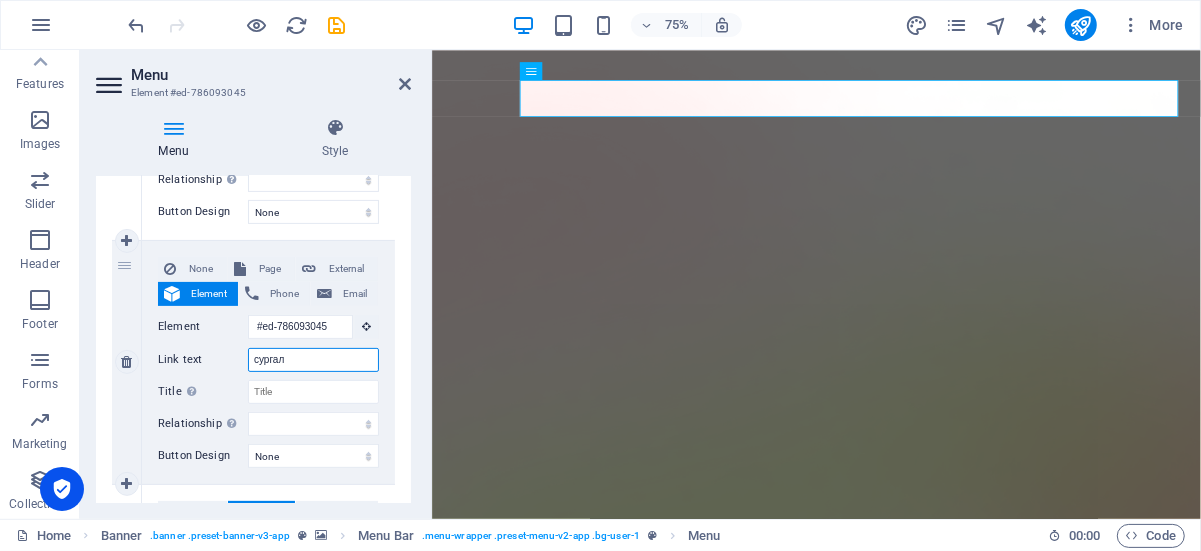 type on "сургалт" 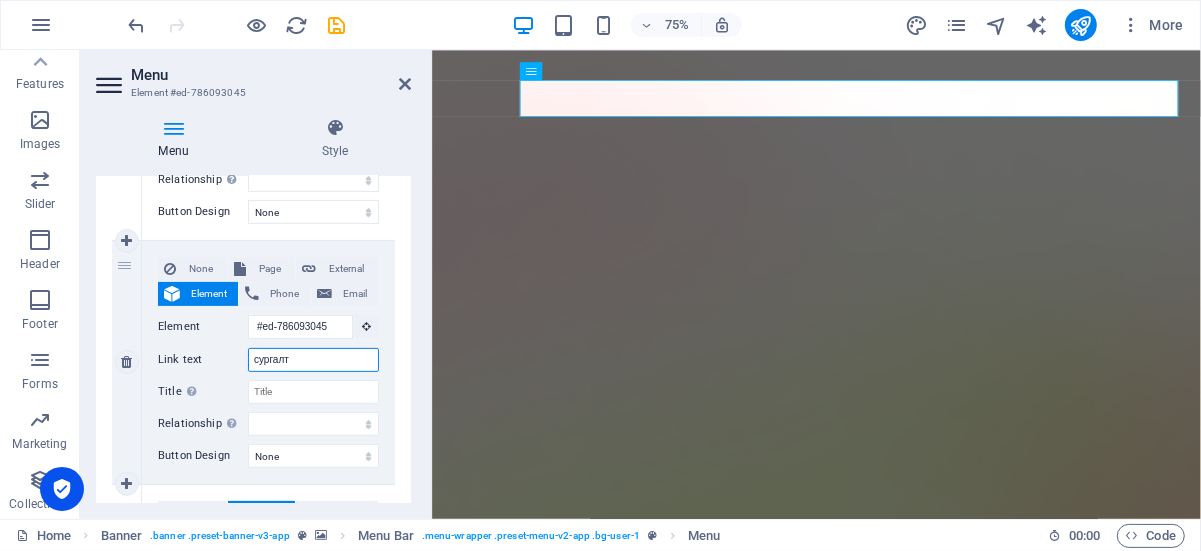 select 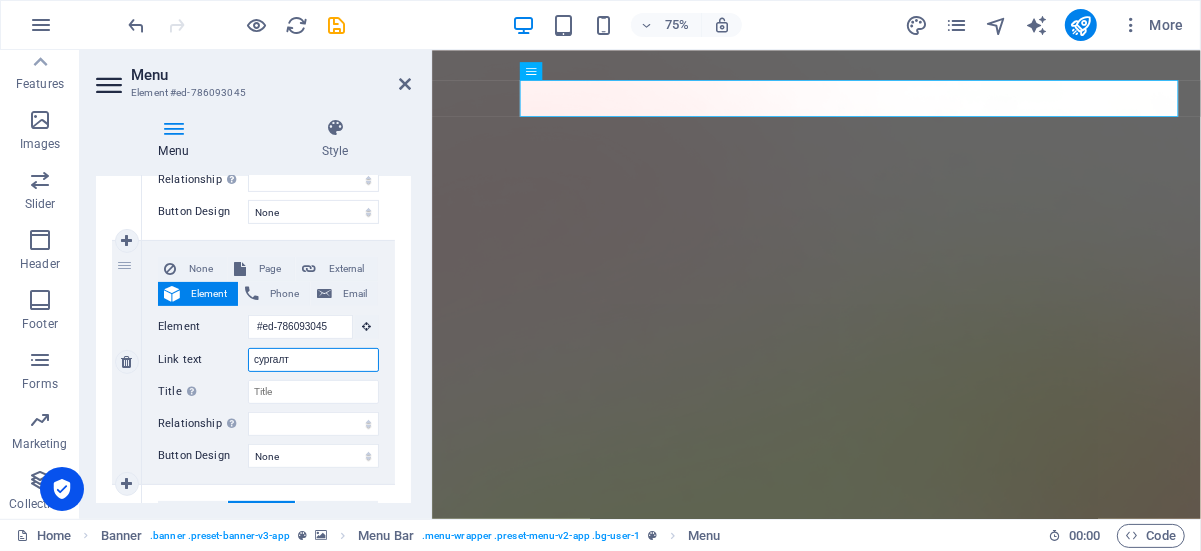 select 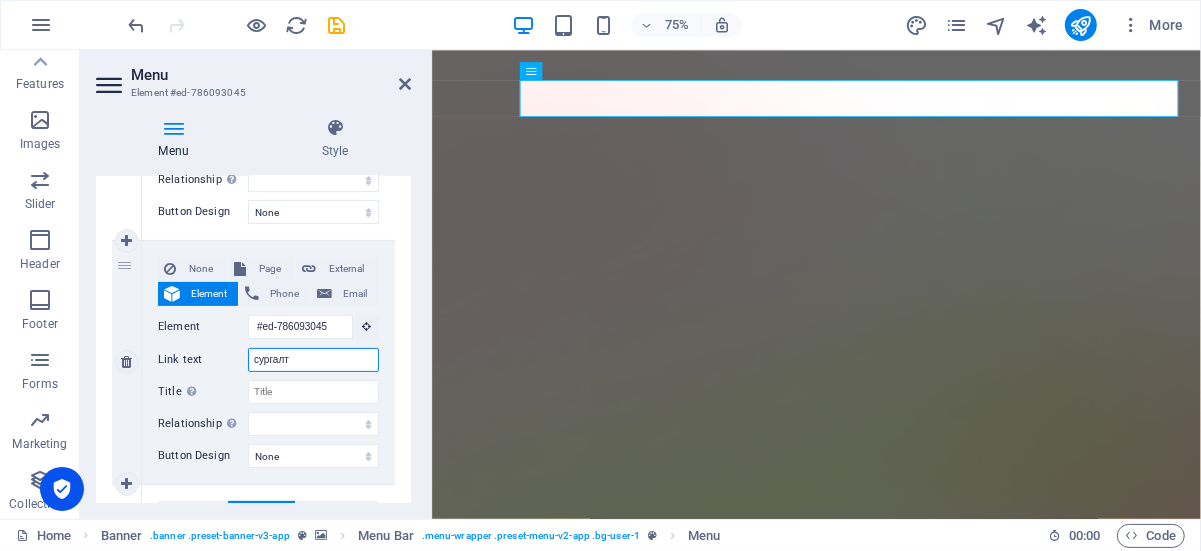 select 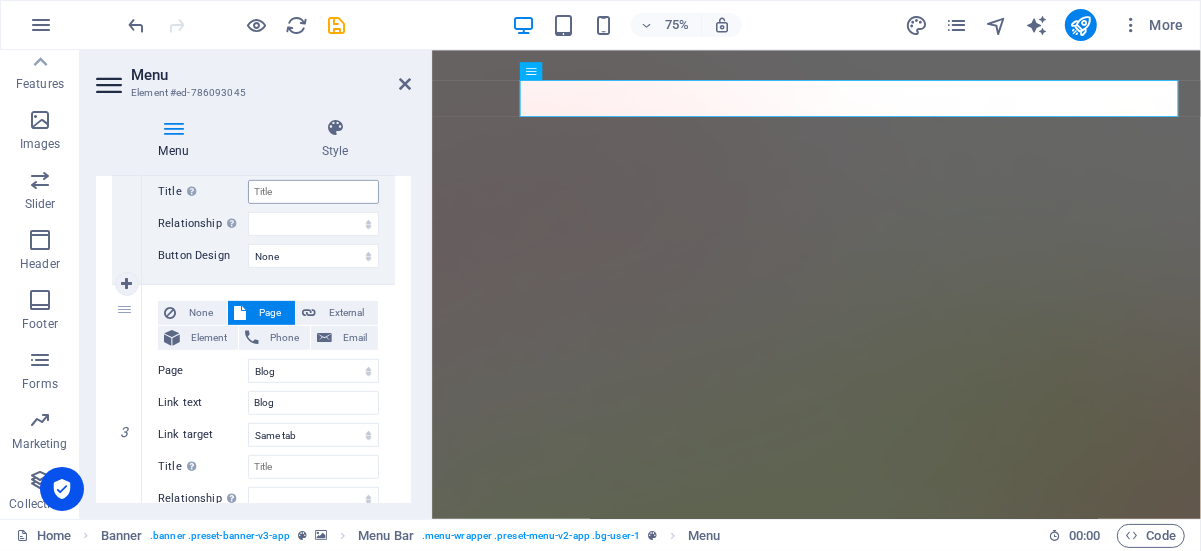 scroll, scrollTop: 700, scrollLeft: 0, axis: vertical 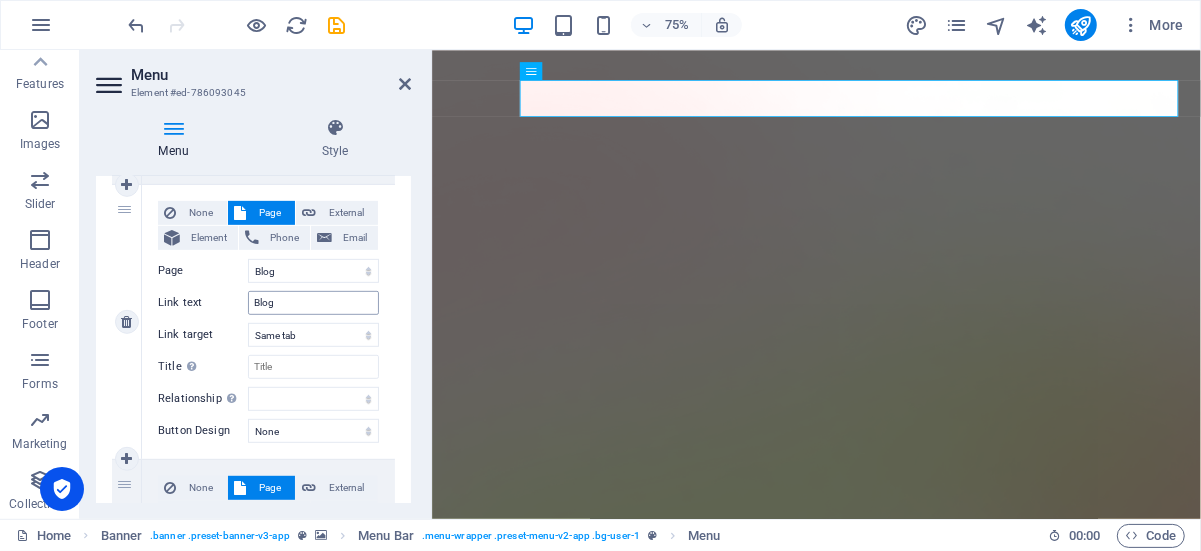 type on "сургалт" 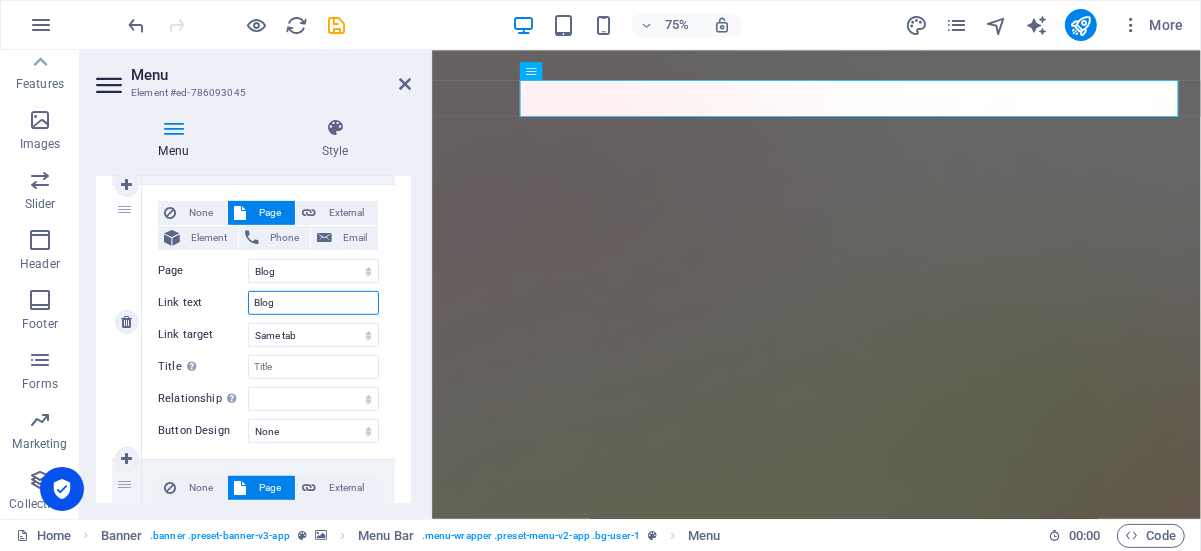 click on "Blog" at bounding box center [313, 303] 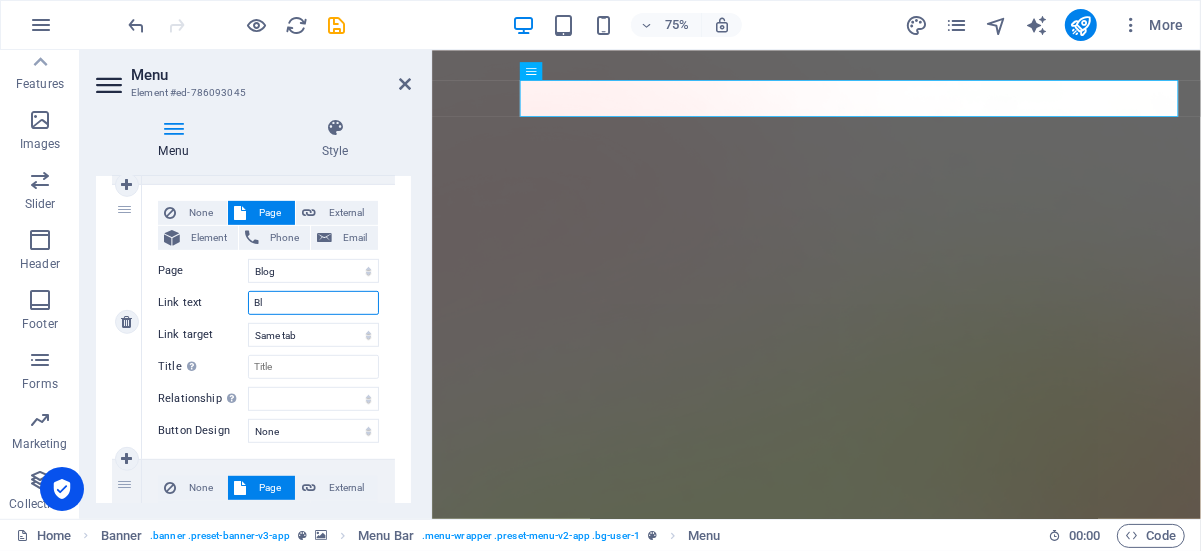 type on "B" 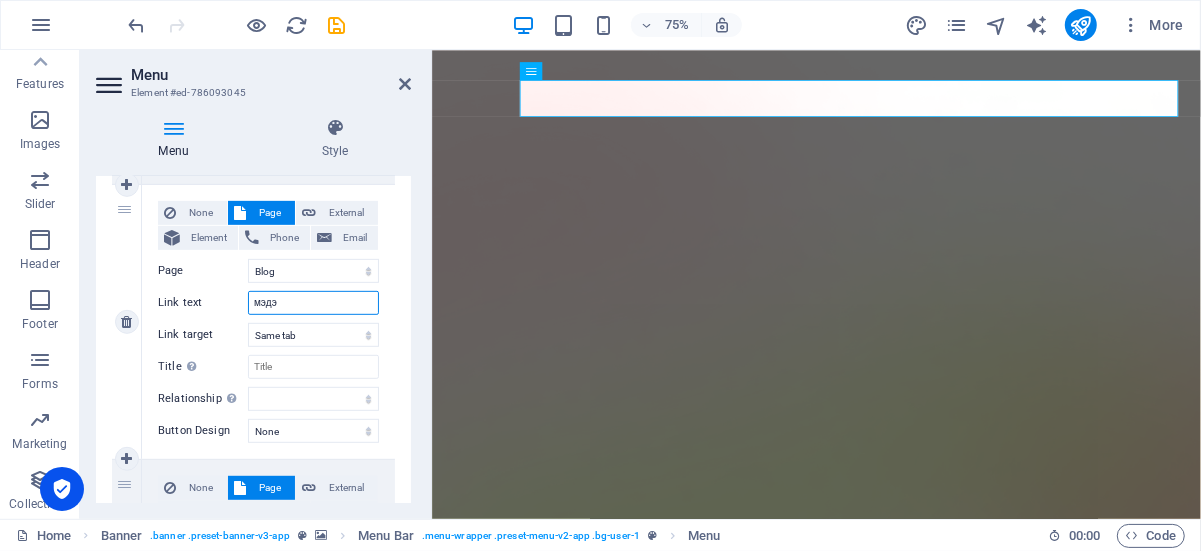 type on "мэдээ" 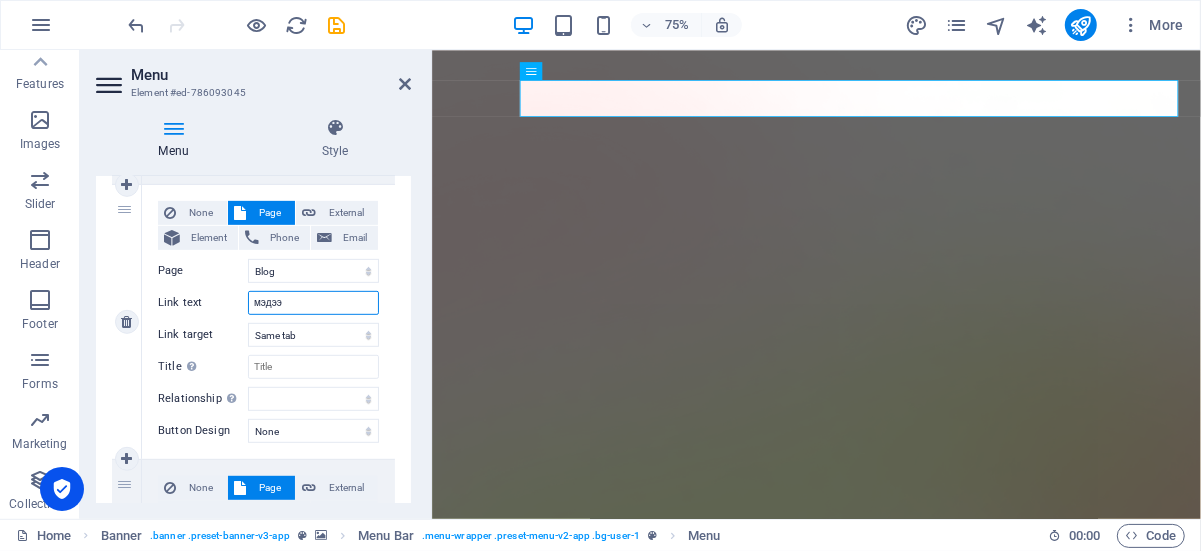 select 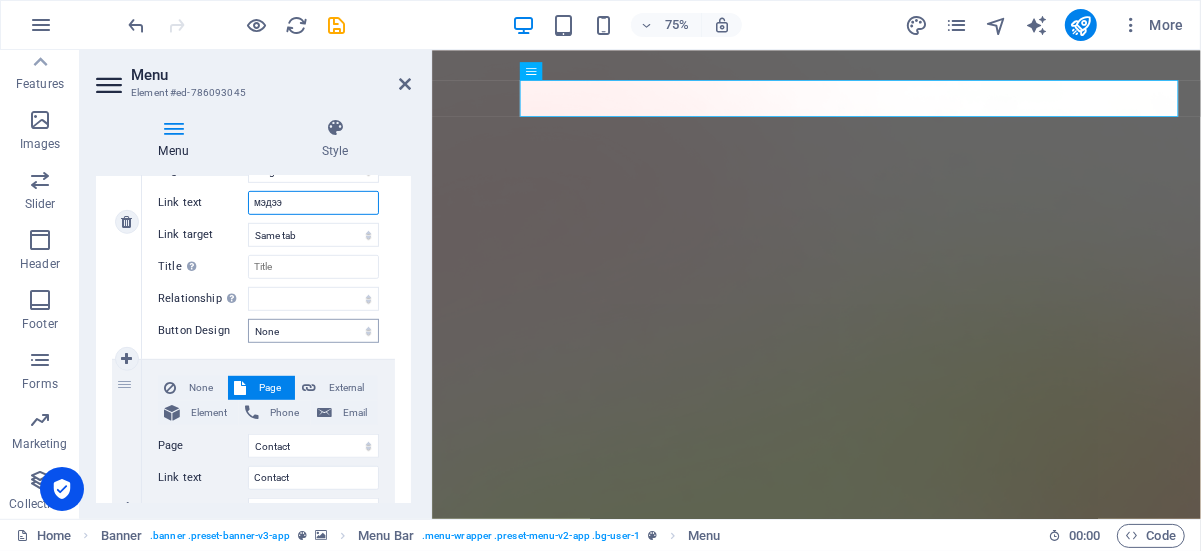 scroll, scrollTop: 900, scrollLeft: 0, axis: vertical 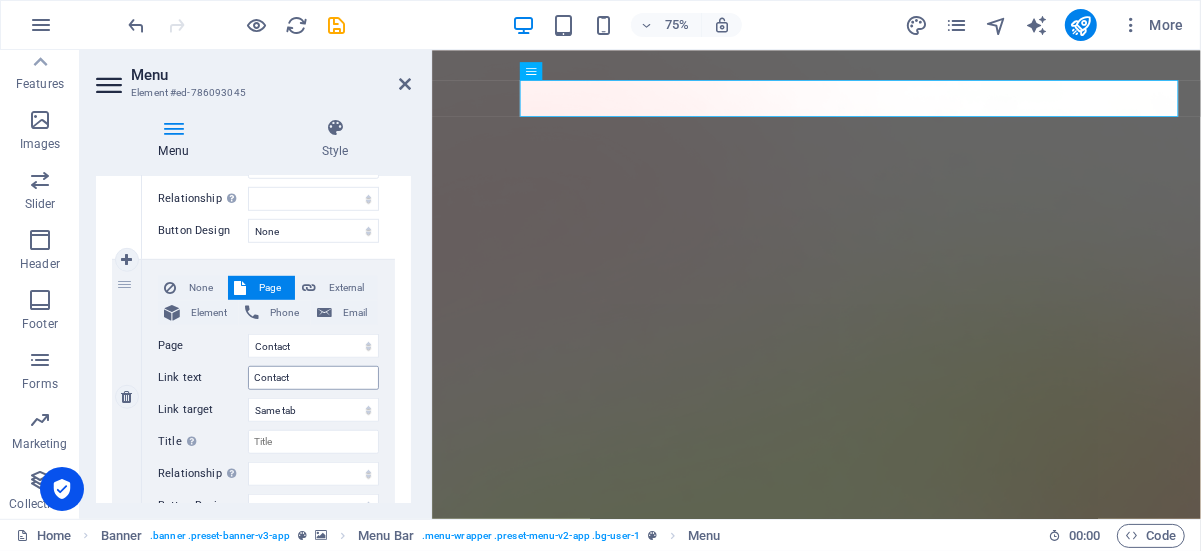type on "мэдээ" 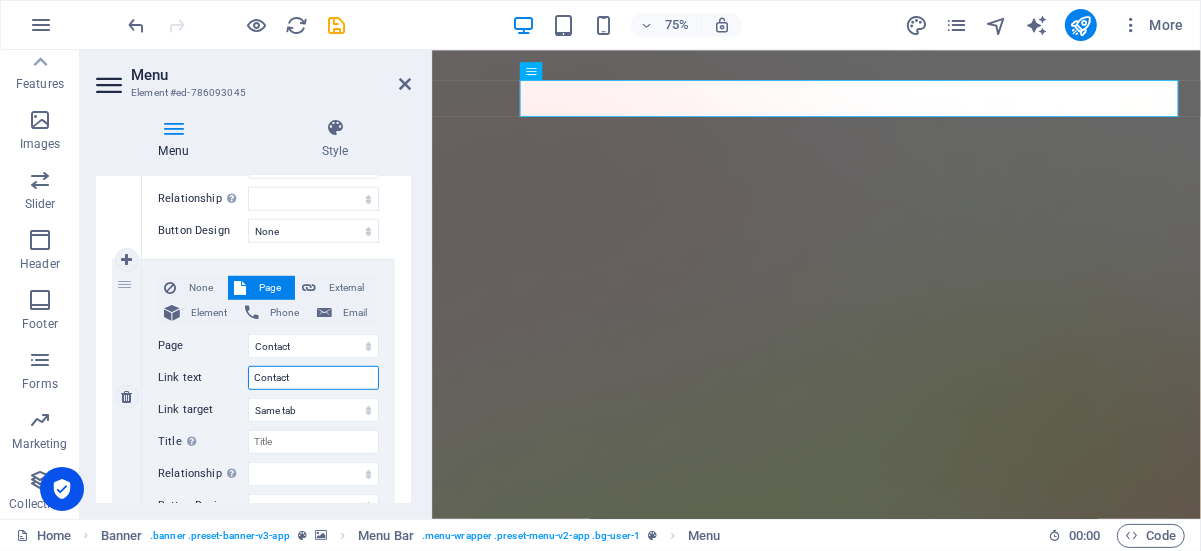 click on "Contact" at bounding box center (313, 378) 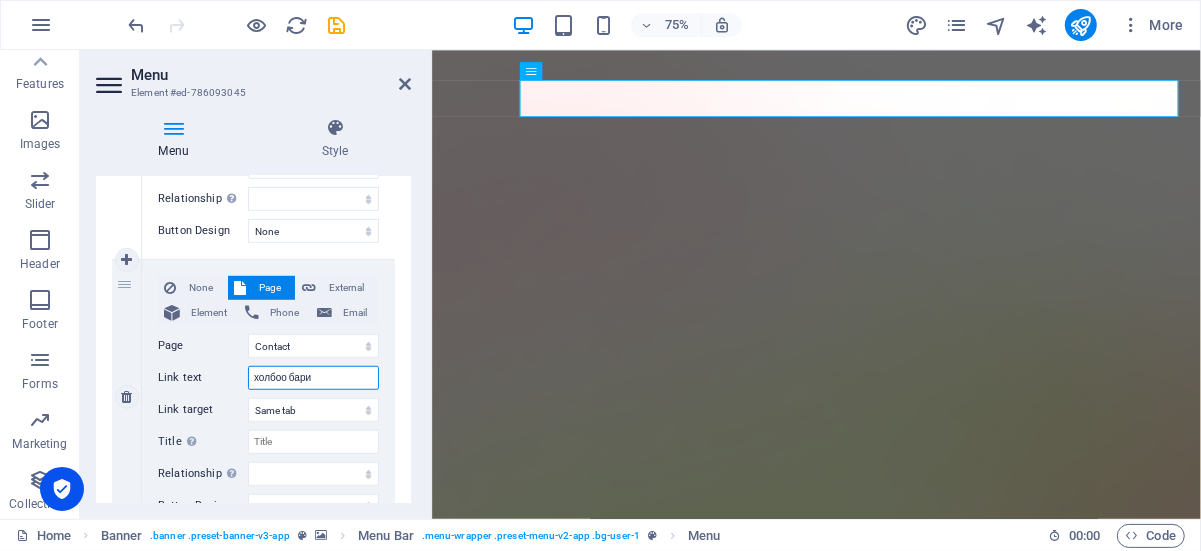type on "холбоо барих" 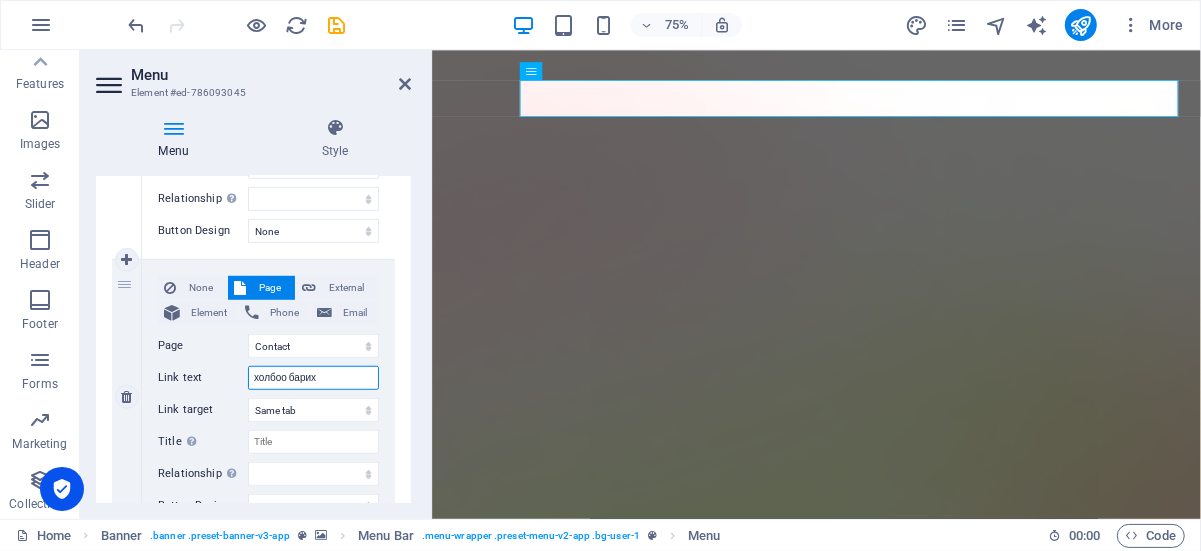select 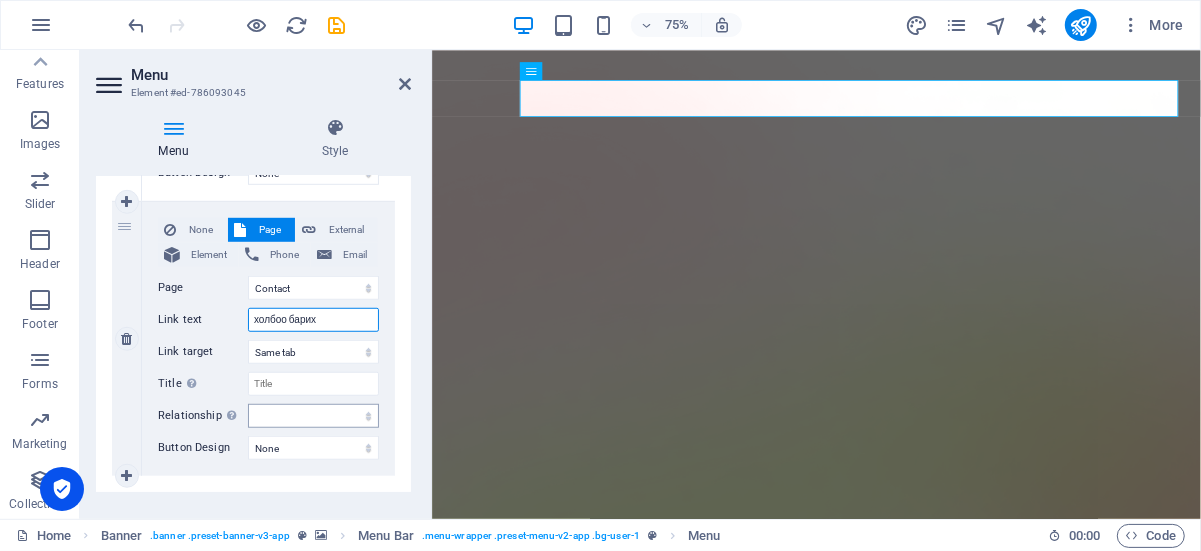 scroll, scrollTop: 985, scrollLeft: 0, axis: vertical 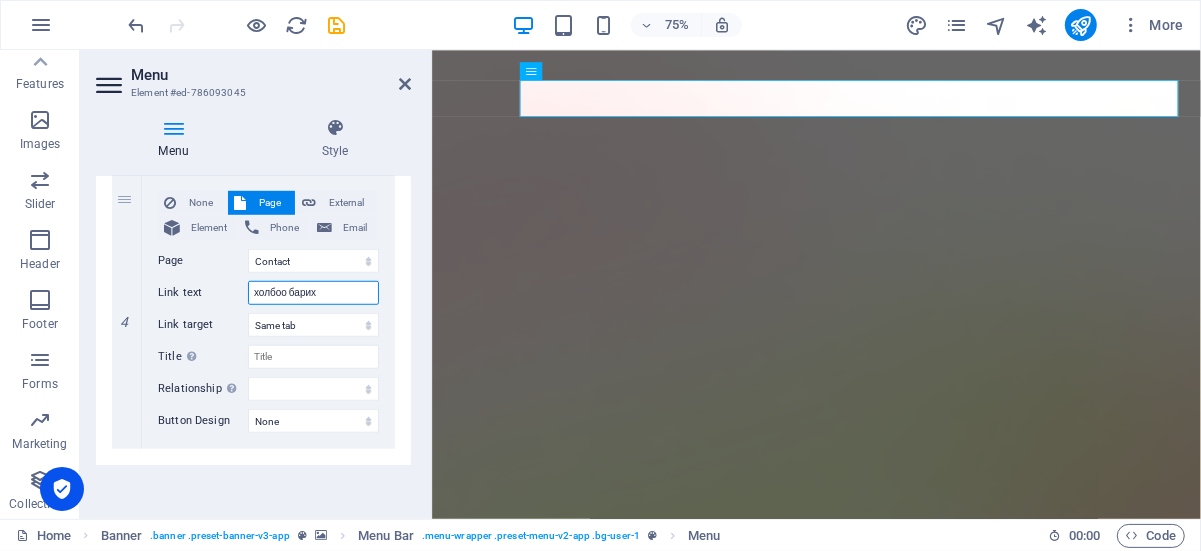 type on "холбоо барих" 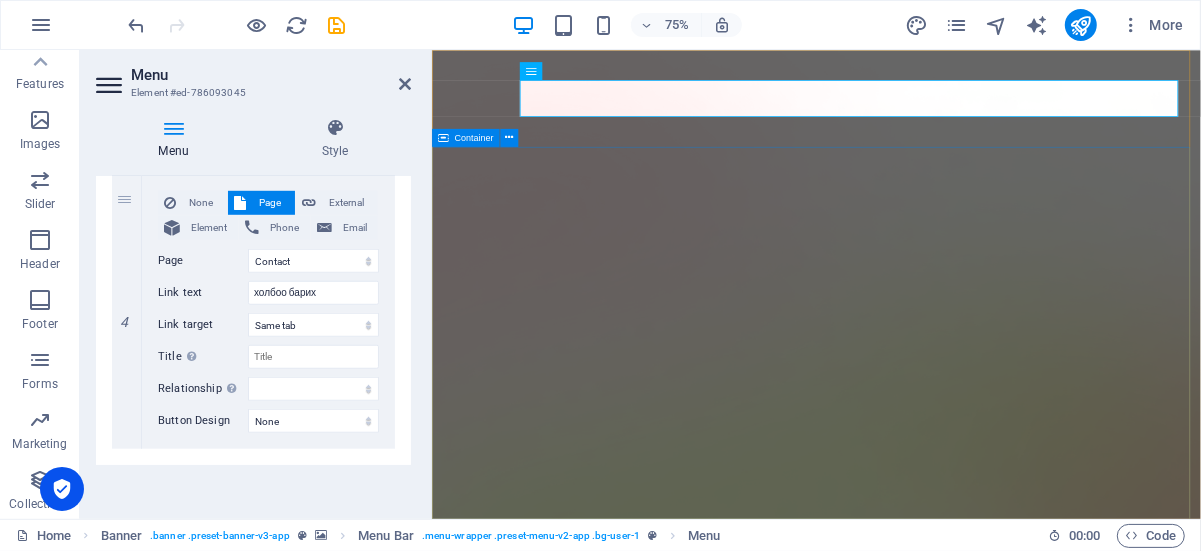 click on "Version 2.0 is here AI app for productivity Lorem ipsum dolor sit amet, consectetur adipiscing elit, sed do eiusmod tempor incididunt ut labore et dolore magna aliqua." at bounding box center (943, 2196) 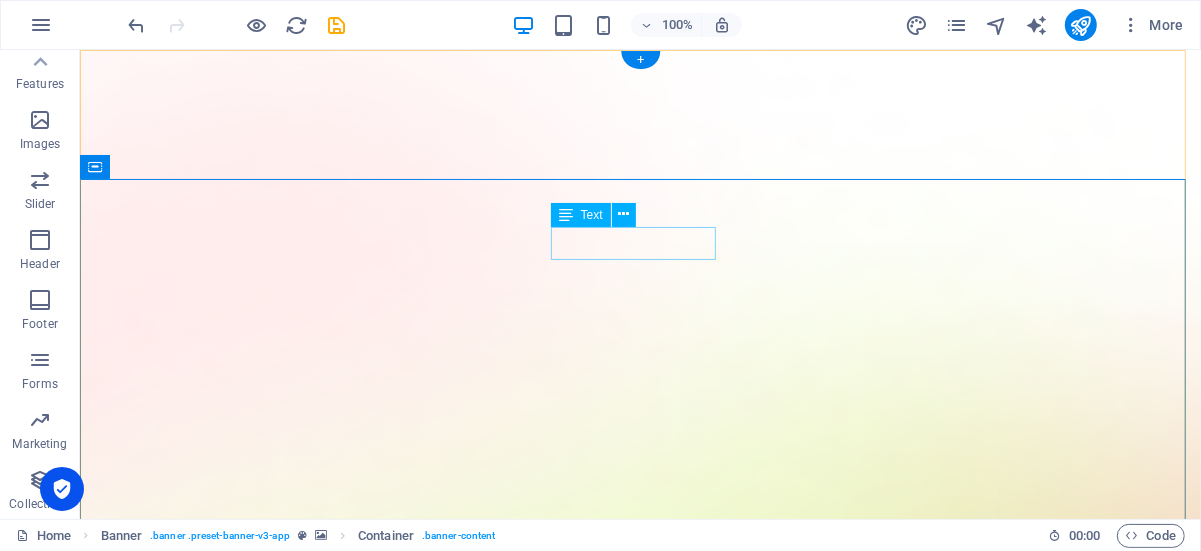 click on "Version 2.0 is here" at bounding box center [639, 1653] 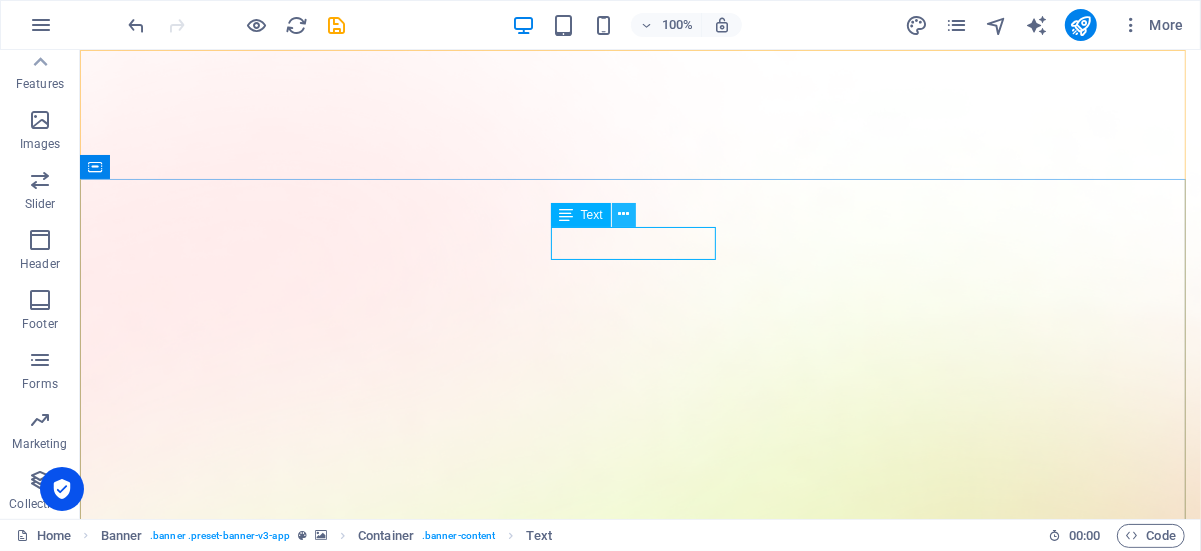 click at bounding box center [623, 214] 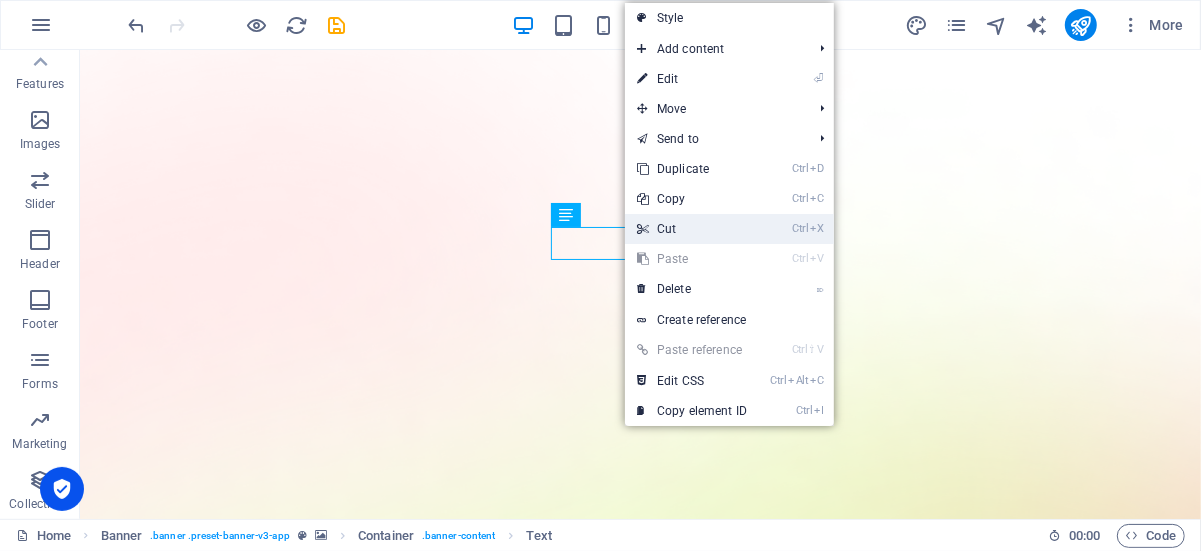 click on "Ctrl X  Cut" at bounding box center [692, 229] 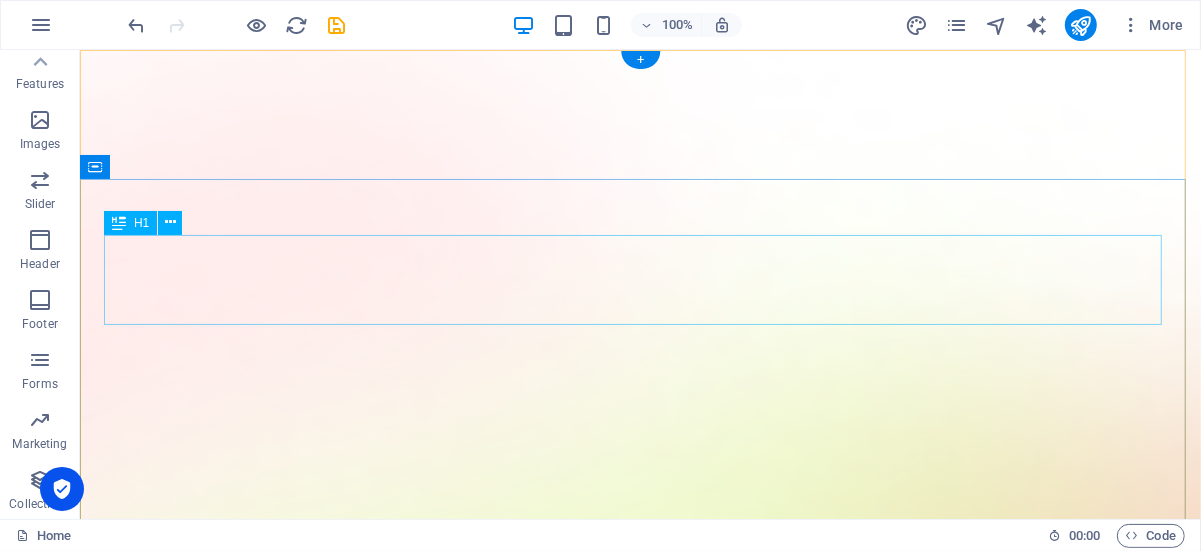 click on "AI app for productivity" at bounding box center (639, 1607) 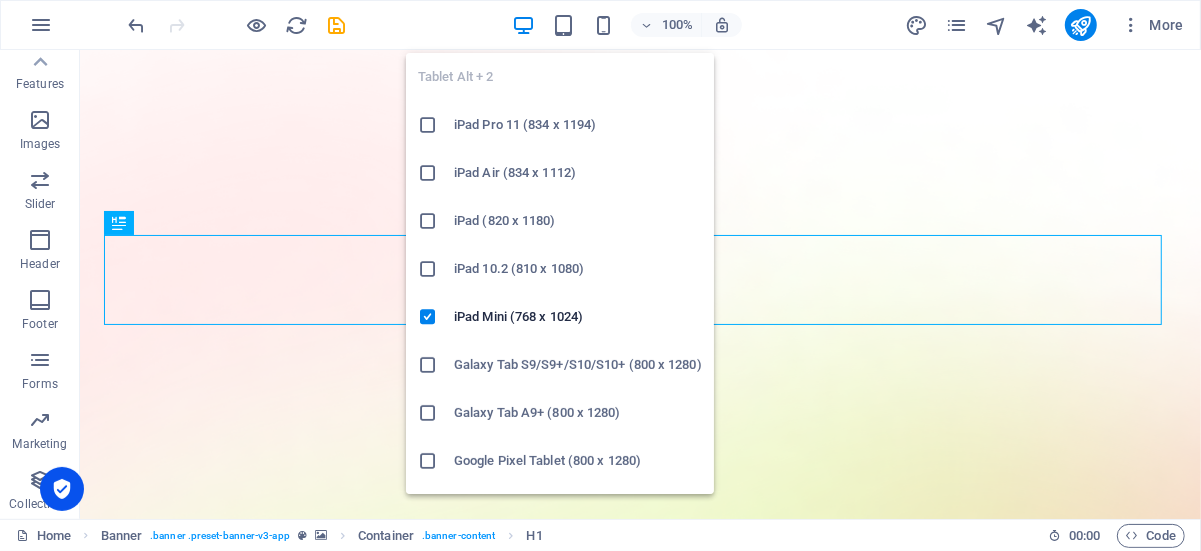 click on "iPad Air (834 x 1112)" at bounding box center (578, 173) 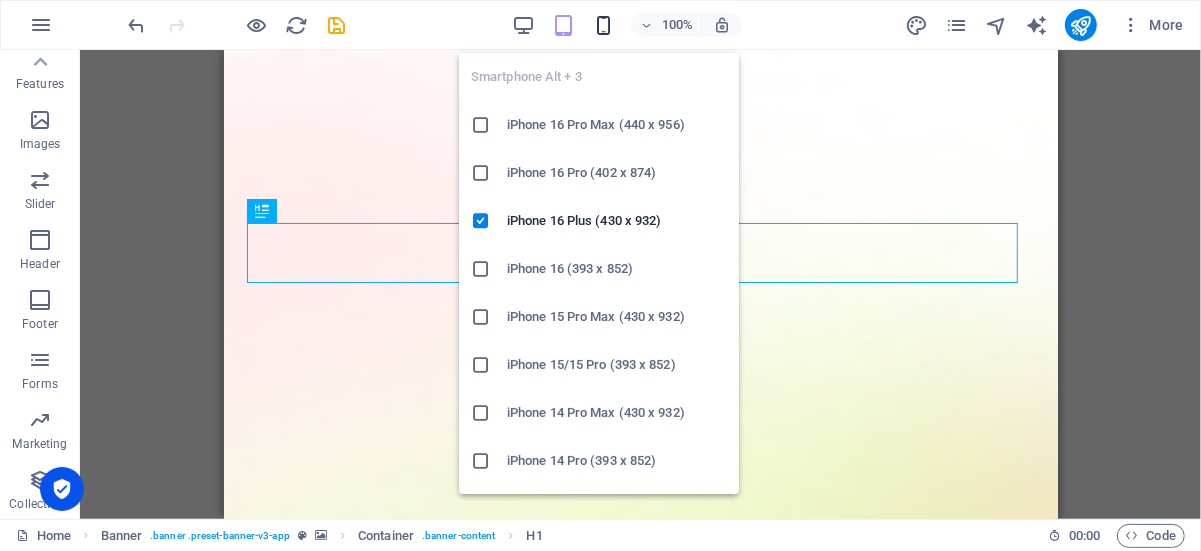 click at bounding box center (603, 25) 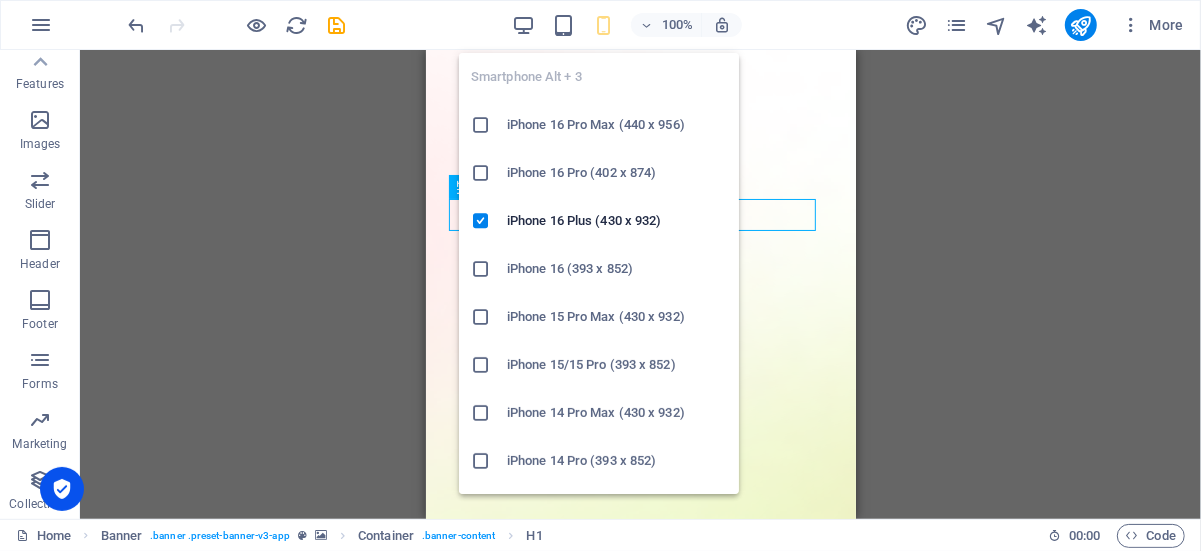 click on "iPhone 15/15 Pro (393 x 852)" at bounding box center [617, 365] 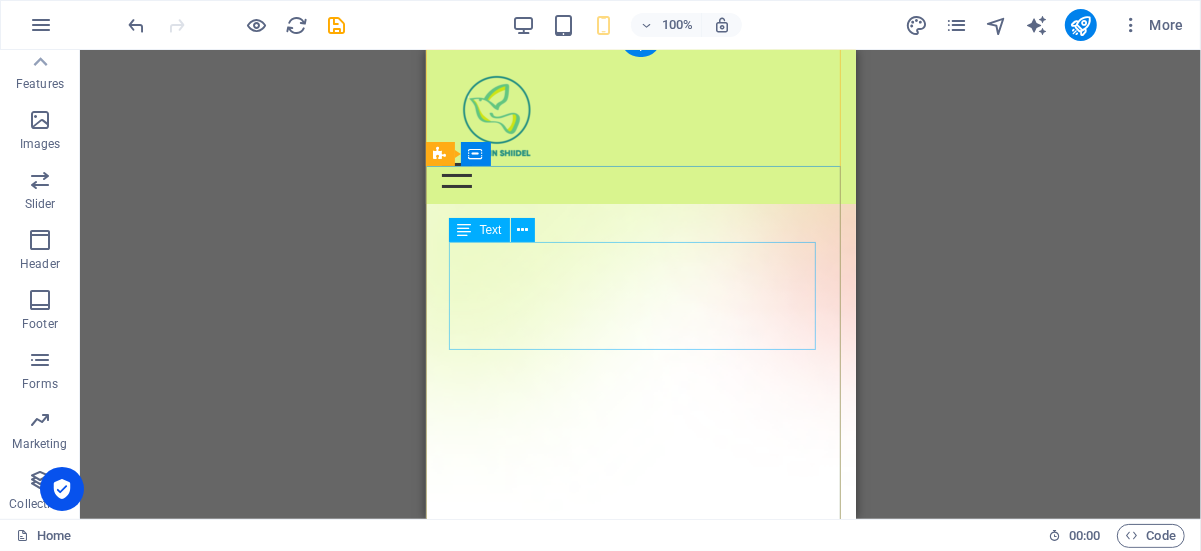 scroll, scrollTop: 0, scrollLeft: 0, axis: both 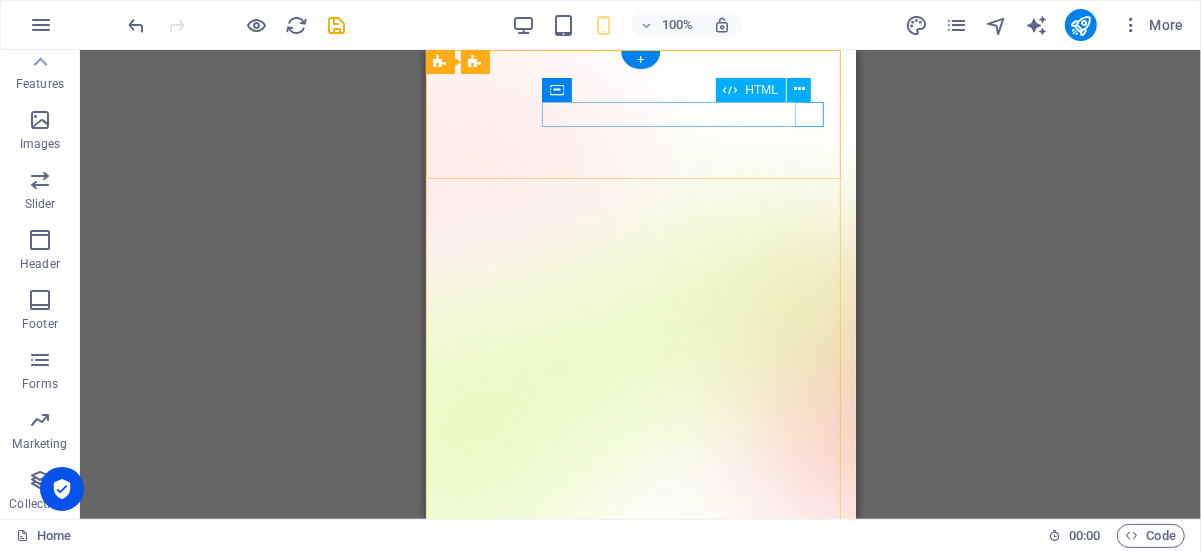 click at bounding box center [640, 840] 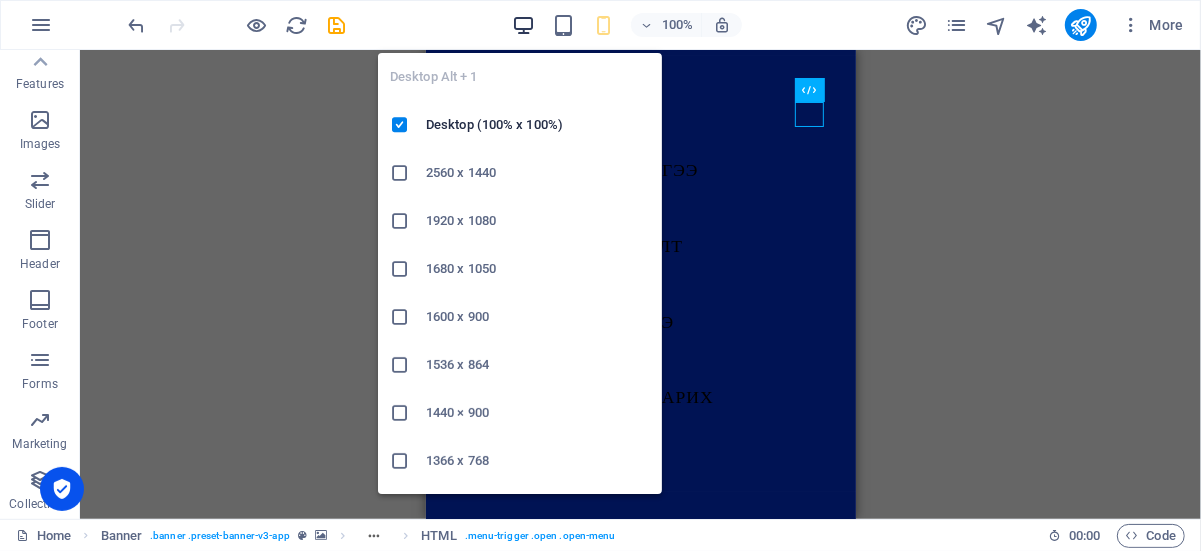 click at bounding box center [523, 25] 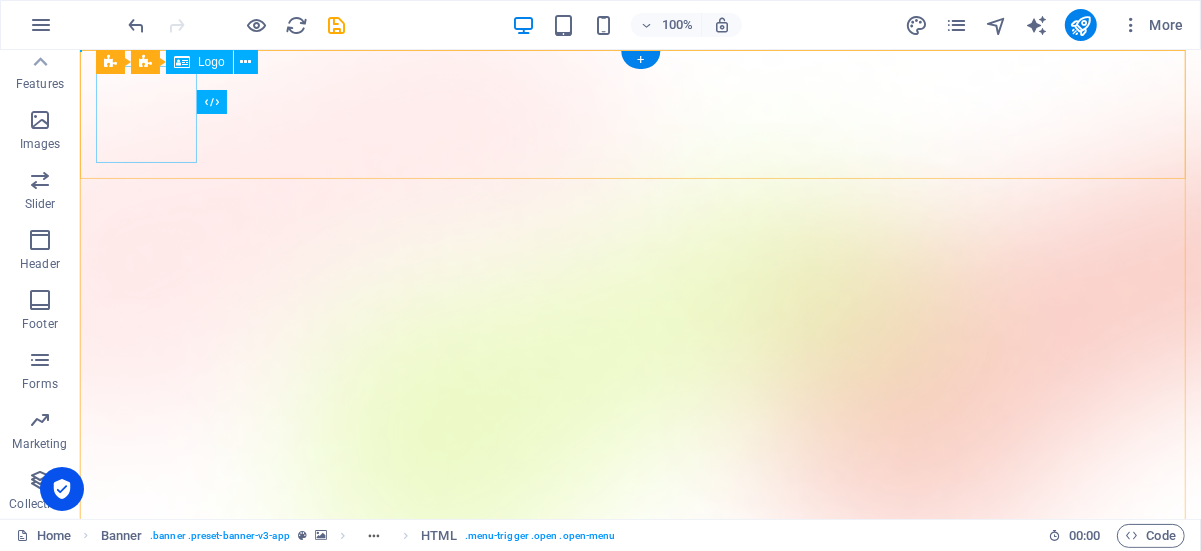 click at bounding box center [639, 779] 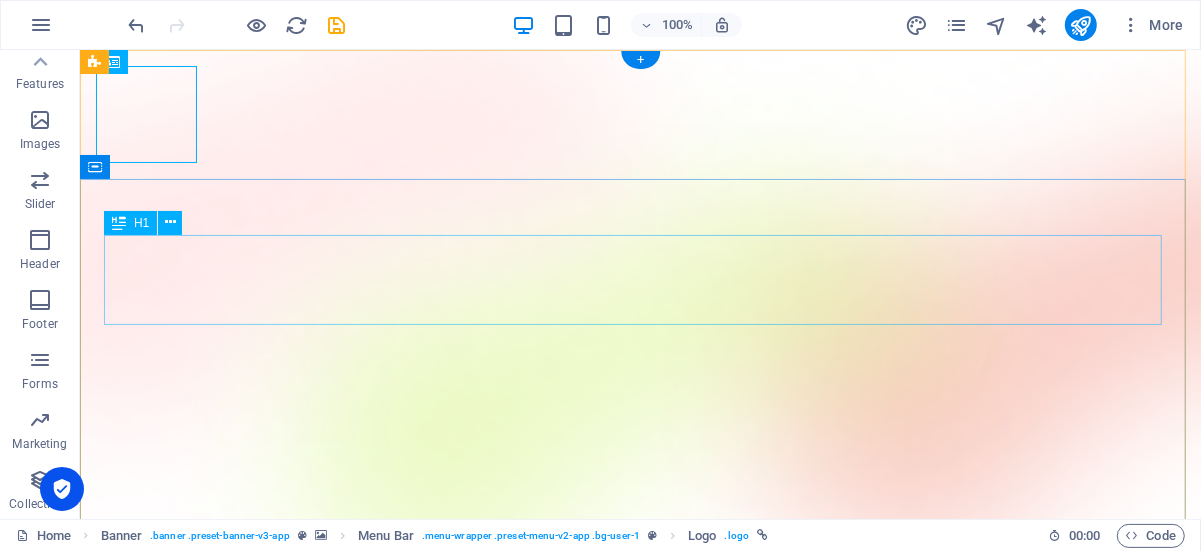 click on "AI app for productivity" at bounding box center (639, 995) 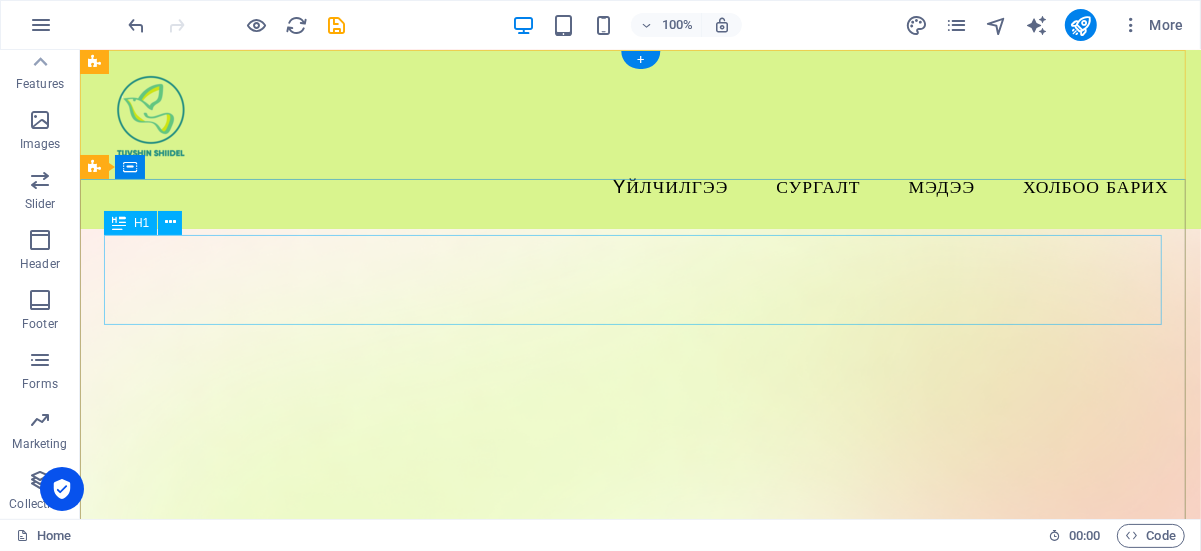 scroll, scrollTop: 0, scrollLeft: 0, axis: both 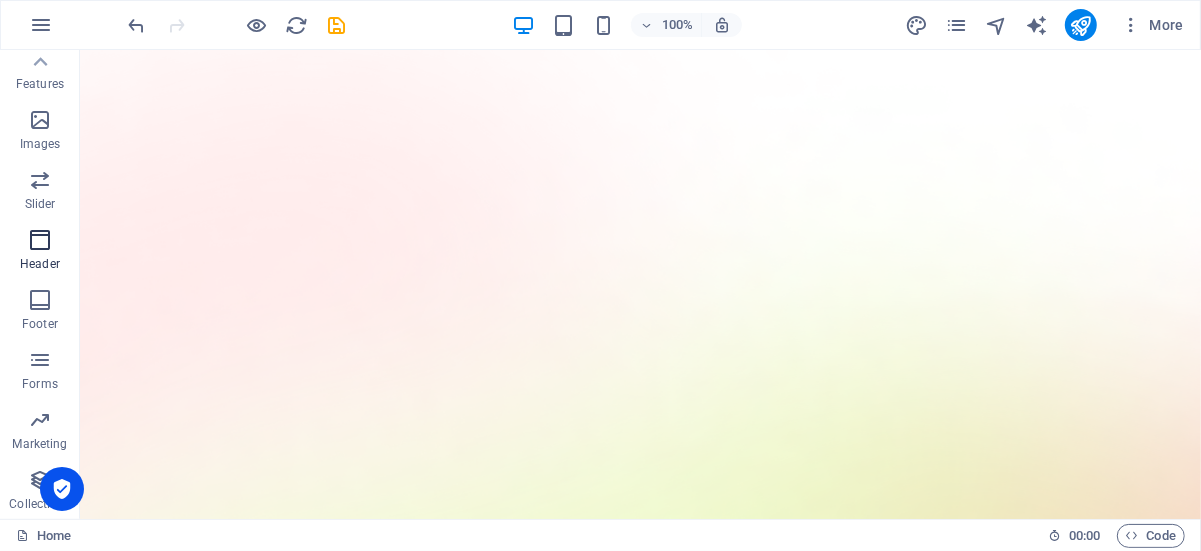 click at bounding box center (40, 240) 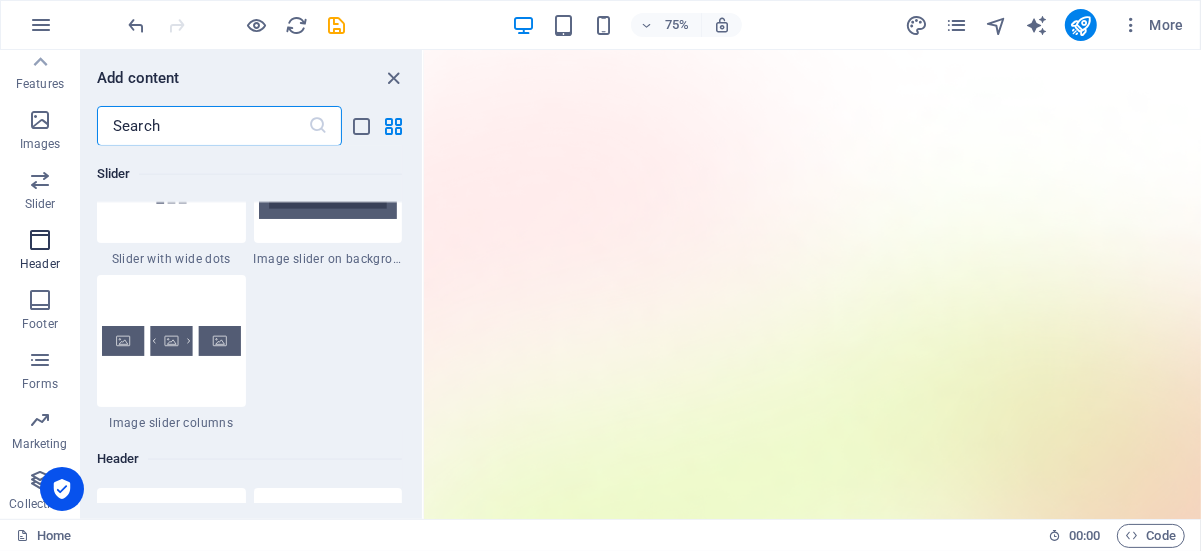 scroll, scrollTop: 11876, scrollLeft: 0, axis: vertical 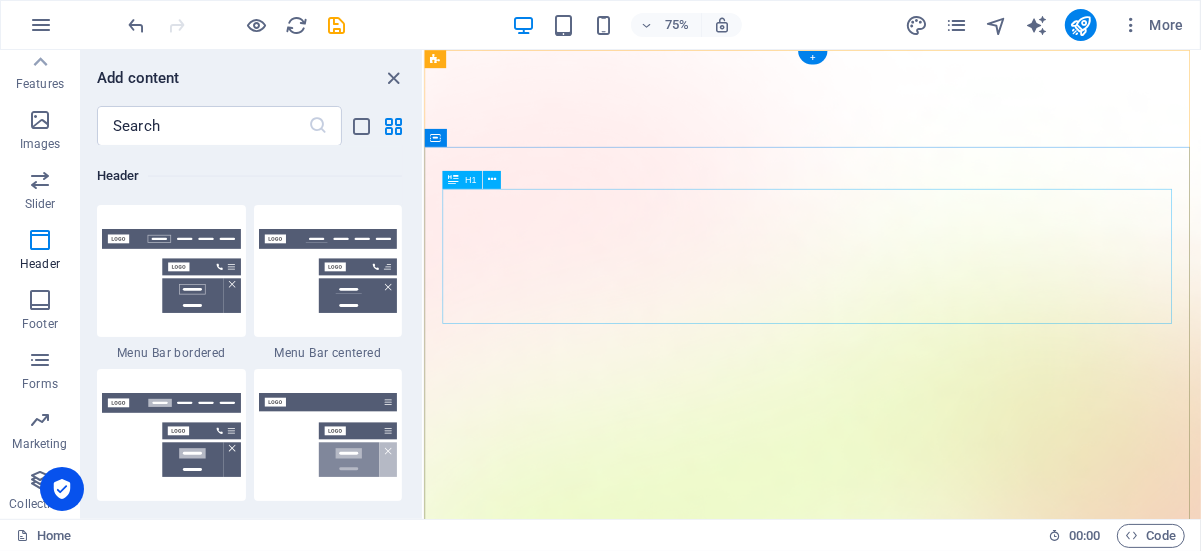 click on "AI app for productivity" at bounding box center (941, 1653) 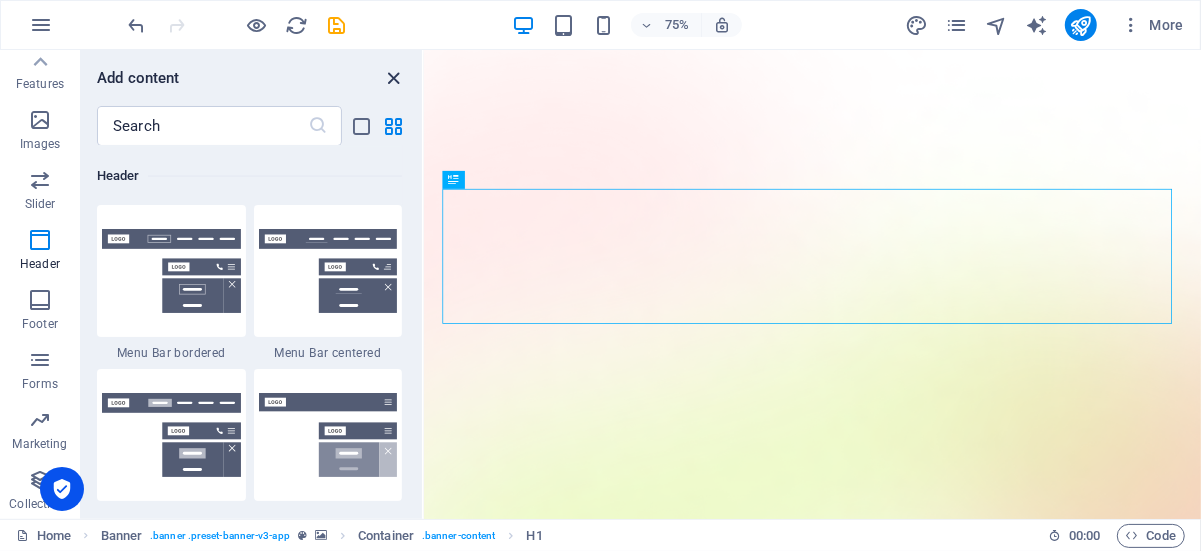 click at bounding box center (394, 78) 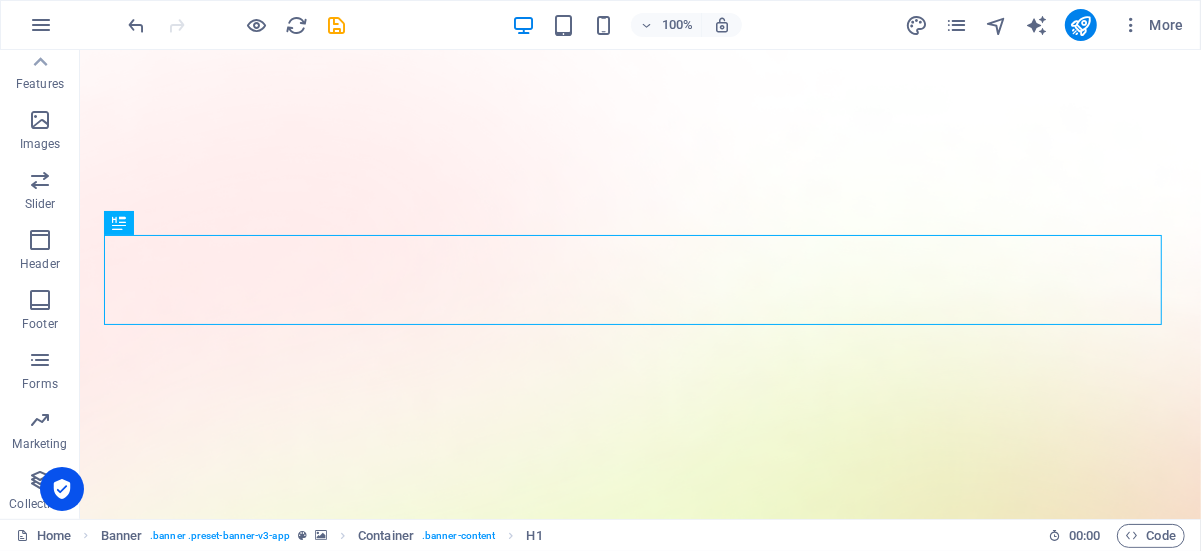 drag, startPoint x: 813, startPoint y: 20, endPoint x: 801, endPoint y: 11, distance: 15 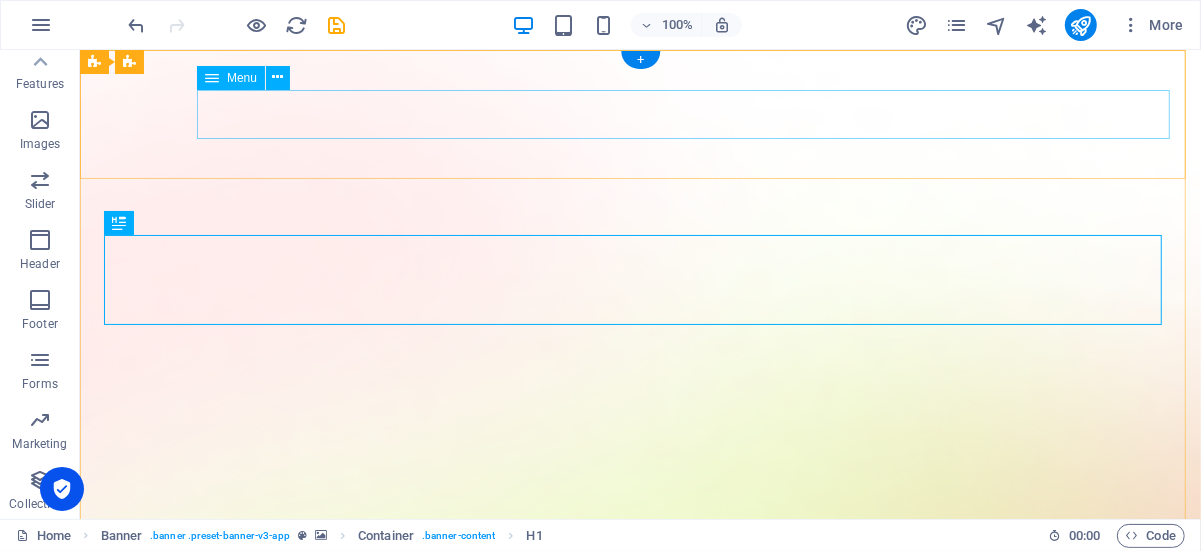click on "[PERSON_NAME]" at bounding box center [639, 1465] 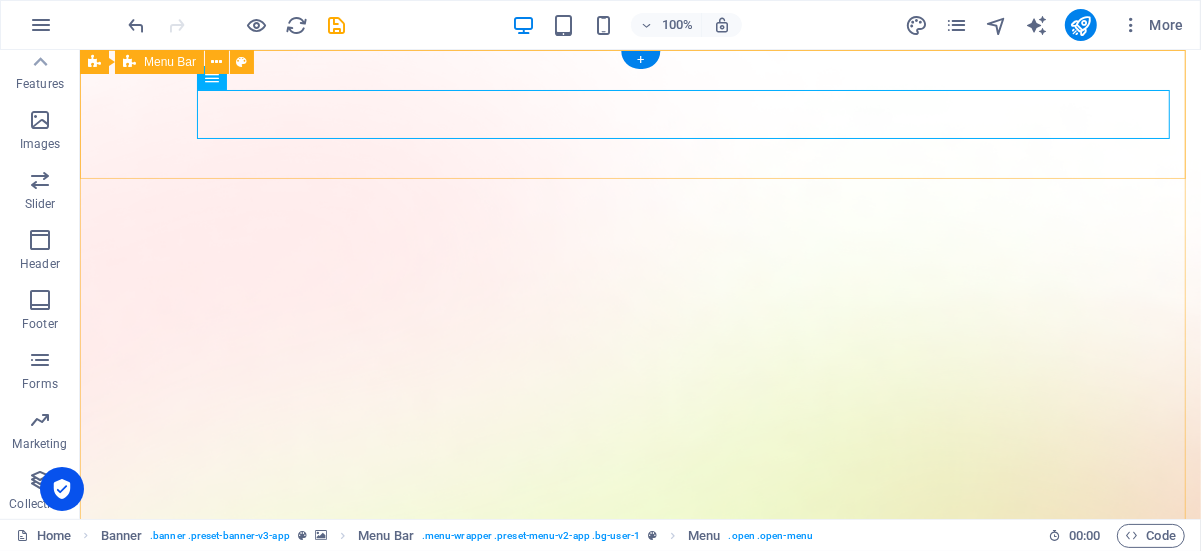 click on "[PERSON_NAME]" at bounding box center [639, 1416] 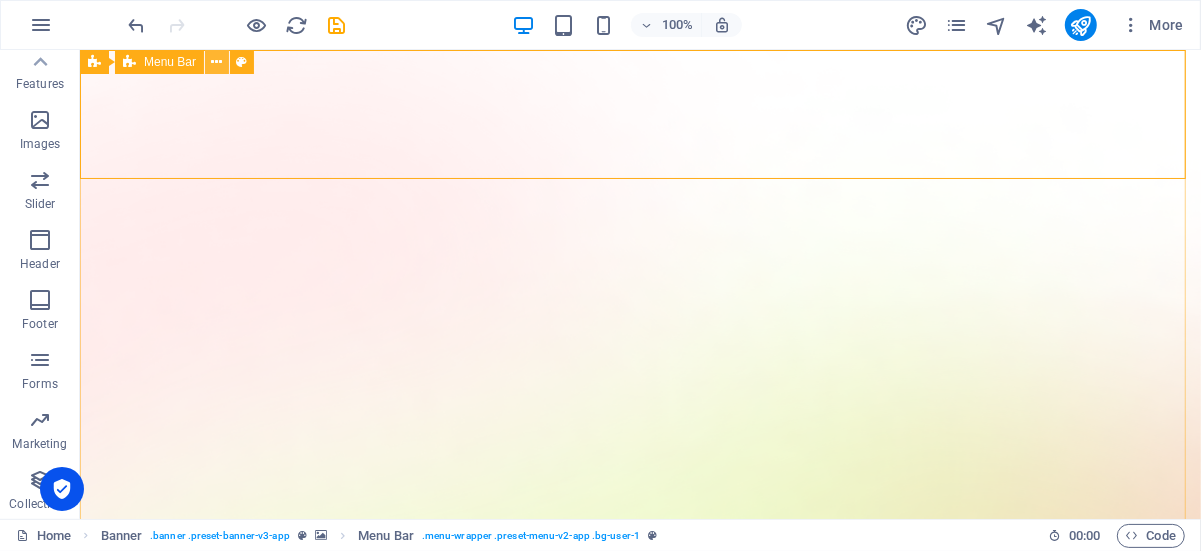click at bounding box center [217, 62] 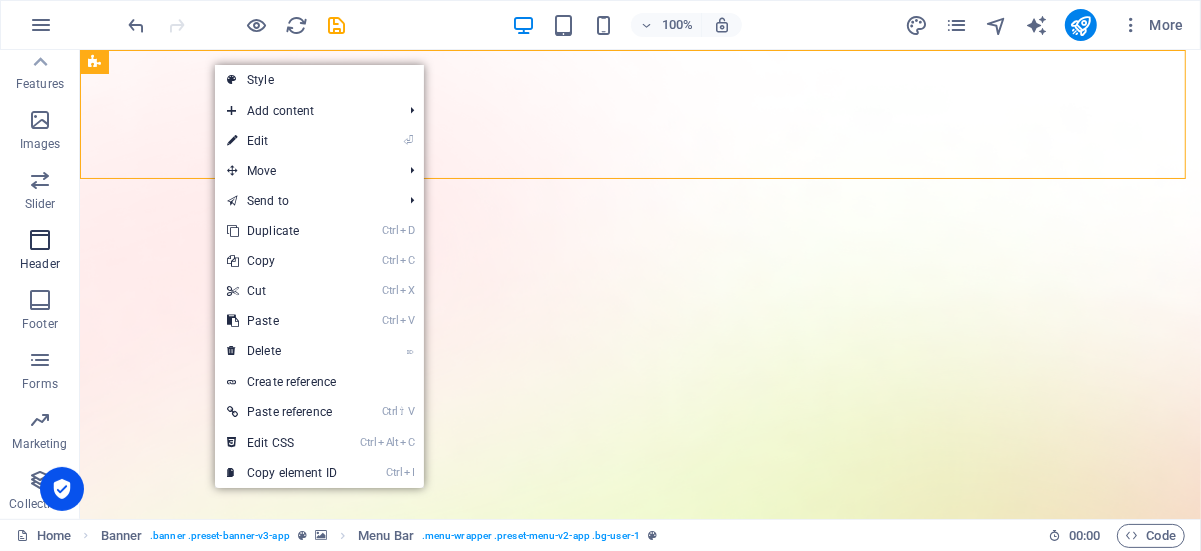 click at bounding box center (40, 240) 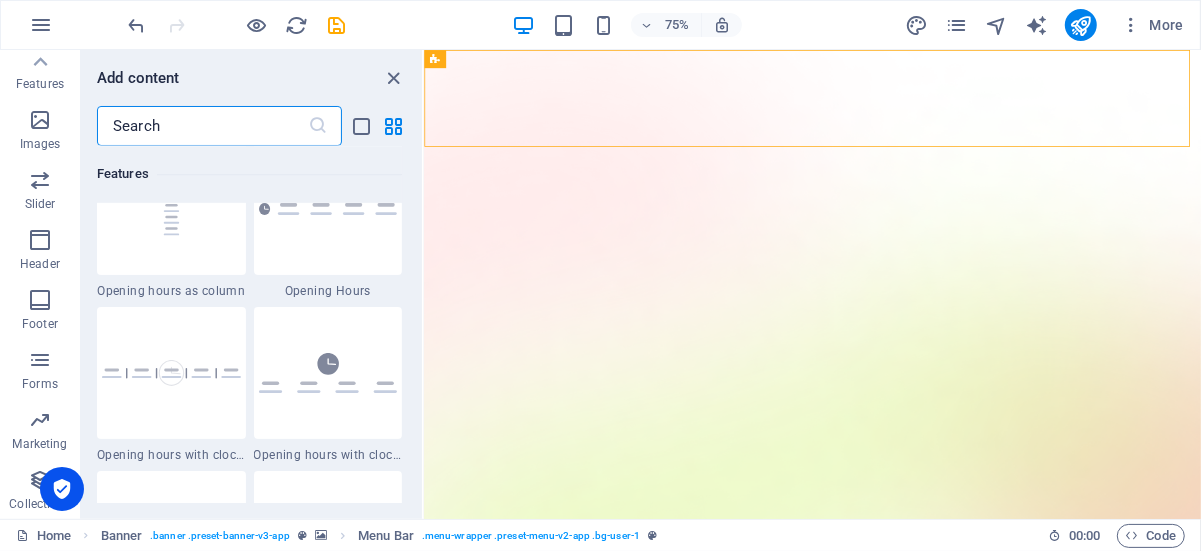 scroll, scrollTop: 11876, scrollLeft: 0, axis: vertical 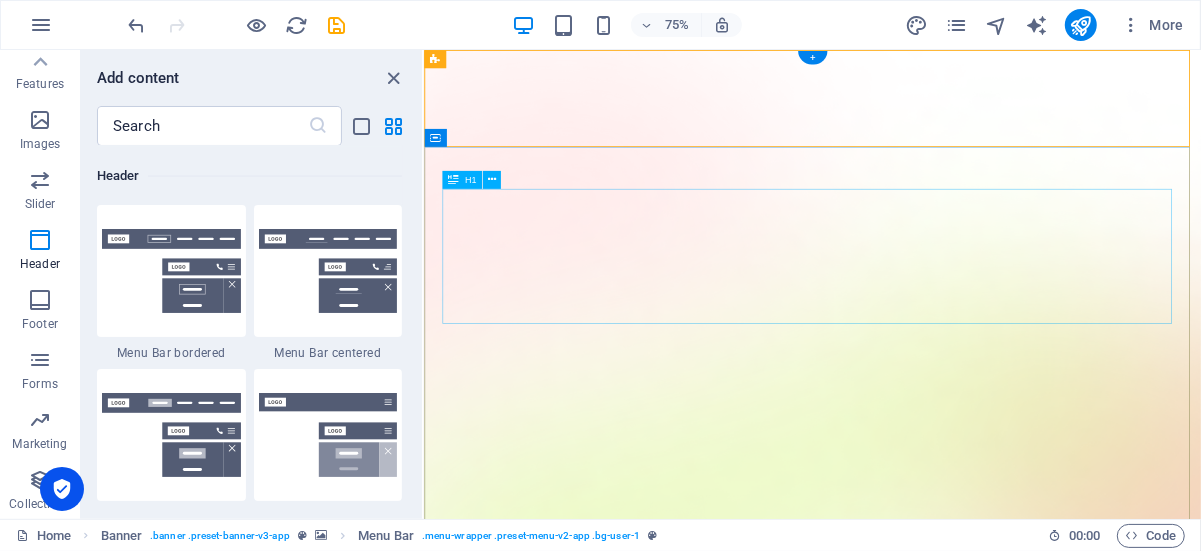 click on "AI app for productivity" at bounding box center (941, 1653) 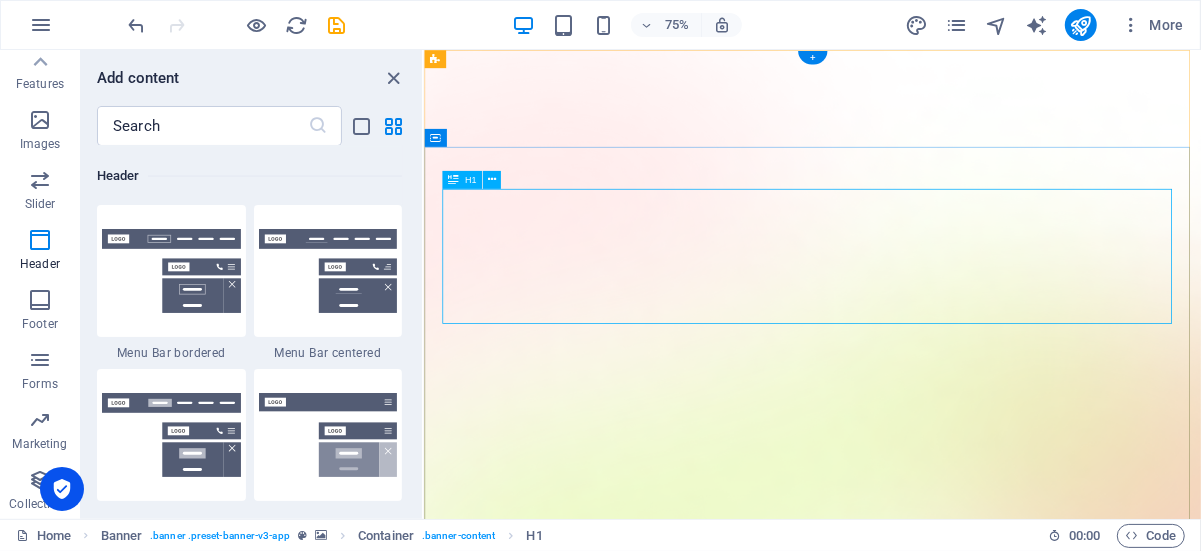 click on "AI app for productivity" at bounding box center (941, 1653) 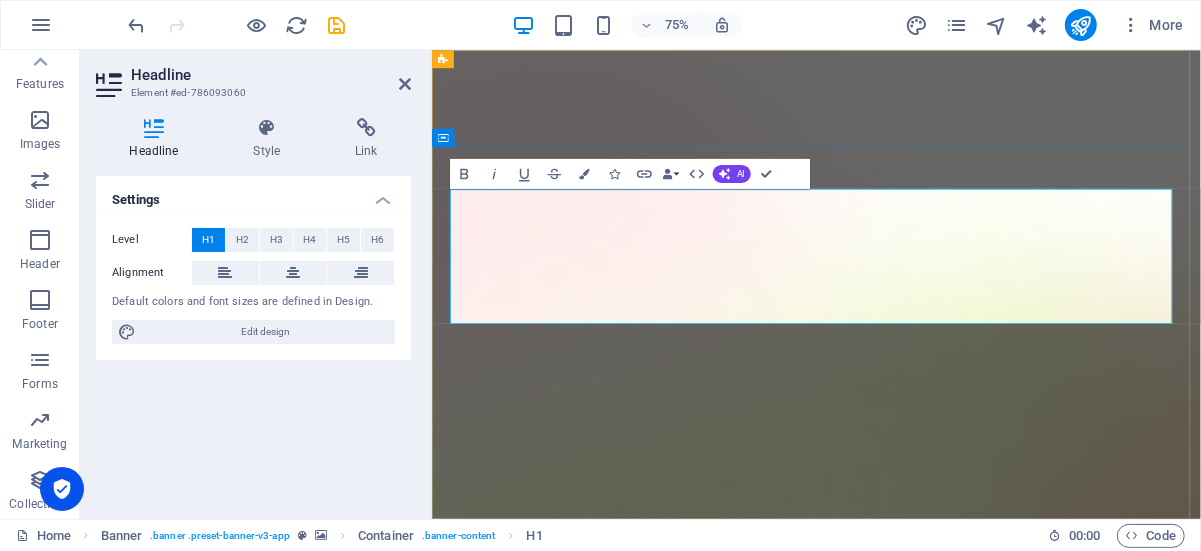 type 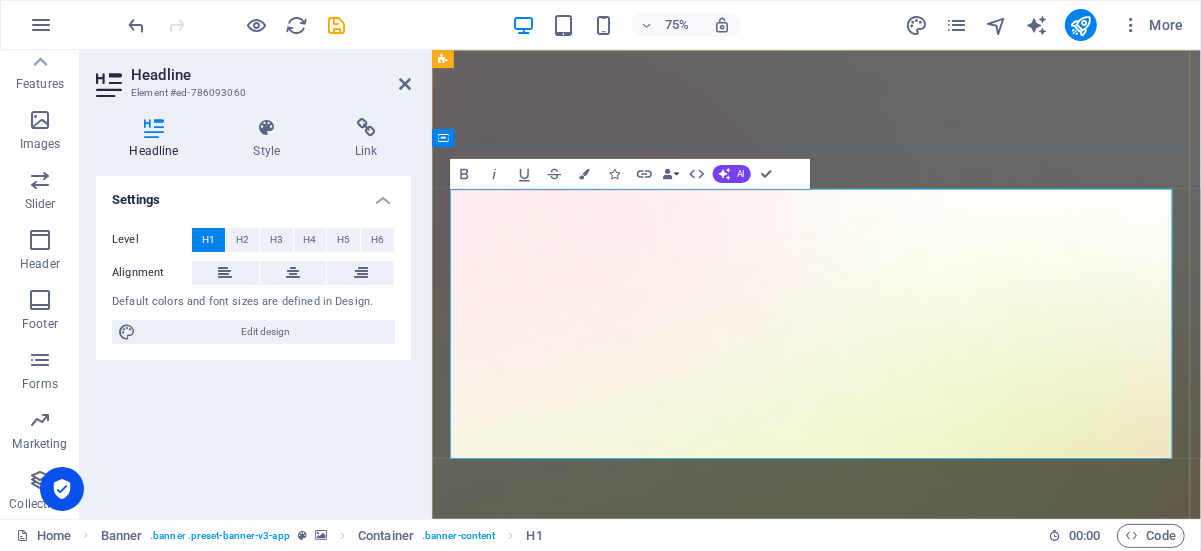 scroll, scrollTop: 23, scrollLeft: 0, axis: vertical 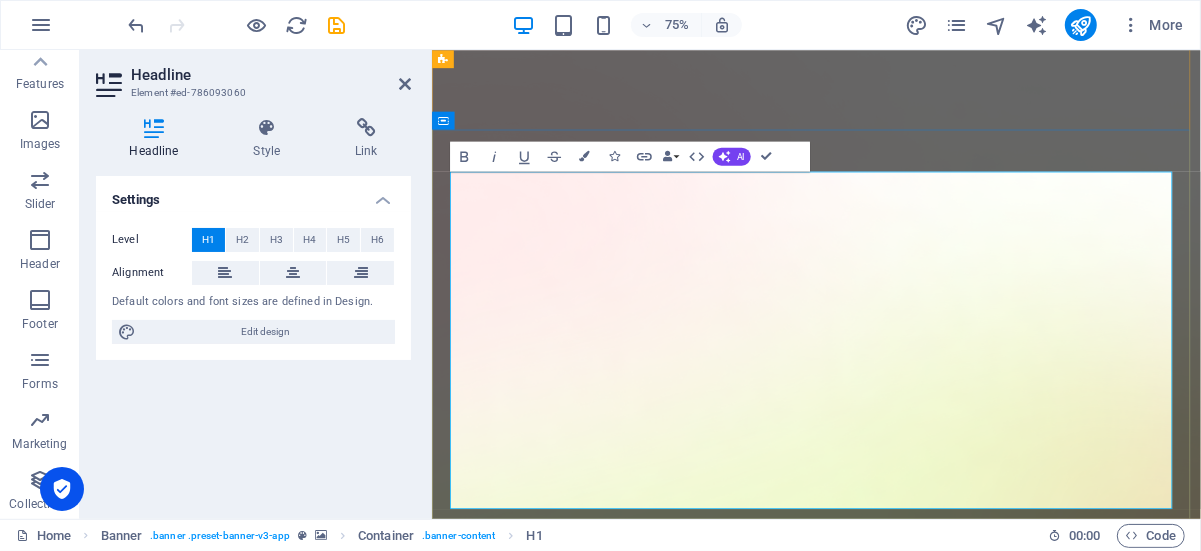 drag, startPoint x: 860, startPoint y: 264, endPoint x: 1259, endPoint y: 586, distance: 512.72314 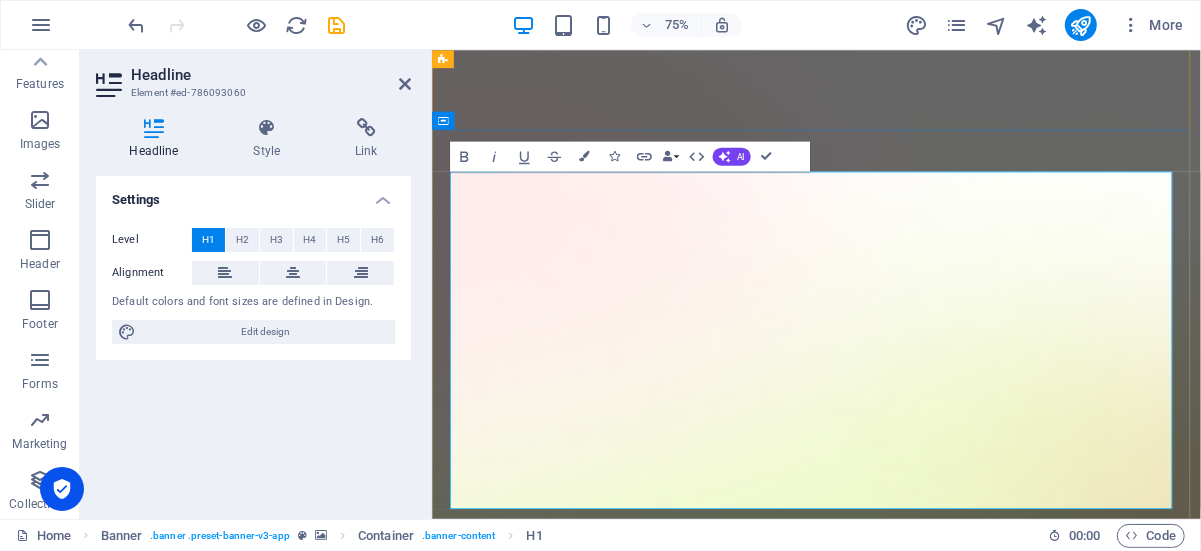 click on "​ISO СТАНДАРТУУДЫН ЗӨВЛӨХ, СУРГАЛТЫН ҮЙЛЧИЛГЭЭ" at bounding box center (943, 2084) 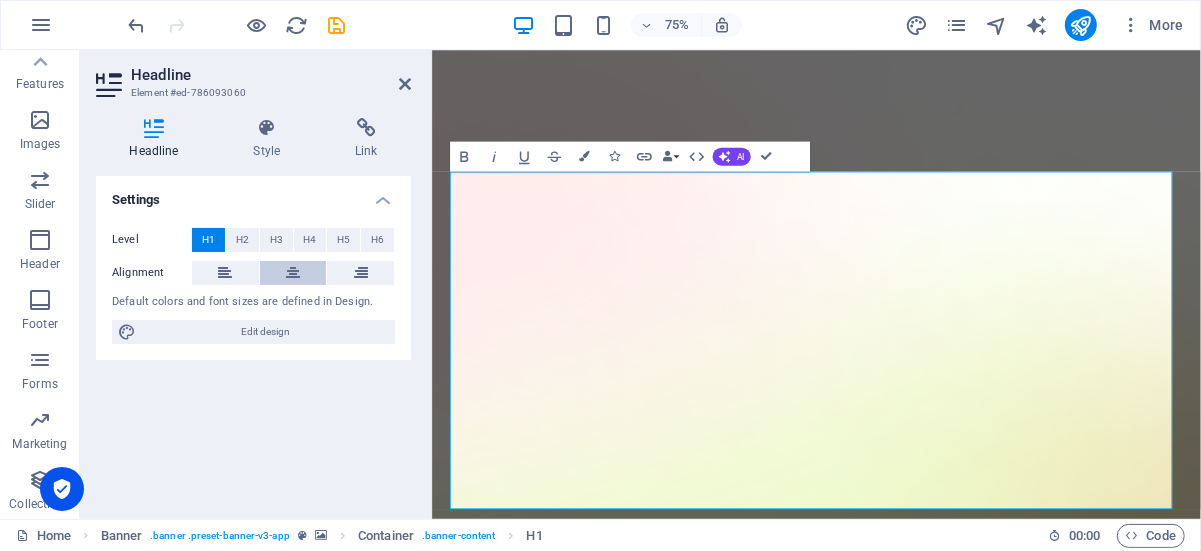 click at bounding box center [293, 273] 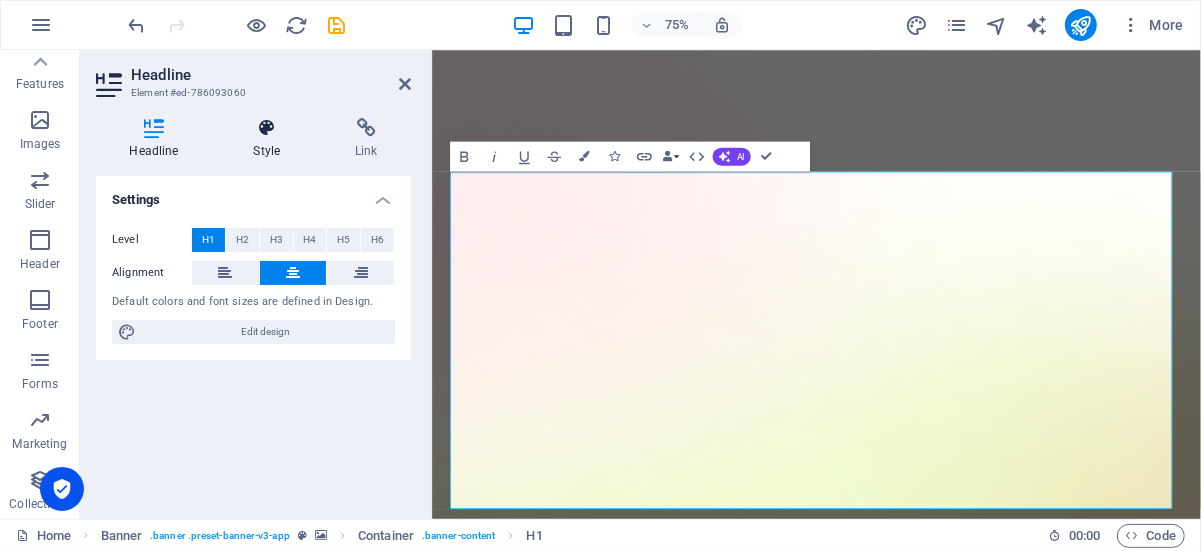 click at bounding box center [267, 128] 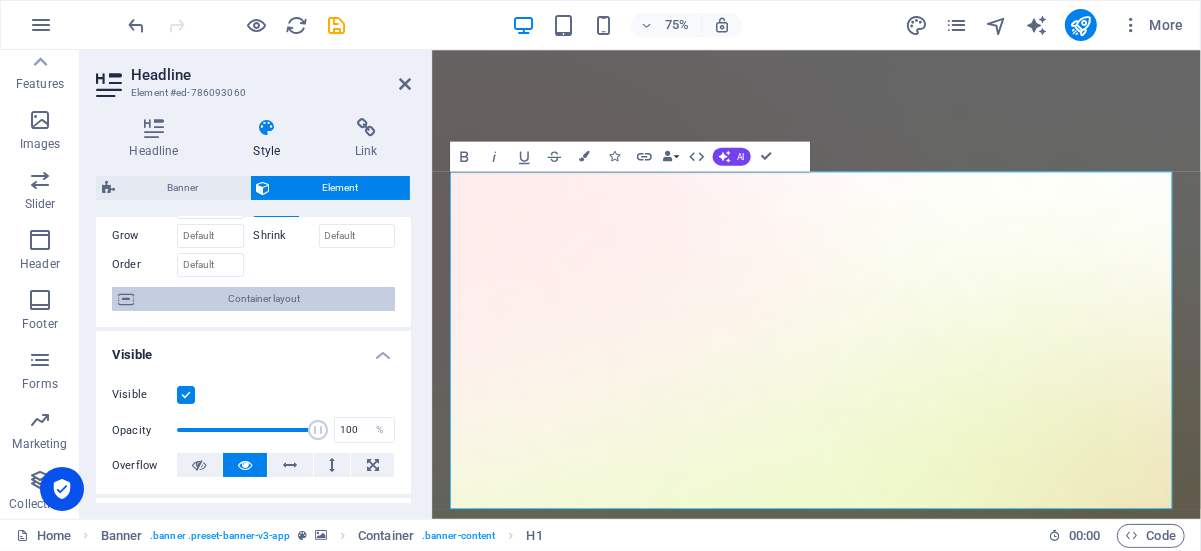 scroll, scrollTop: 0, scrollLeft: 0, axis: both 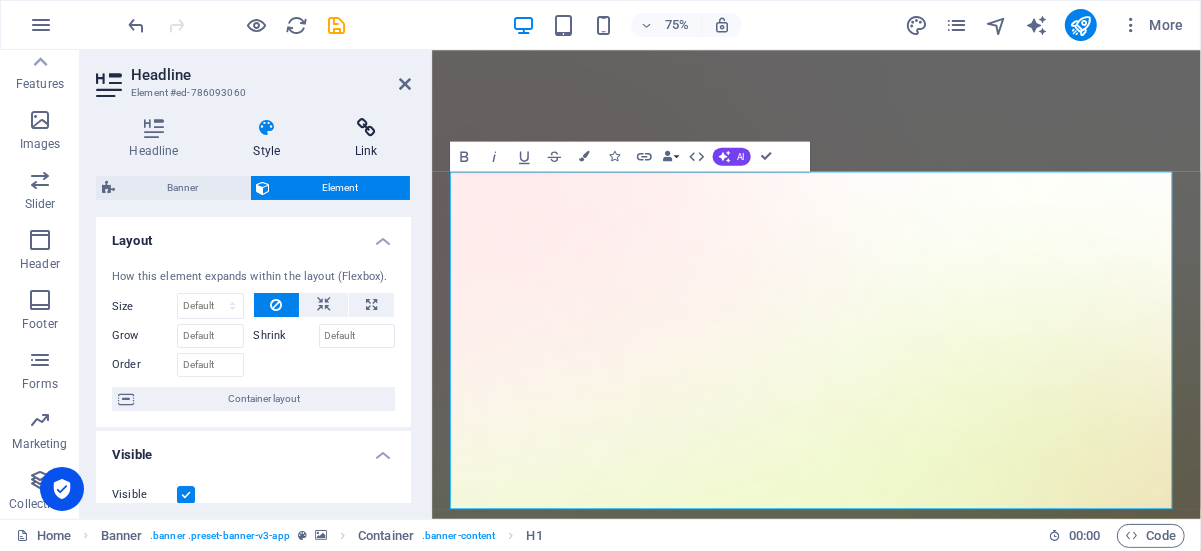 click on "Link" at bounding box center [366, 139] 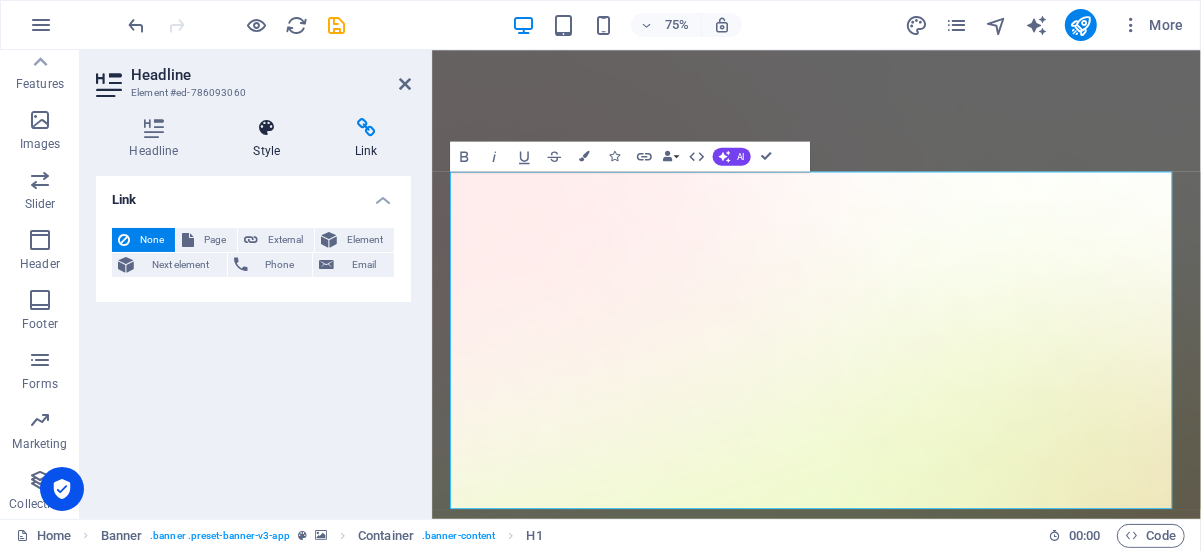 click on "Style" at bounding box center [271, 139] 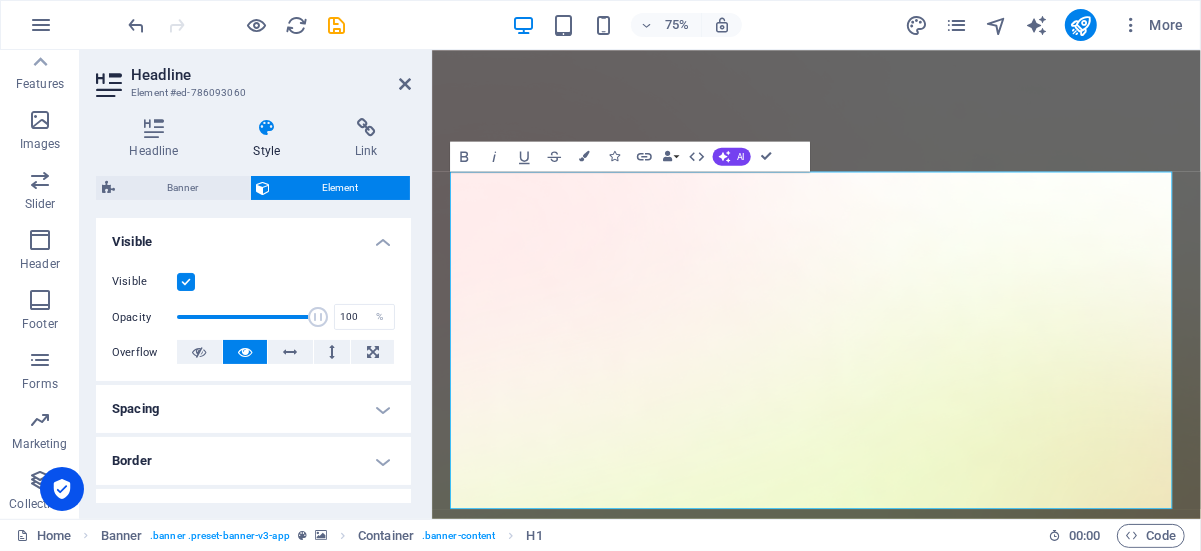 scroll, scrollTop: 200, scrollLeft: 0, axis: vertical 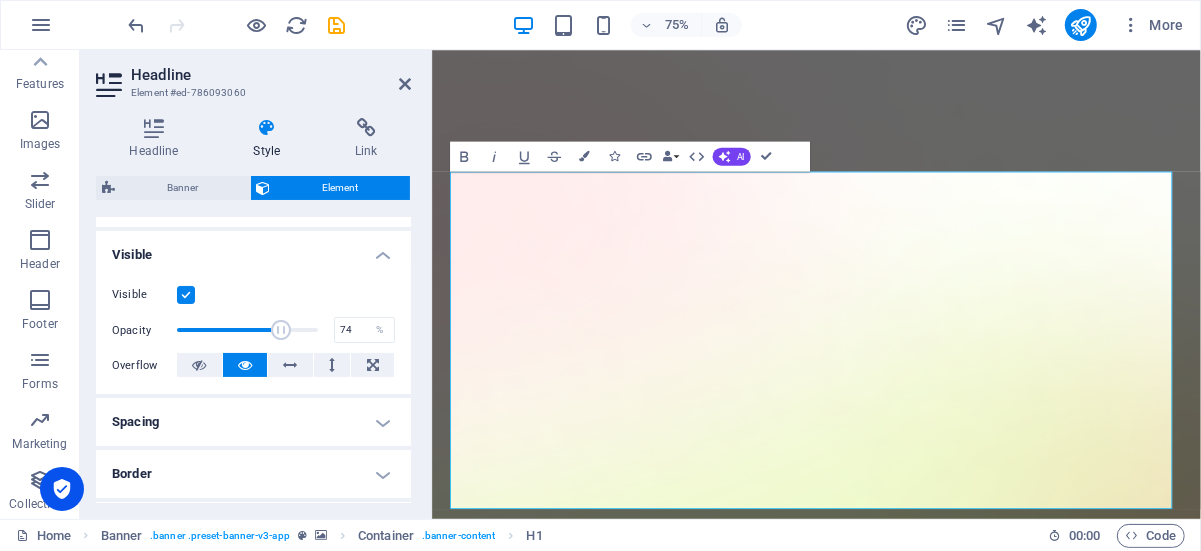drag, startPoint x: 313, startPoint y: 331, endPoint x: 271, endPoint y: 334, distance: 42.107006 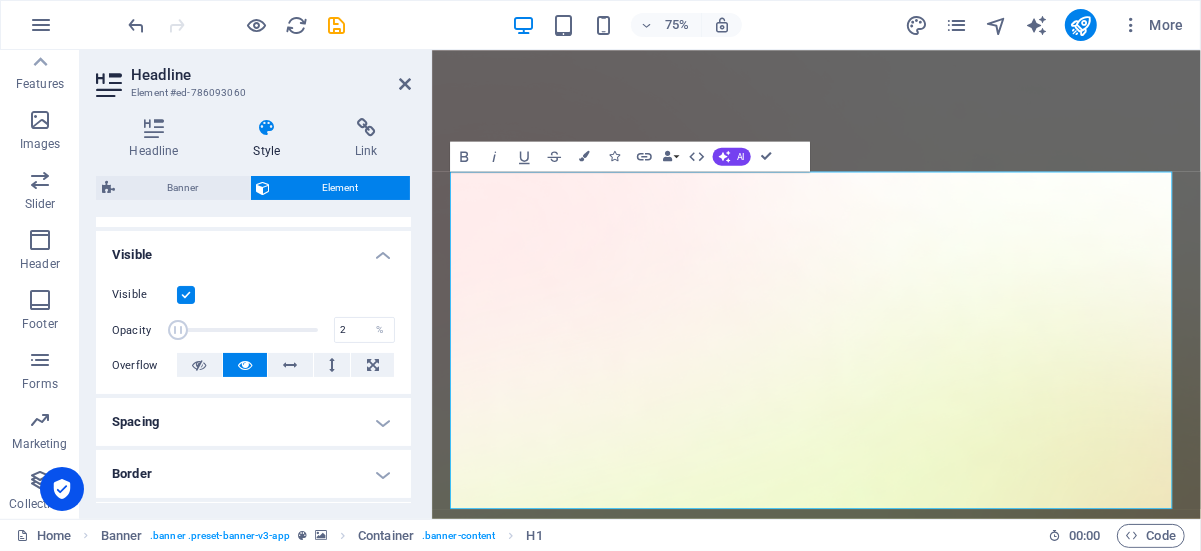 drag, startPoint x: 271, startPoint y: 333, endPoint x: 178, endPoint y: 326, distance: 93.26307 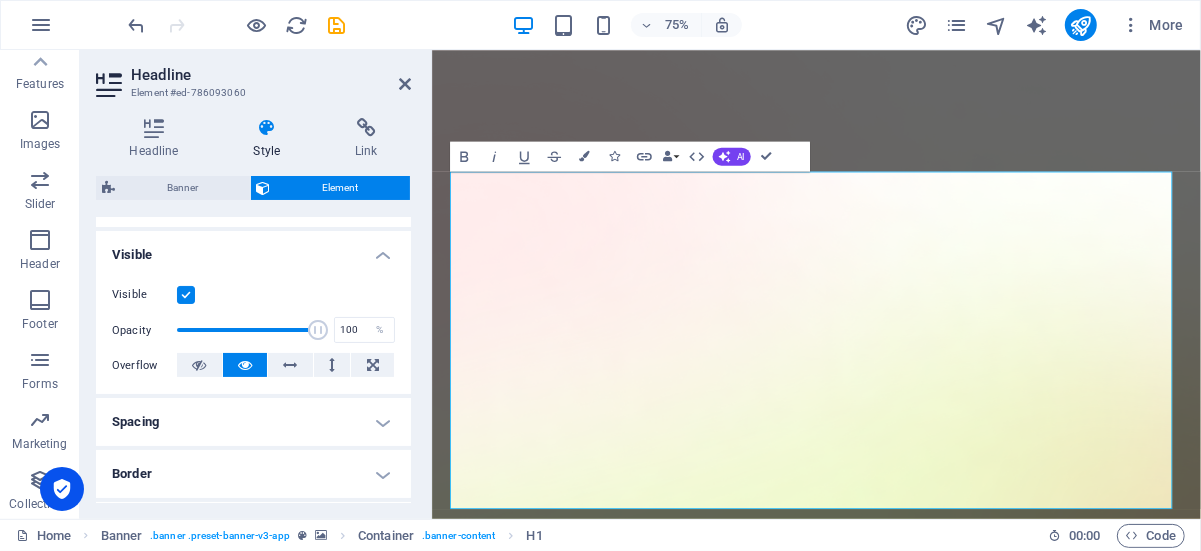 drag, startPoint x: 179, startPoint y: 326, endPoint x: 318, endPoint y: 333, distance: 139.17615 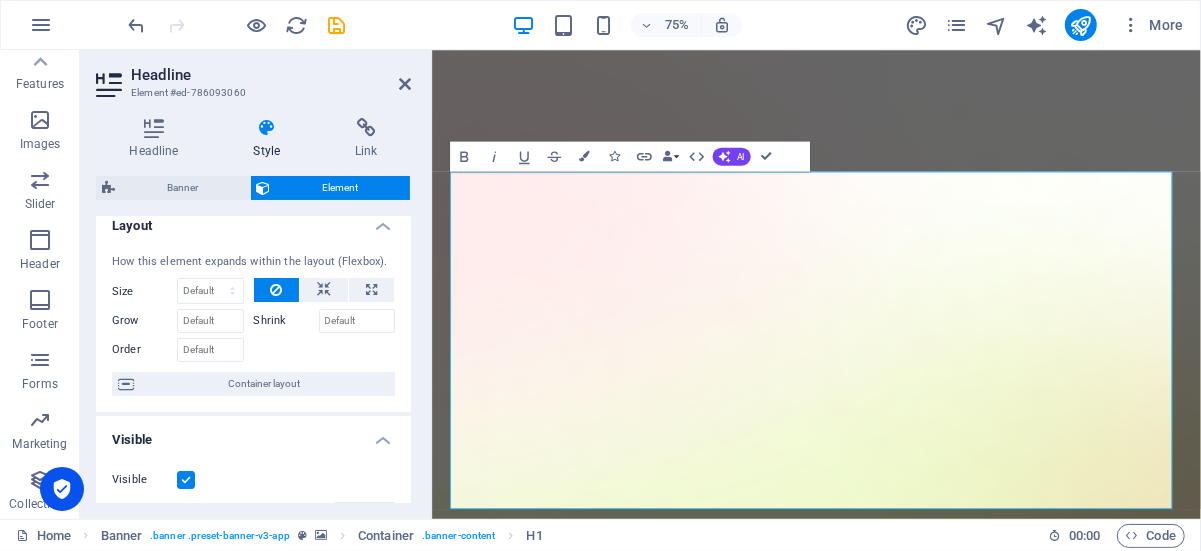 scroll, scrollTop: 0, scrollLeft: 0, axis: both 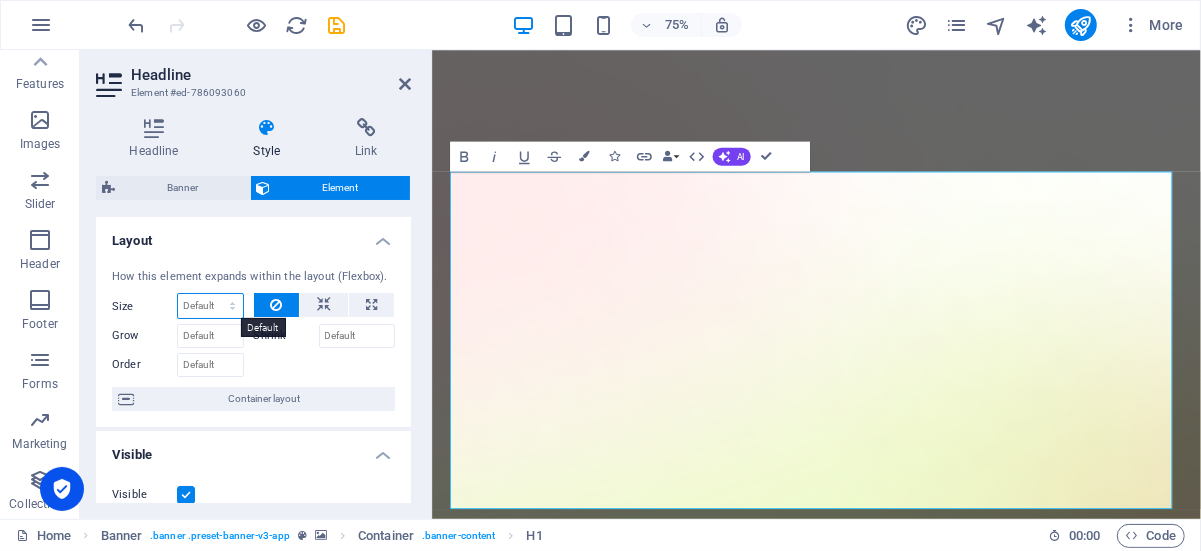 click on "Default auto px % 1/1 1/2 1/3 1/4 1/5 1/6 1/7 1/8 1/9 1/10" at bounding box center [210, 306] 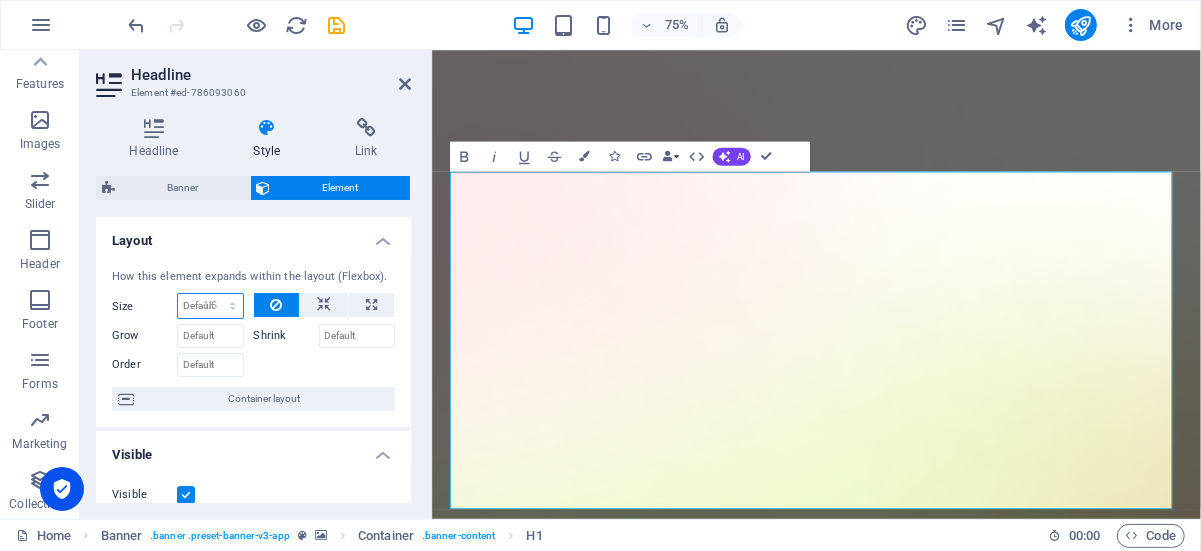 click on "Default auto px % 1/1 1/2 1/3 1/4 1/5 1/6 1/7 1/8 1/9 1/10" at bounding box center [210, 306] 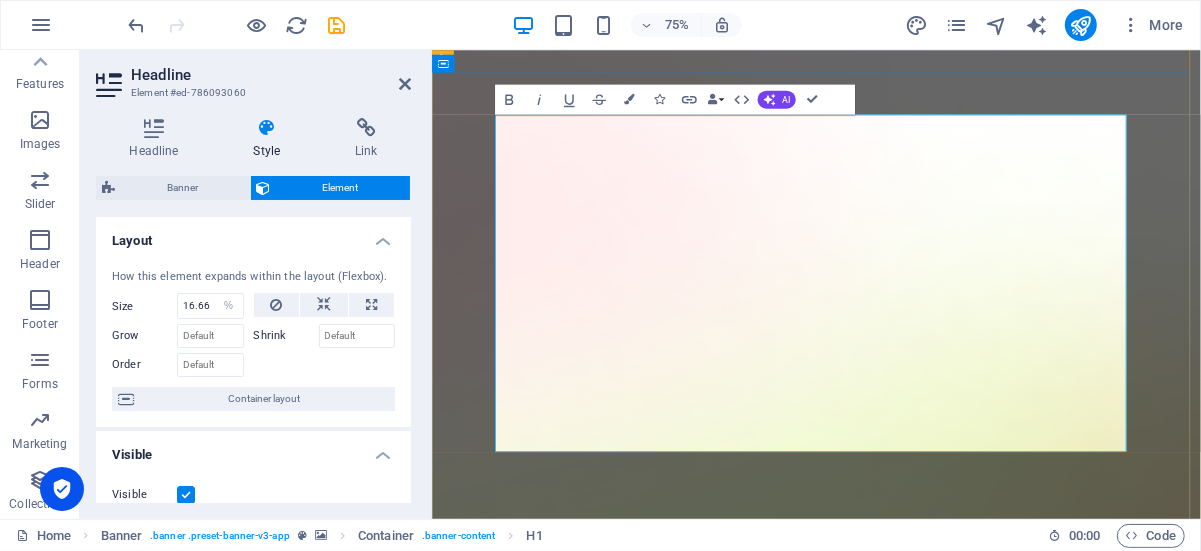scroll, scrollTop: 223, scrollLeft: 0, axis: vertical 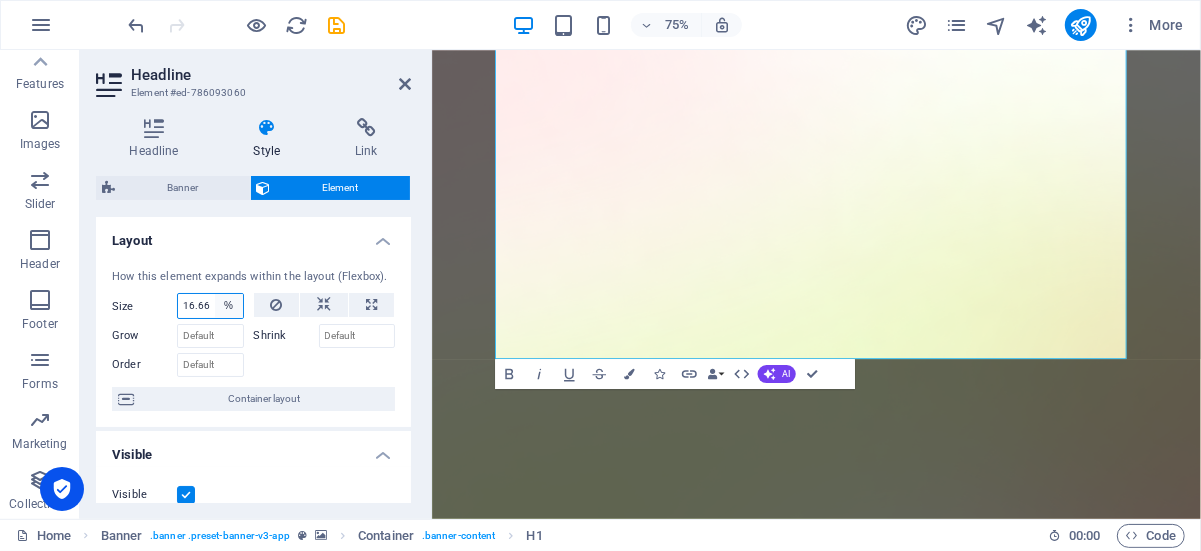click on "Default auto px % 1/1 1/2 1/3 1/4 1/5 1/6 1/7 1/8 1/9 1/10" at bounding box center (229, 306) 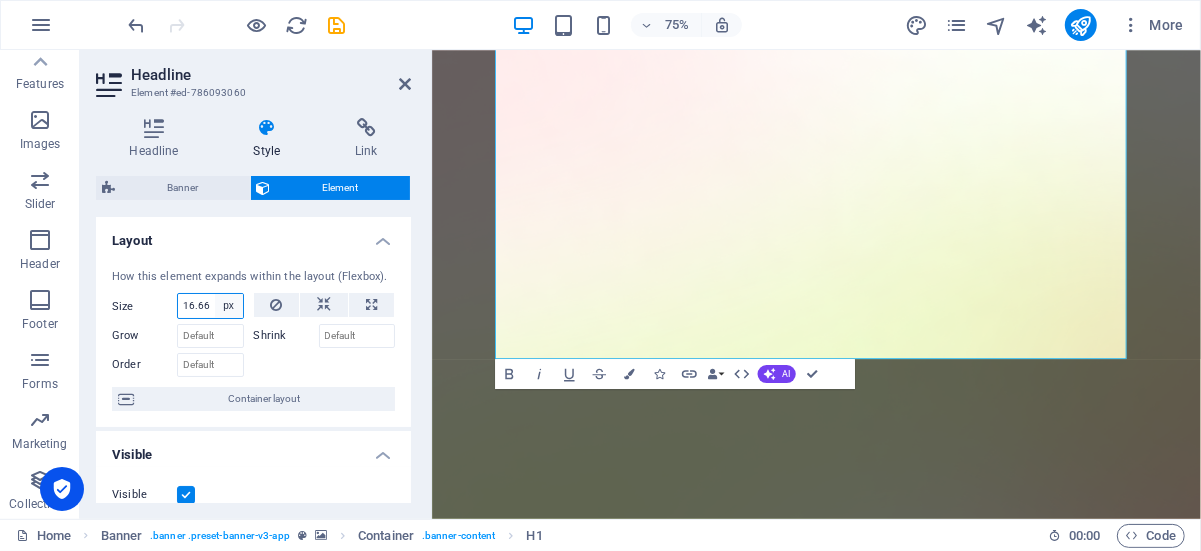 click on "Default auto px % 1/1 1/2 1/3 1/4 1/5 1/6 1/7 1/8 1/9 1/10" at bounding box center [229, 306] 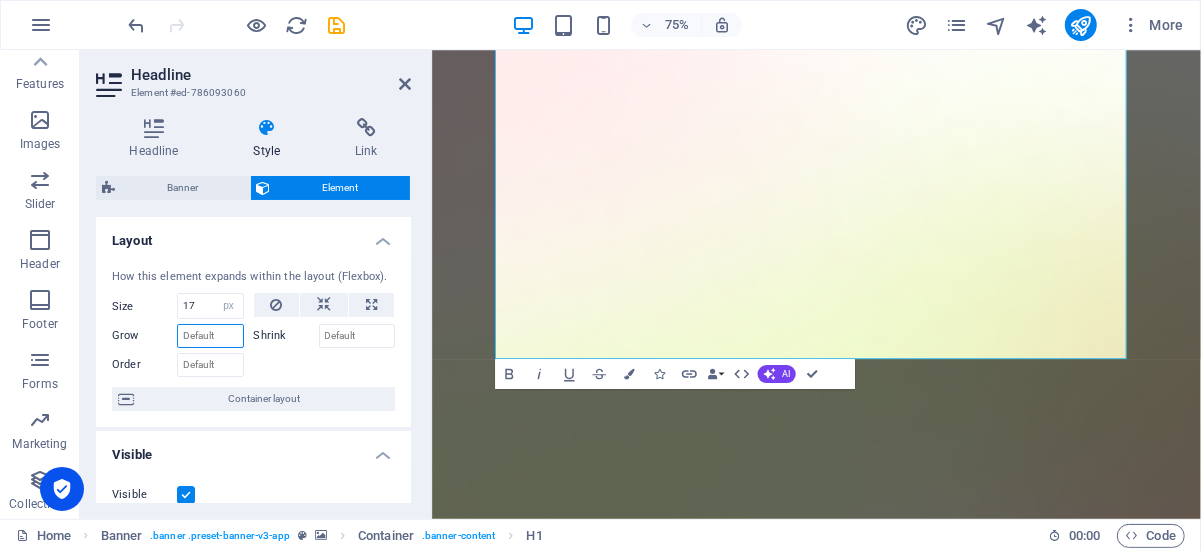 click on "Grow" at bounding box center [210, 336] 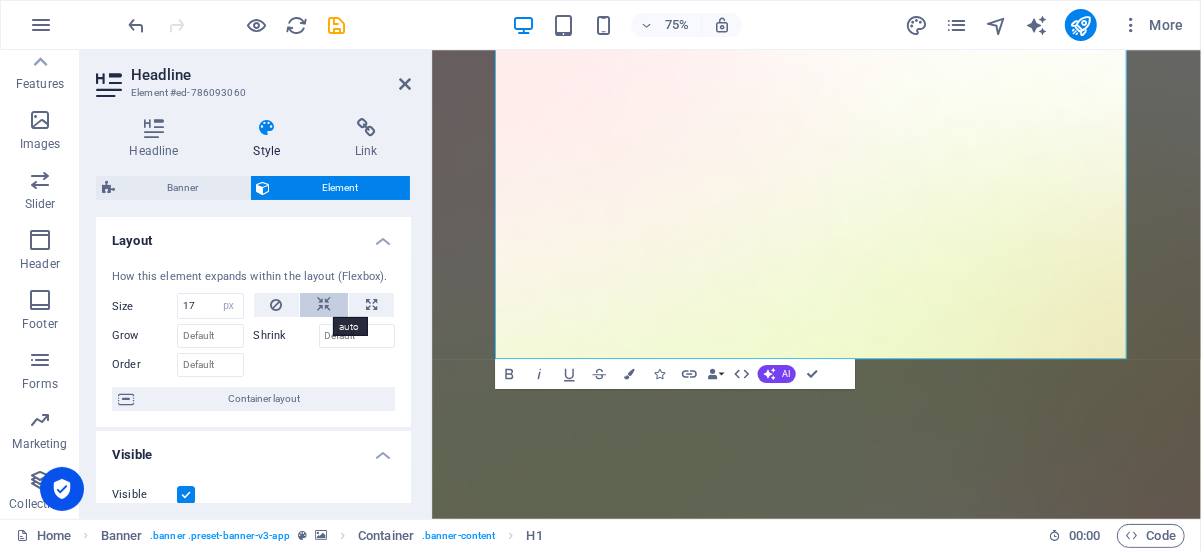 click at bounding box center [324, 305] 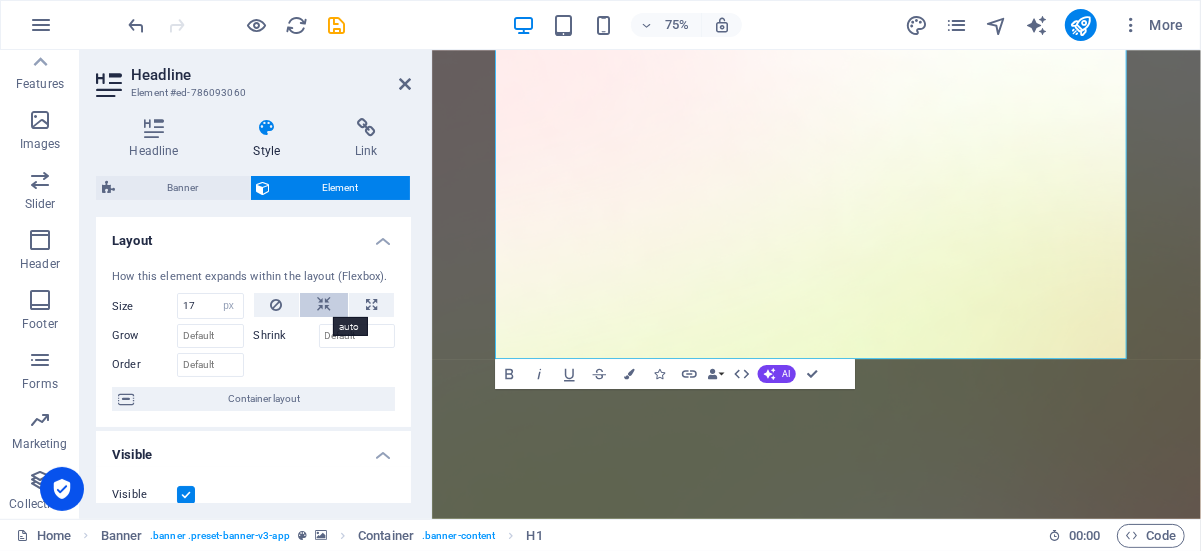 select on "DISABLED_OPTION_VALUE" 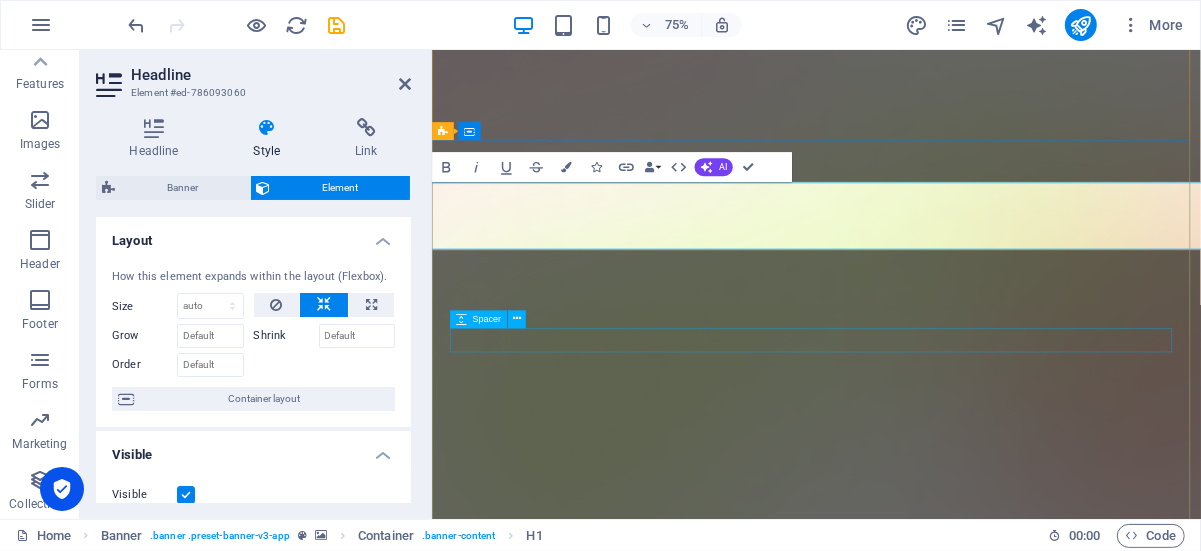 scroll, scrollTop: 0, scrollLeft: 0, axis: both 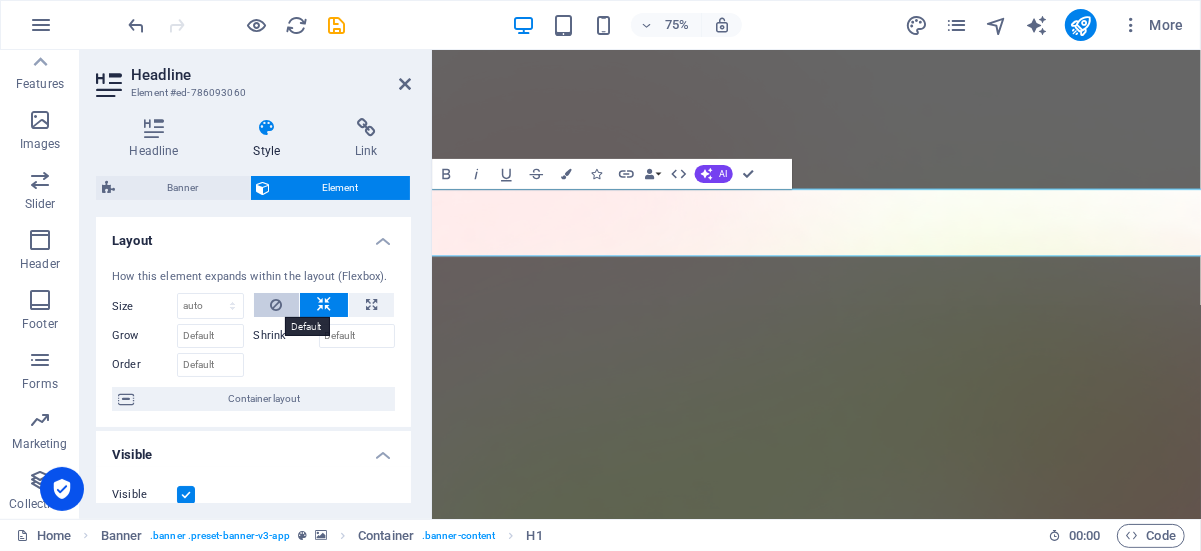 click at bounding box center [276, 305] 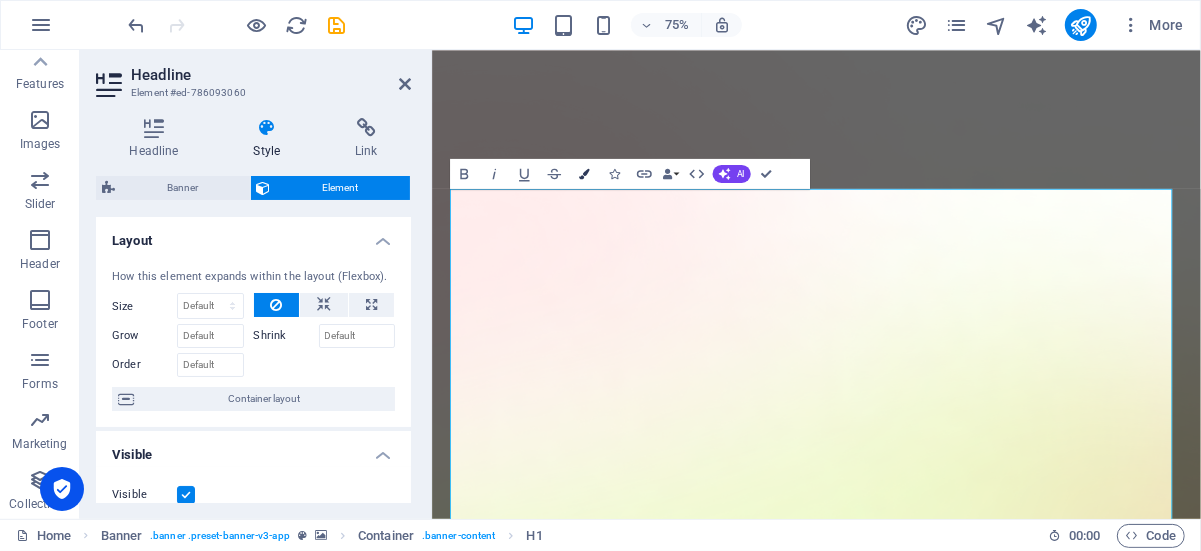 click at bounding box center (584, 173) 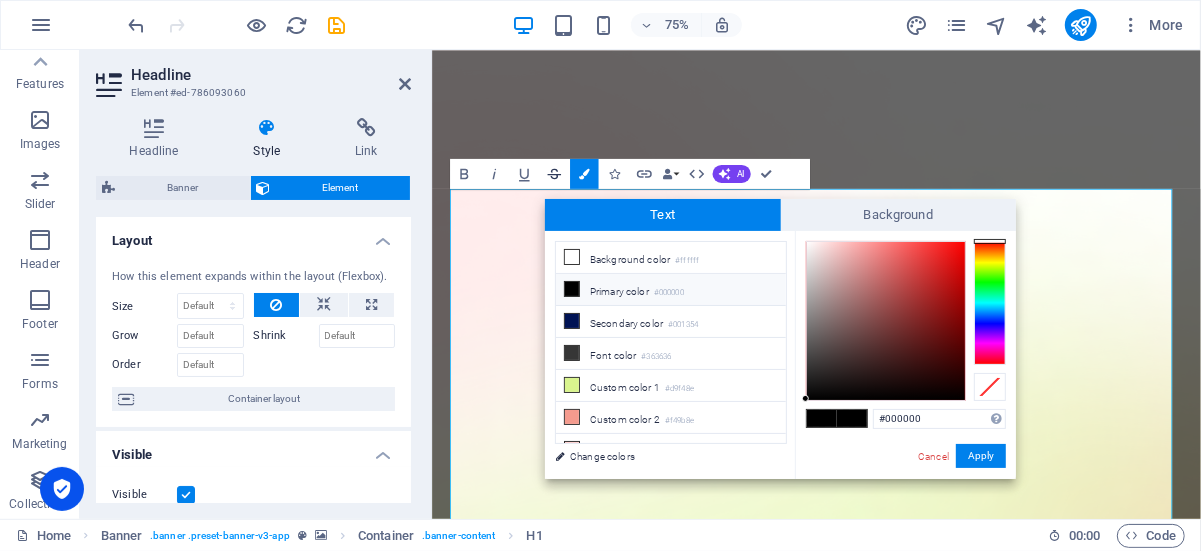 click 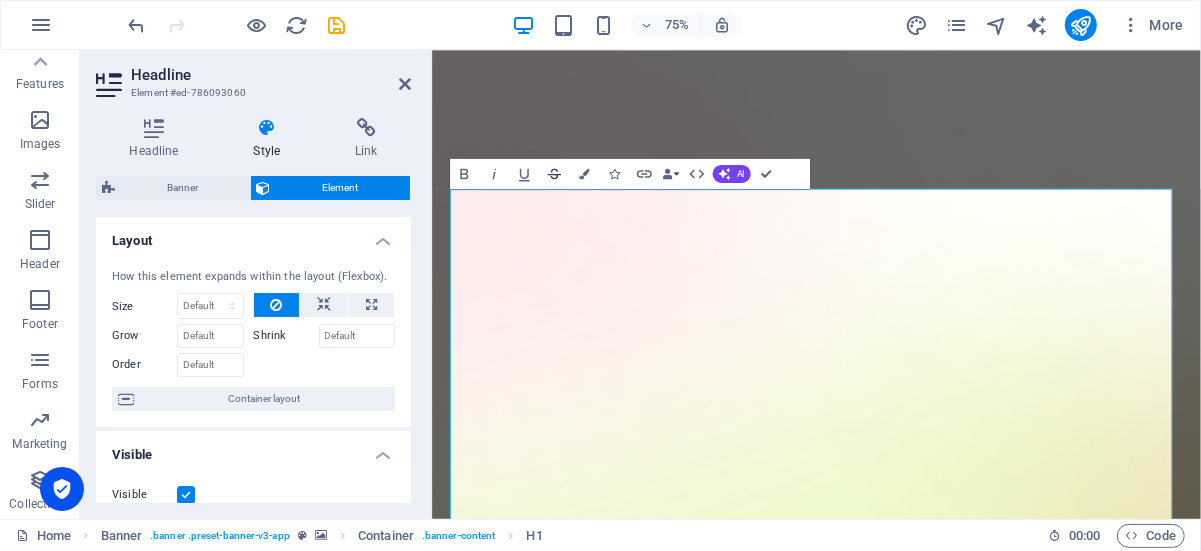 click 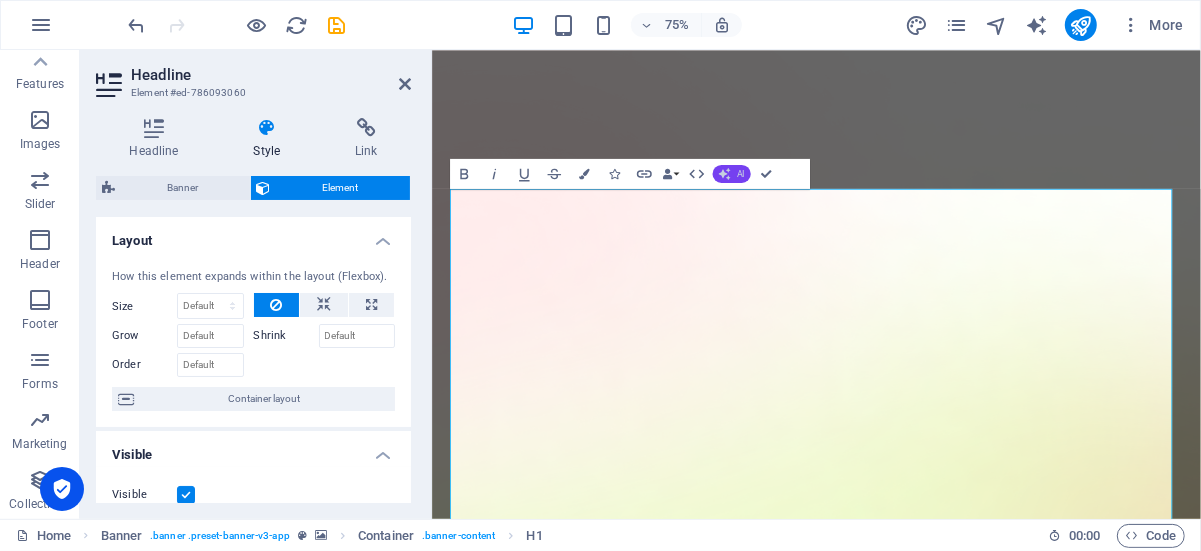 click on "AI" at bounding box center (731, 174) 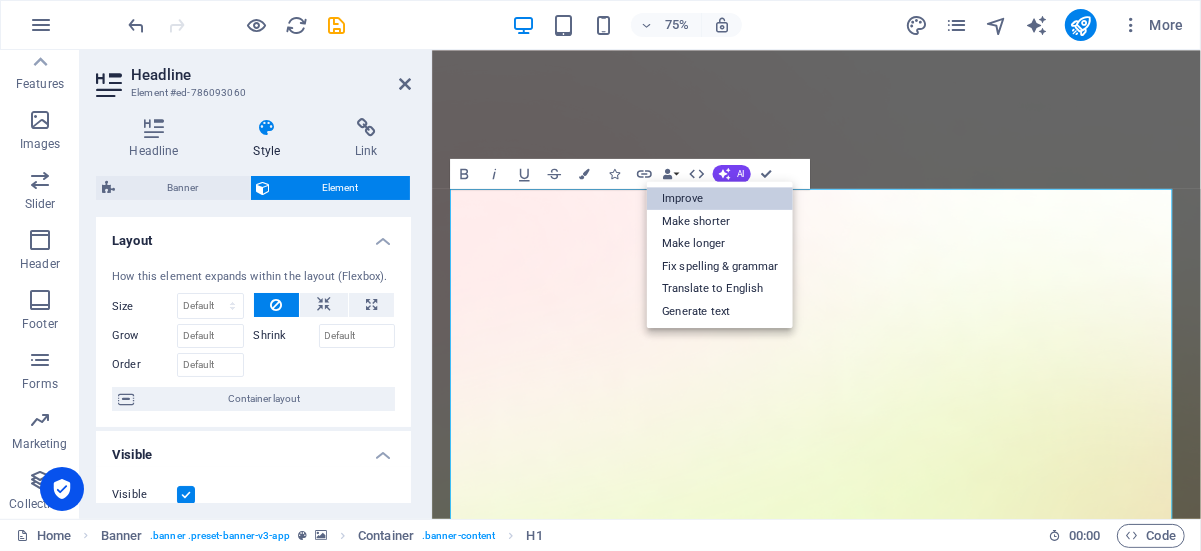 click on "Improve" at bounding box center [720, 198] 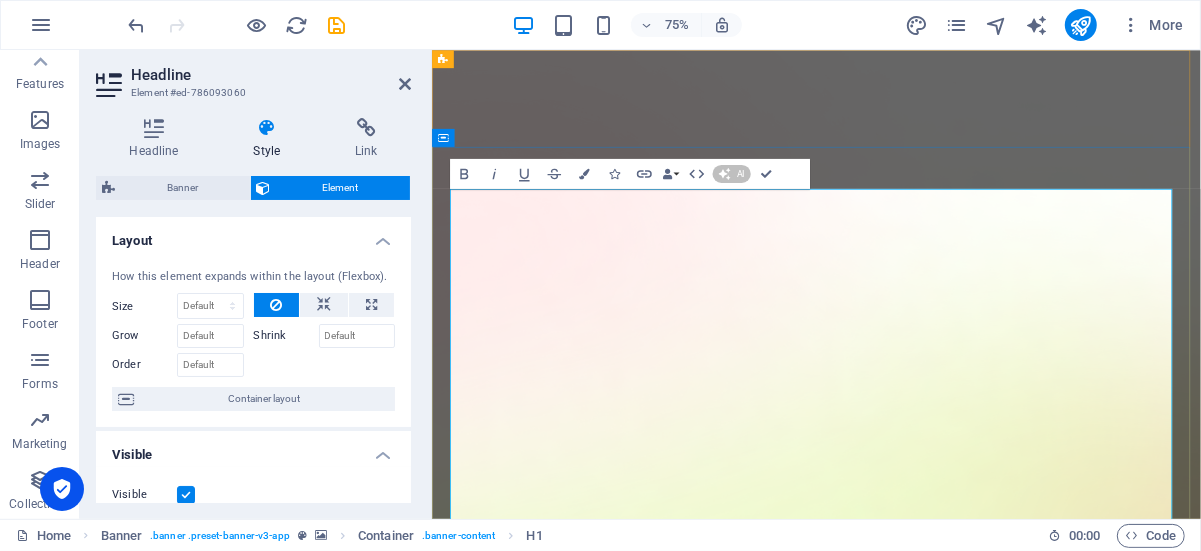 type 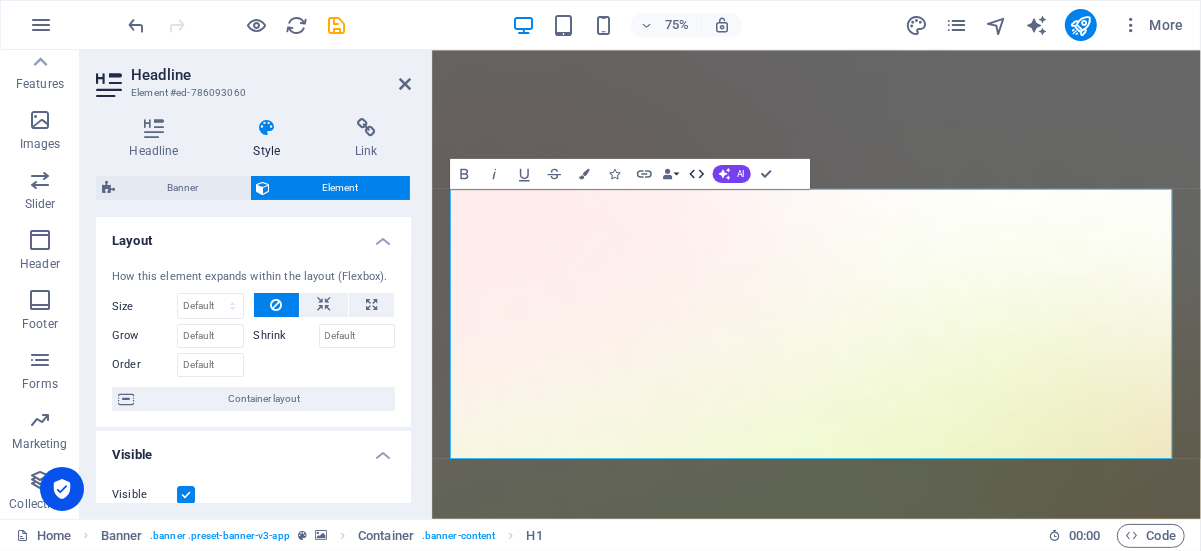 click 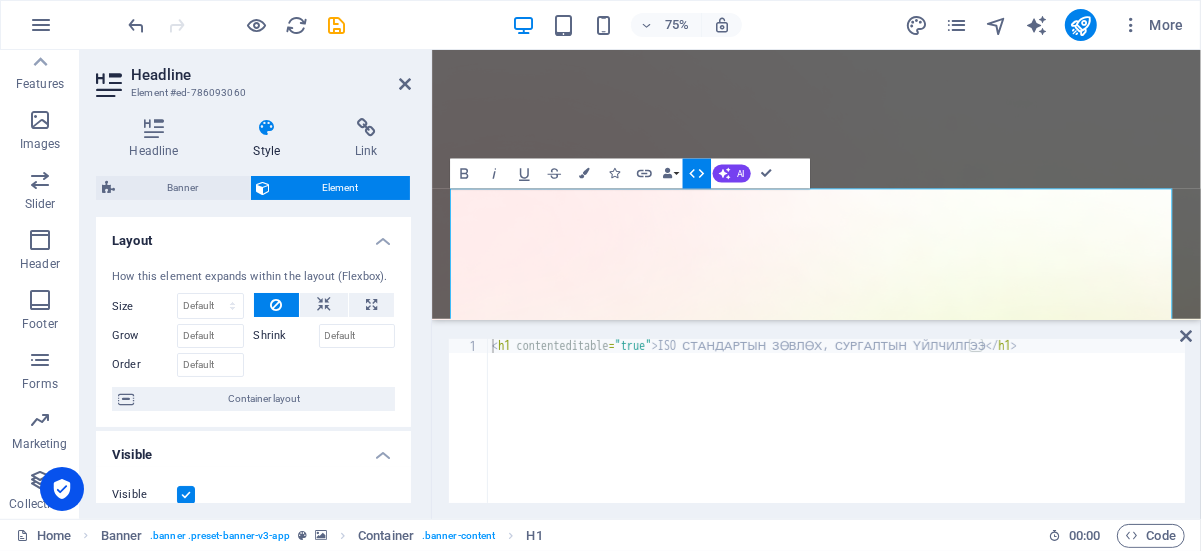 type on "<h1 contenteditable="true">ISO СТАНДАРТЫН ЗӨВЛӨХ, СУРГАЛТЫН ҮЙЛЧИЛГЭЭ</h1>" 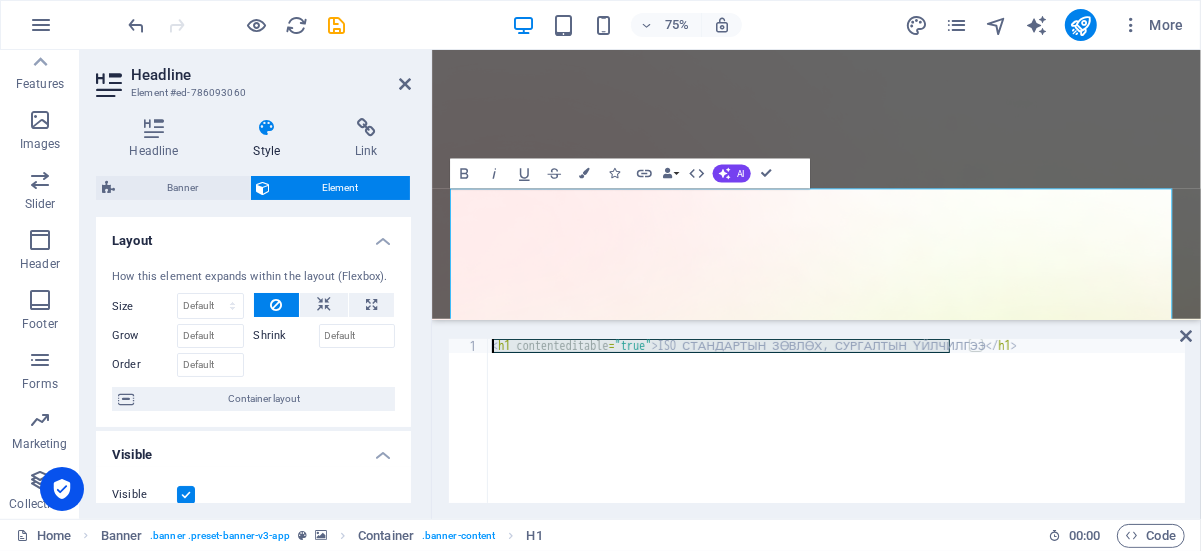 drag, startPoint x: 953, startPoint y: 344, endPoint x: 679, endPoint y: 339, distance: 274.04562 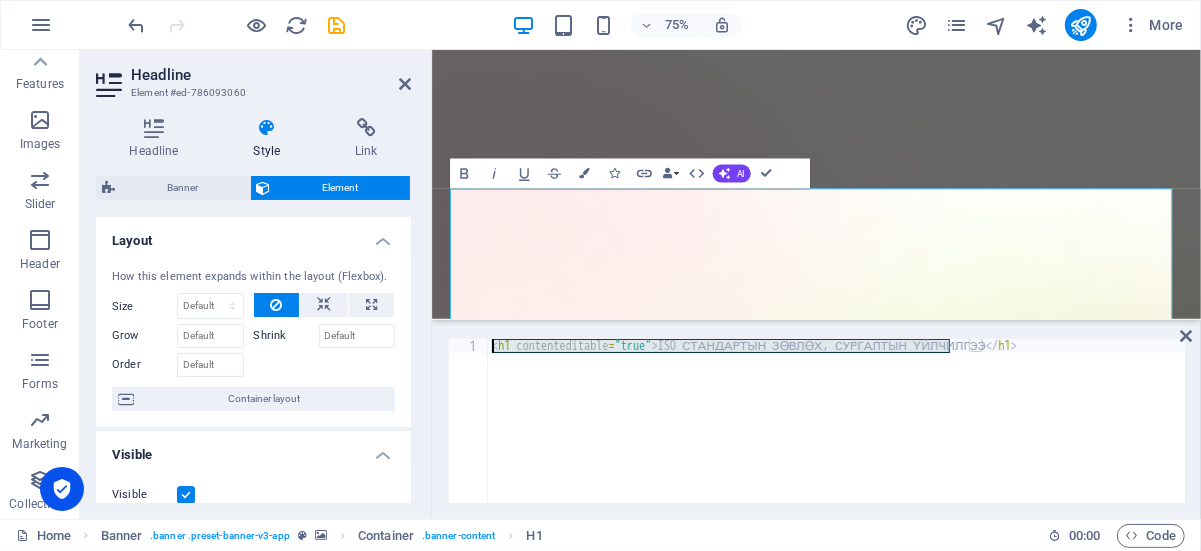 click on "< h1   contenteditable = "true" > ISO СТАНДАРТЫН ЗӨВЛӨХ, СУРГАЛТЫН ҮЙЛЧИЛГЭЭ </ h1 >" at bounding box center (836, 435) 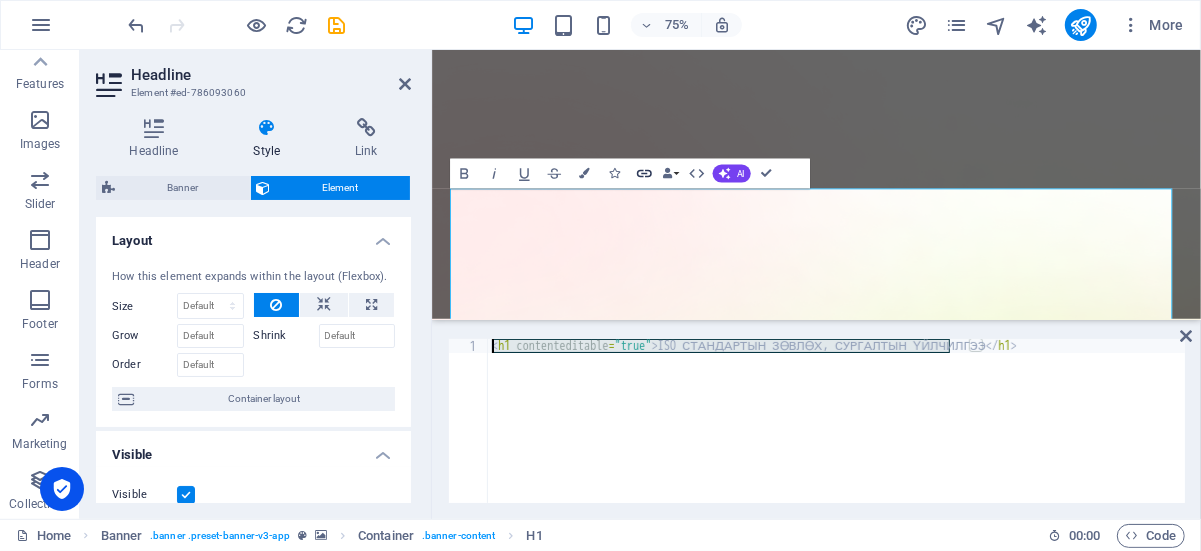 click 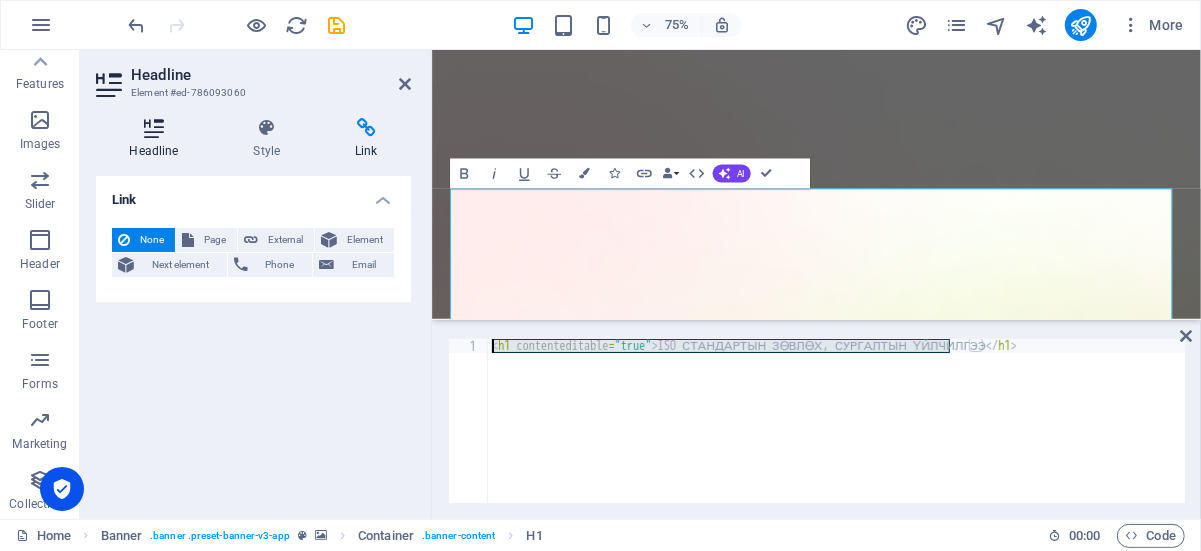 click on "Headline" at bounding box center [158, 139] 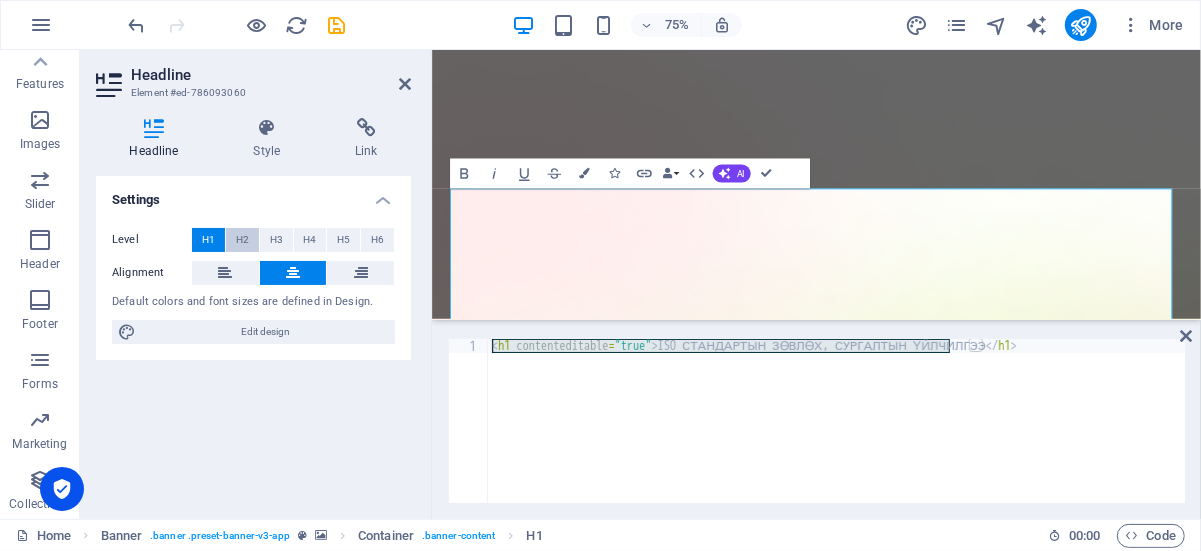 click on "H2" at bounding box center (242, 240) 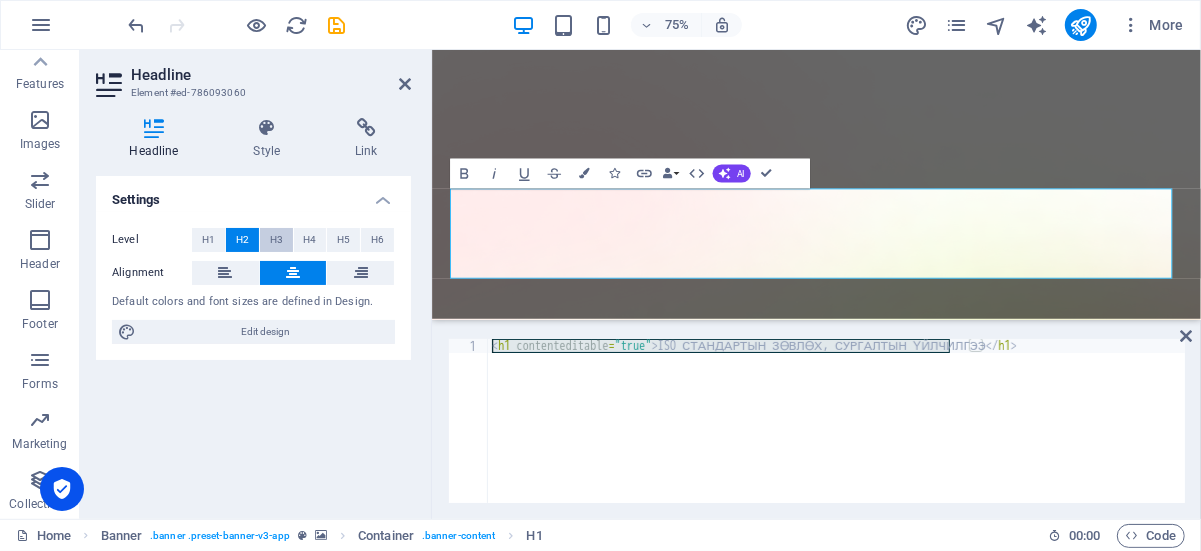 click on "H3" at bounding box center [276, 240] 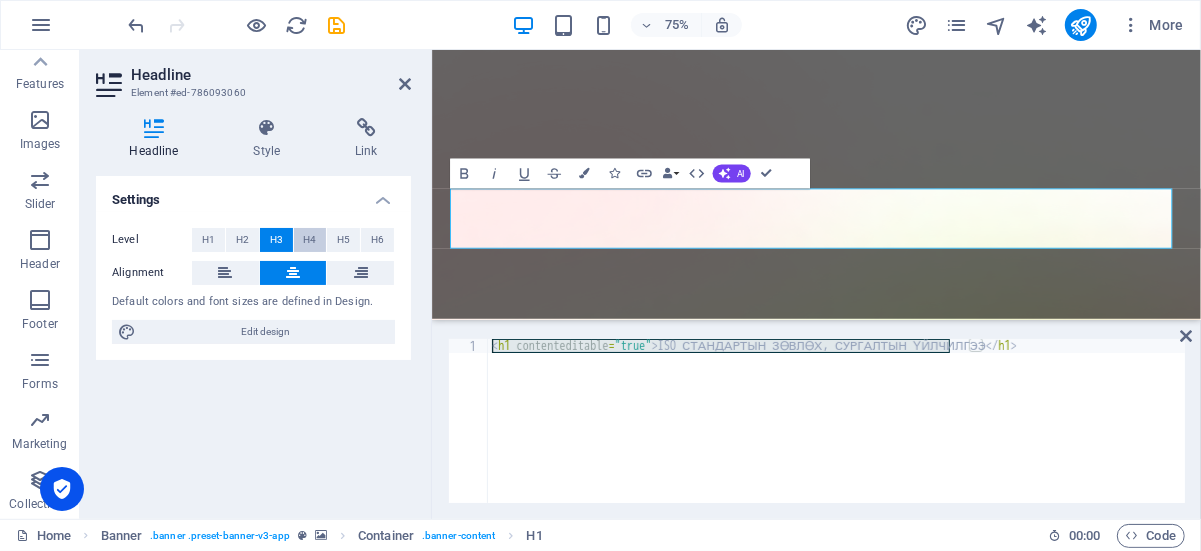 click on "H4" at bounding box center (310, 240) 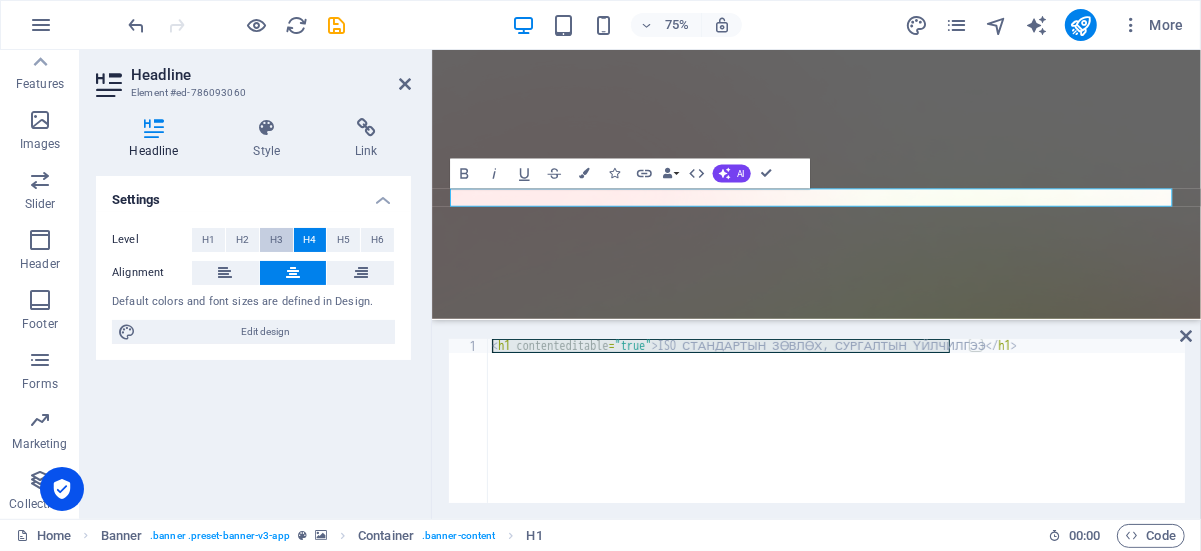 click on "H3" at bounding box center [276, 240] 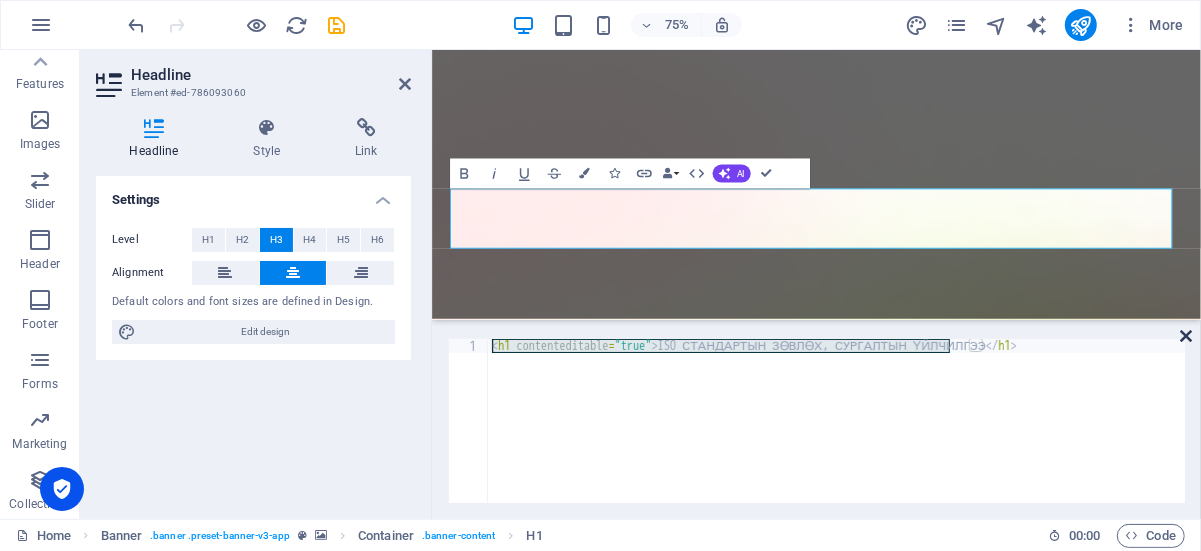 click at bounding box center (1186, 336) 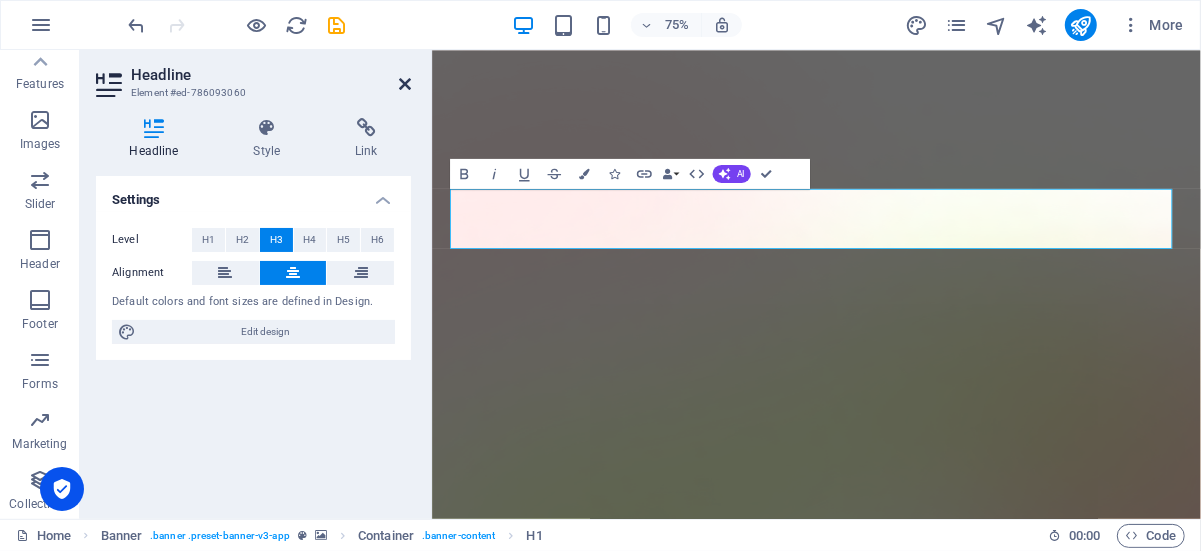 click at bounding box center [405, 84] 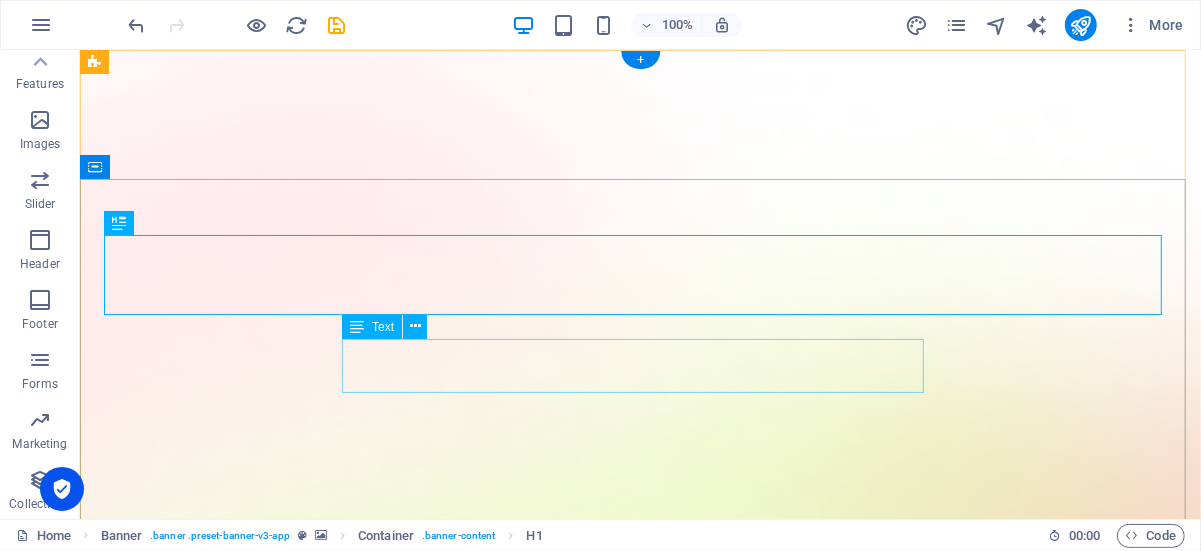 click on "Lorem ipsum dolor sit amet, consectetur adipiscing elit, sed do eiusmod tempor incididunt ut labore et dolore magna aliqua." at bounding box center [639, 1628] 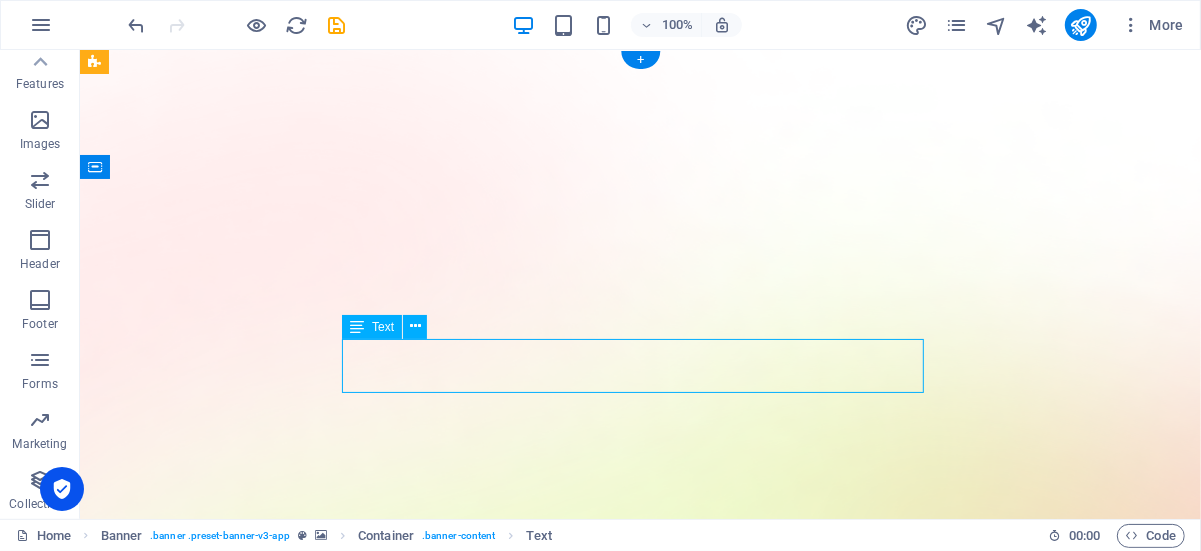 click on "Lorem ipsum dolor sit amet, consectetur adipiscing elit, sed do eiusmod tempor incididunt ut labore et dolore magna aliqua." at bounding box center (639, 1628) 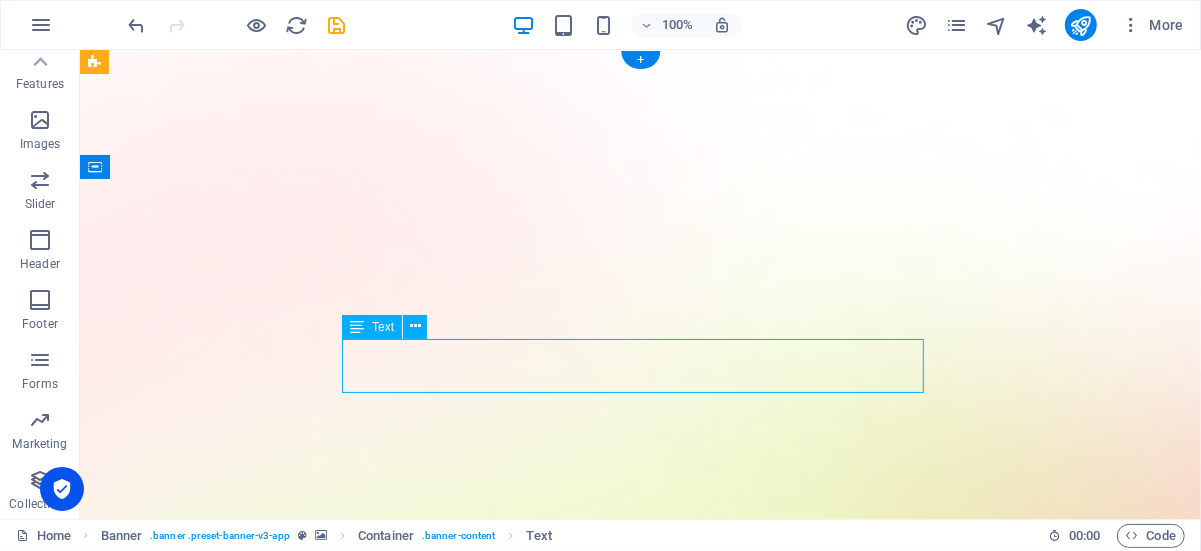 click on "Lorem ipsum dolor sit amet, consectetur adipiscing elit, sed do eiusmod tempor incididunt ut labore et dolore magna aliqua." at bounding box center (639, 1628) 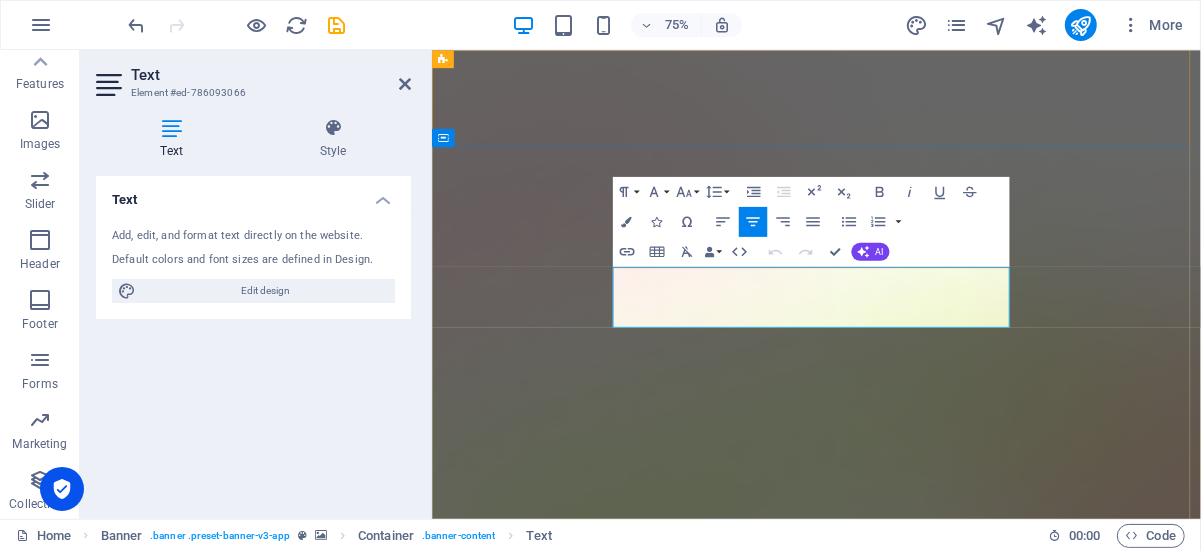 click on "Lorem ipsum dolor sit amet, consectetur adipiscing elit, sed do eiusmod tempor incididunt ut labore et dolore magna aliqua." at bounding box center [943, 1643] 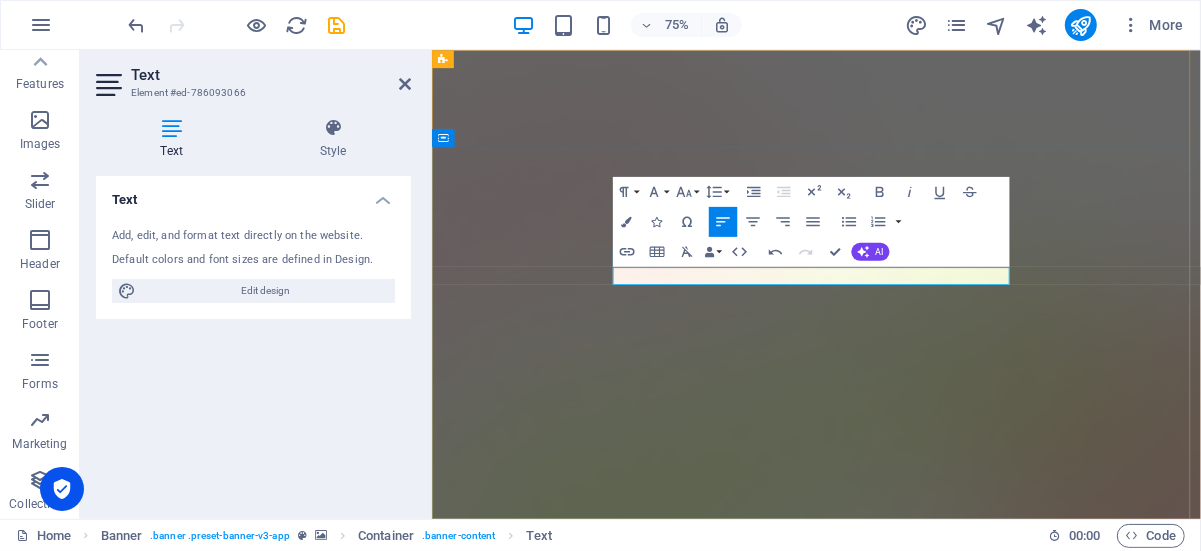 click at bounding box center (943, 1571) 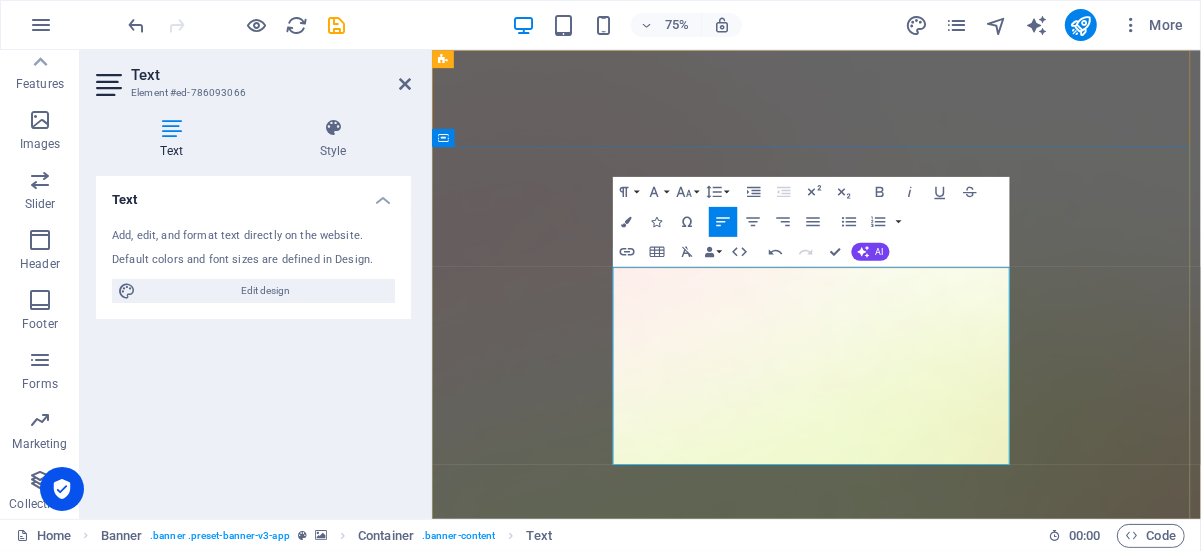 scroll, scrollTop: 1321, scrollLeft: 6, axis: both 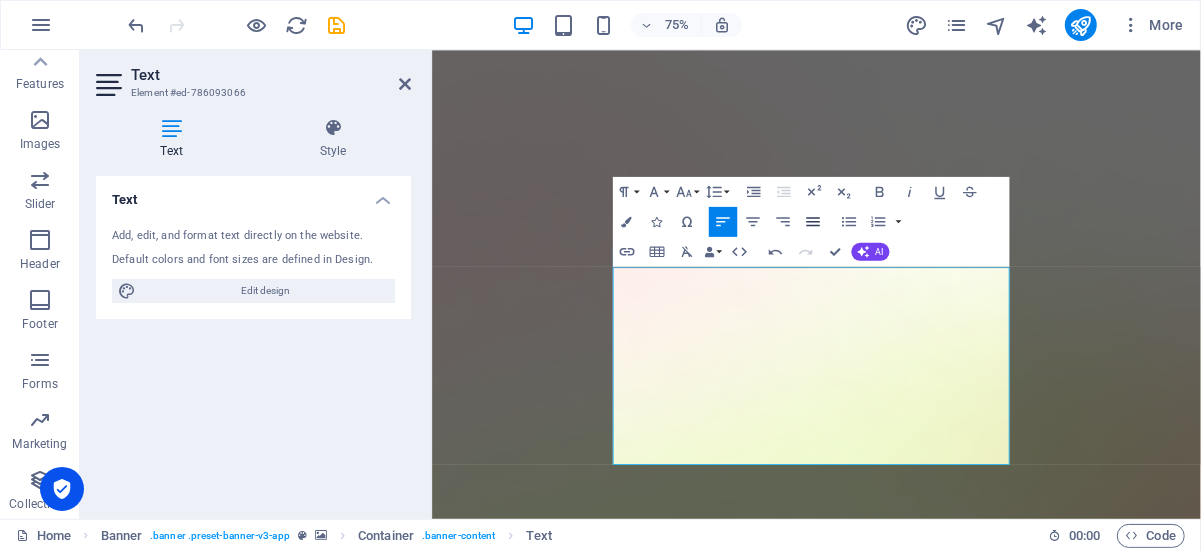 click 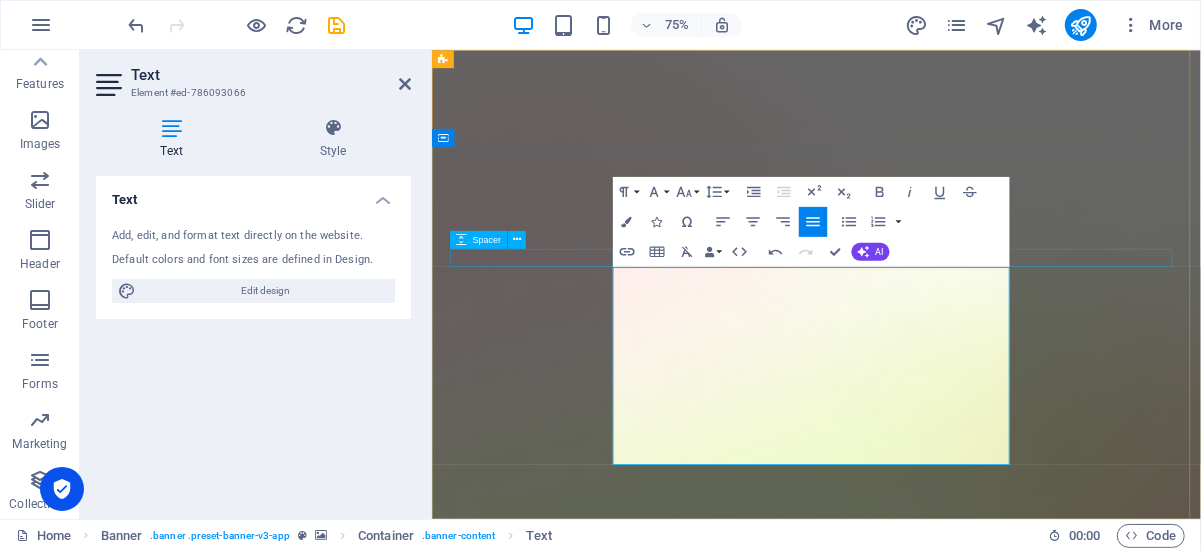 drag, startPoint x: 733, startPoint y: 587, endPoint x: 669, endPoint y: 337, distance: 258.062 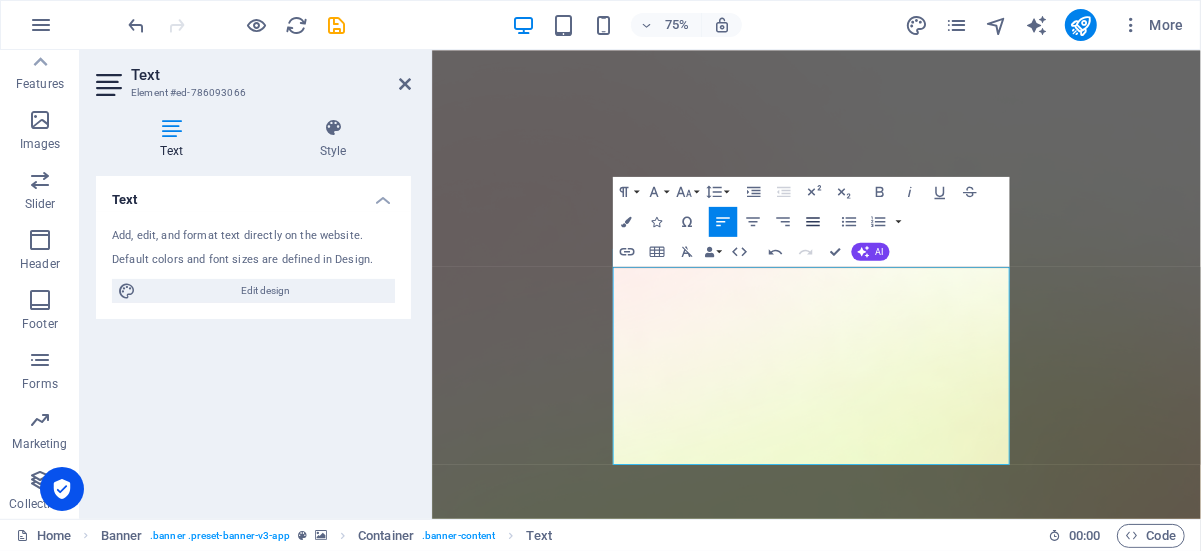click 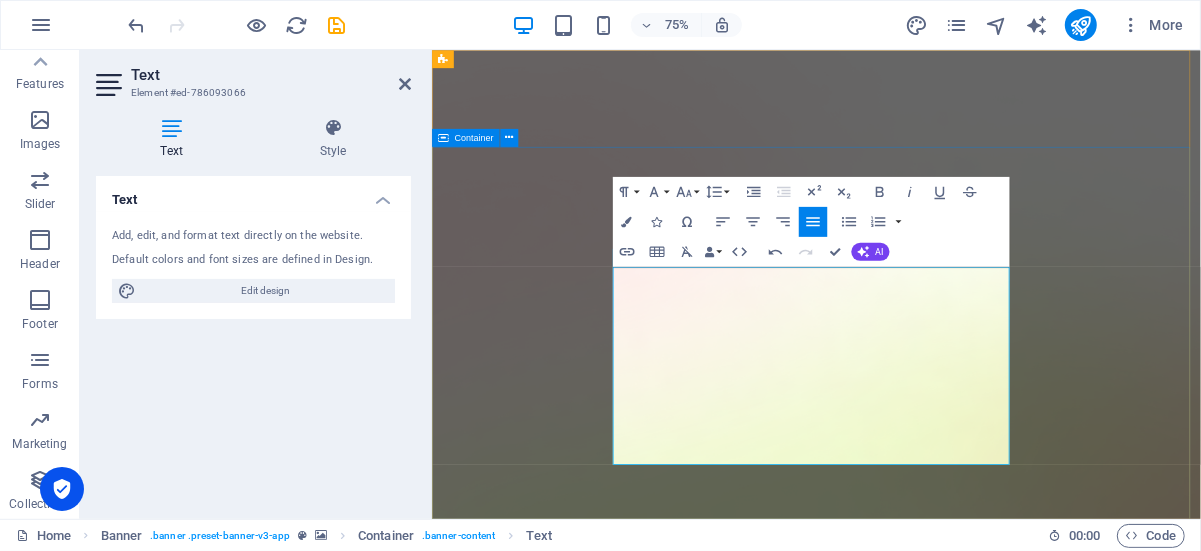 click on "ISO СТАНДАРТЫН ЗӨВЛӨХ, СУРГАЛТЫН ҮЙЛЧИЛГЭЭ Зөвлөх үйлчилгээний салбарт тэргүүлэгч , тогтвортой хөгжлийг дэмжигч мэргэжлийн байгууллага болох Зөвлөх үйлчилгээний салбарт тэргүүлэгч , тогтвортой хөгжлийг дэмжигч мэргэжлийн байгууллага болох" at bounding box center [943, 2284] 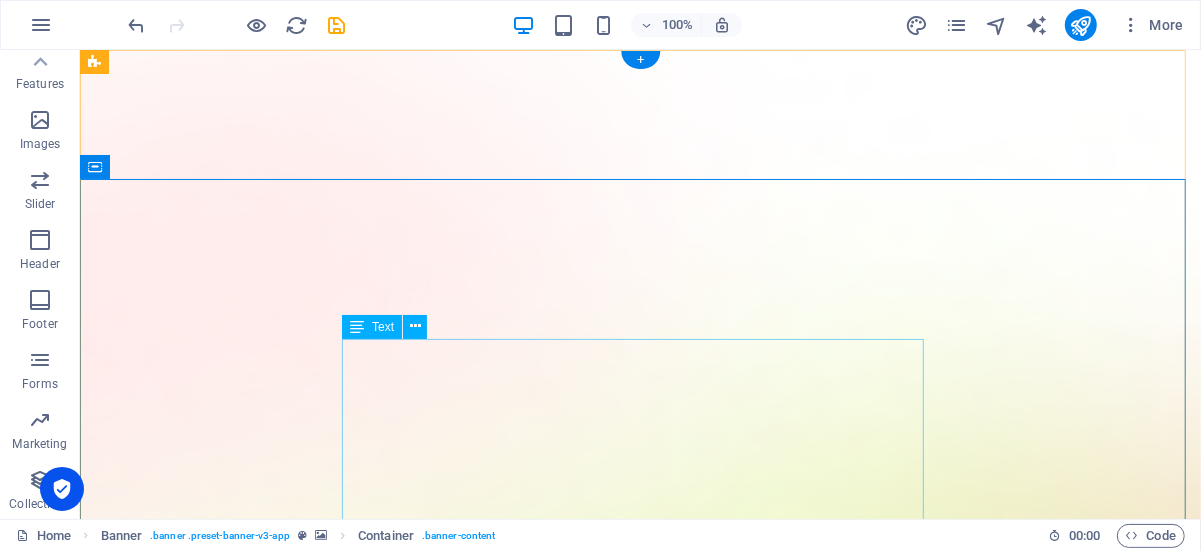 click on "Зөвлөх үйлчилгээний салбарт тэргүүлэгч , тогтвортой хөгжлийг дэмжигч [PERSON_NAME]" at bounding box center [639, 1998] 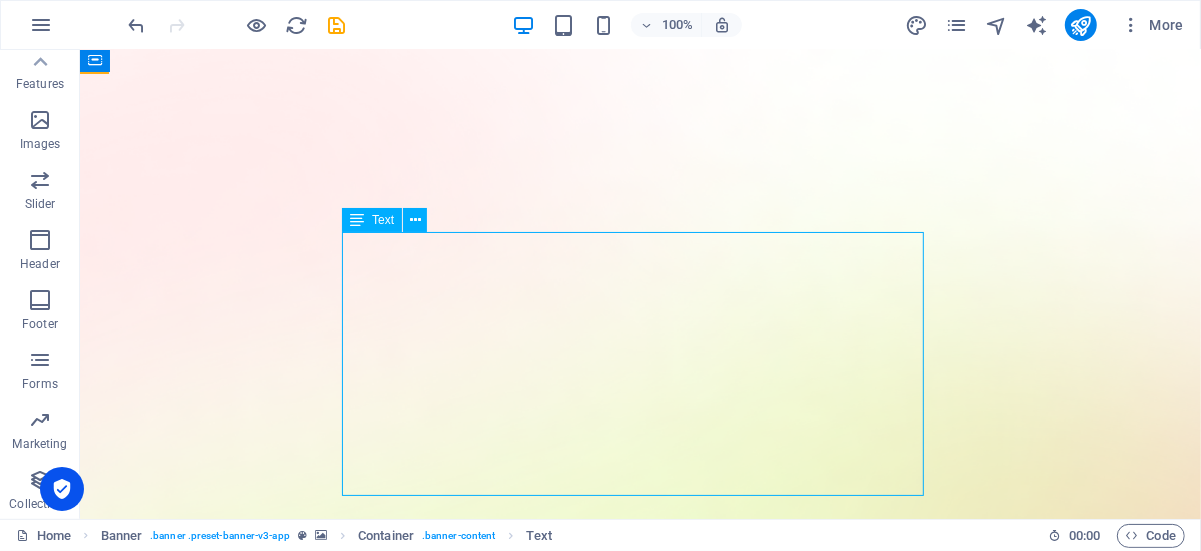 scroll, scrollTop: 200, scrollLeft: 0, axis: vertical 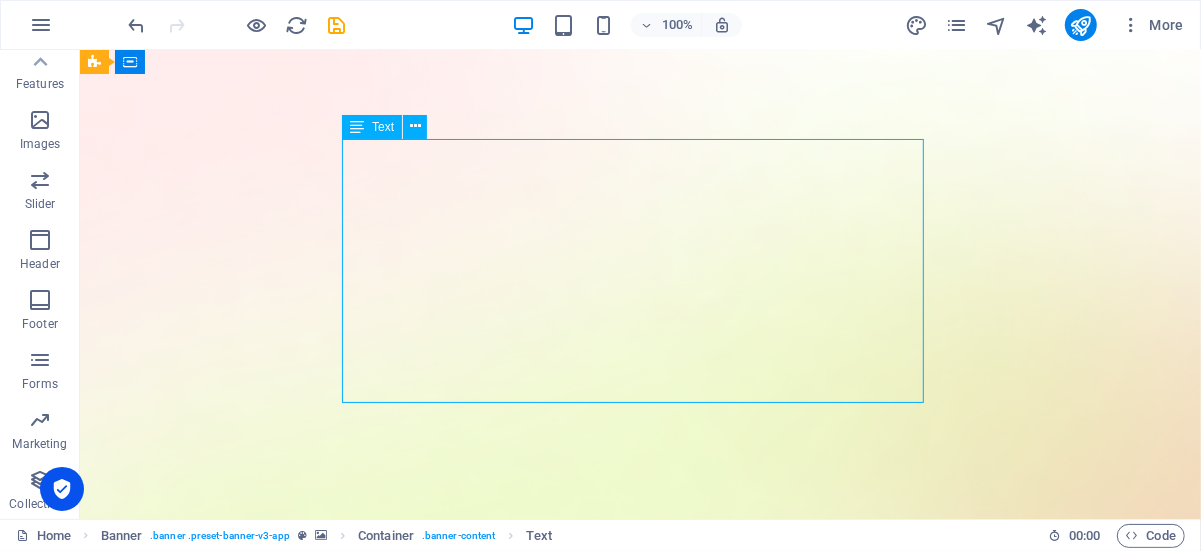 click on "Зөвлөх үйлчилгээний салбарт тэргүүлэгч , тогтвортой хөгжлийг дэмжигч [PERSON_NAME]" at bounding box center [639, 1798] 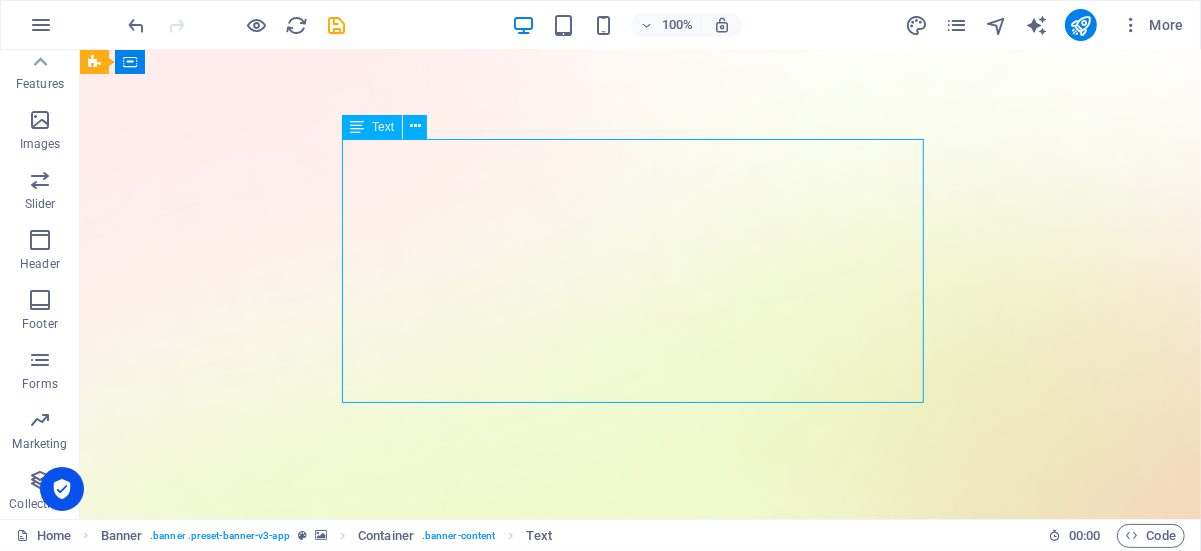 click on "Зөвлөх үйлчилгээний салбарт тэргүүлэгч , тогтвортой хөгжлийг дэмжигч [PERSON_NAME]" at bounding box center [639, 1798] 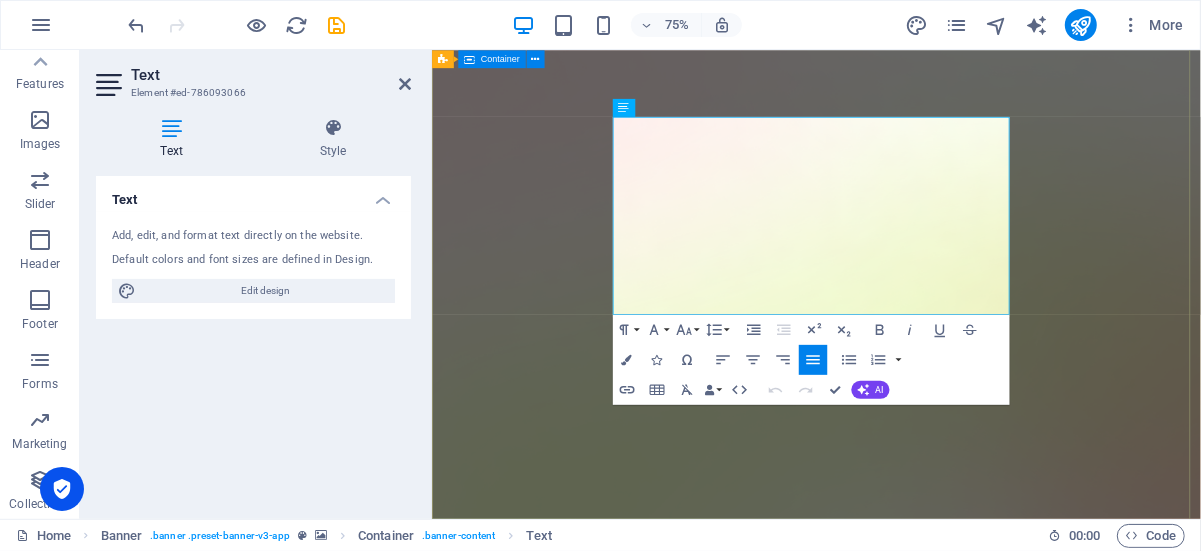 drag, startPoint x: 822, startPoint y: 378, endPoint x: 666, endPoint y: 143, distance: 282.06558 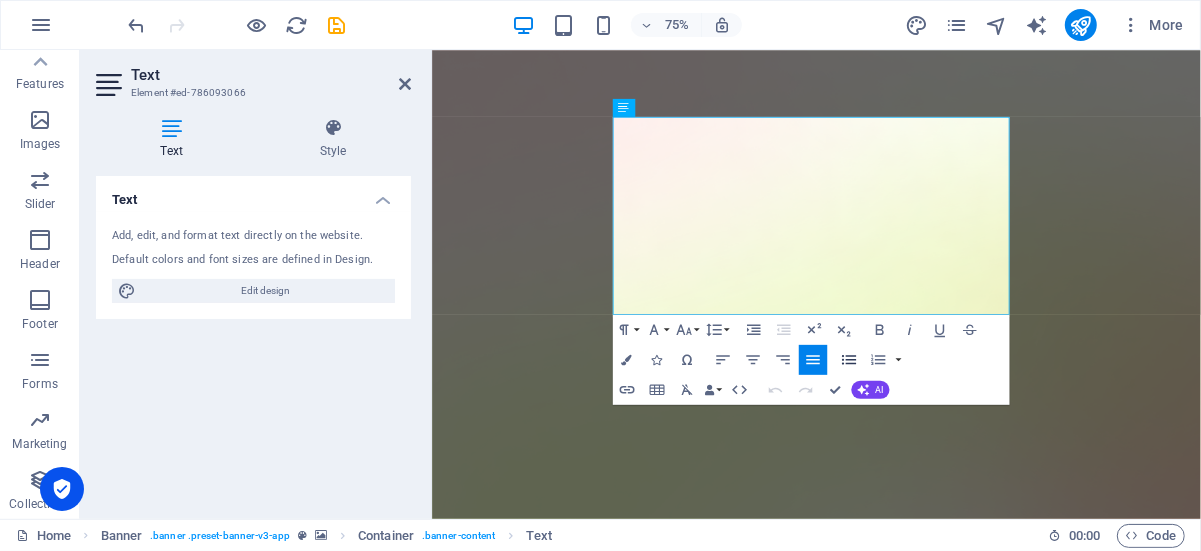 click 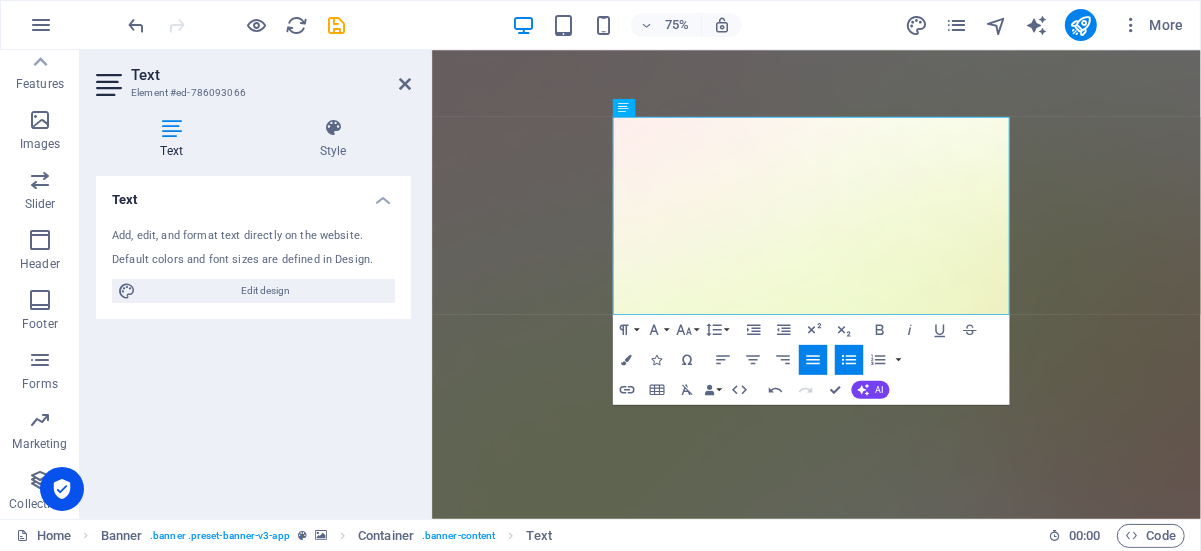 click 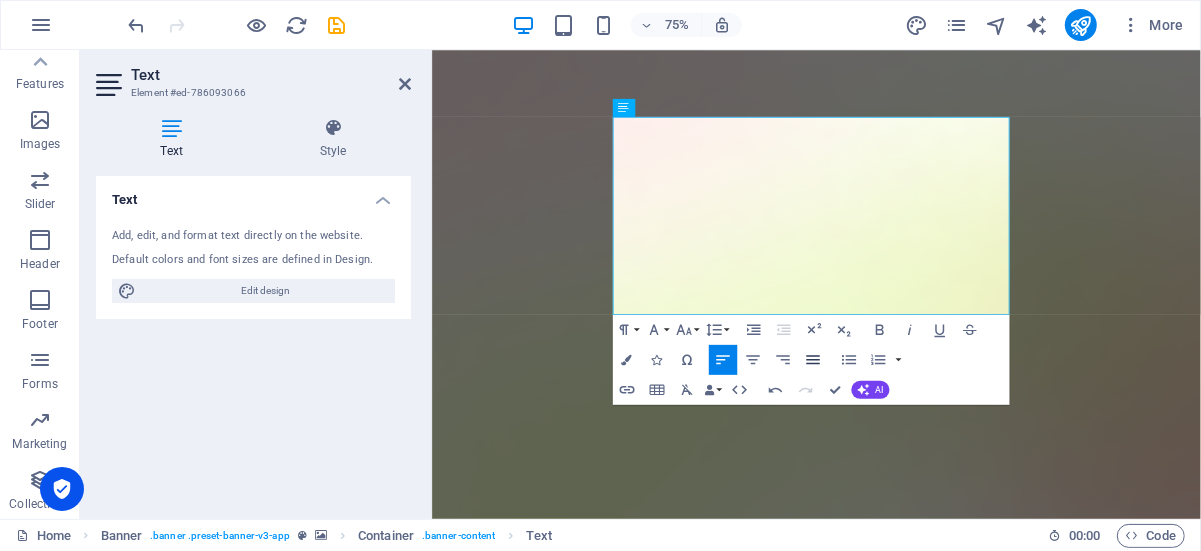 click 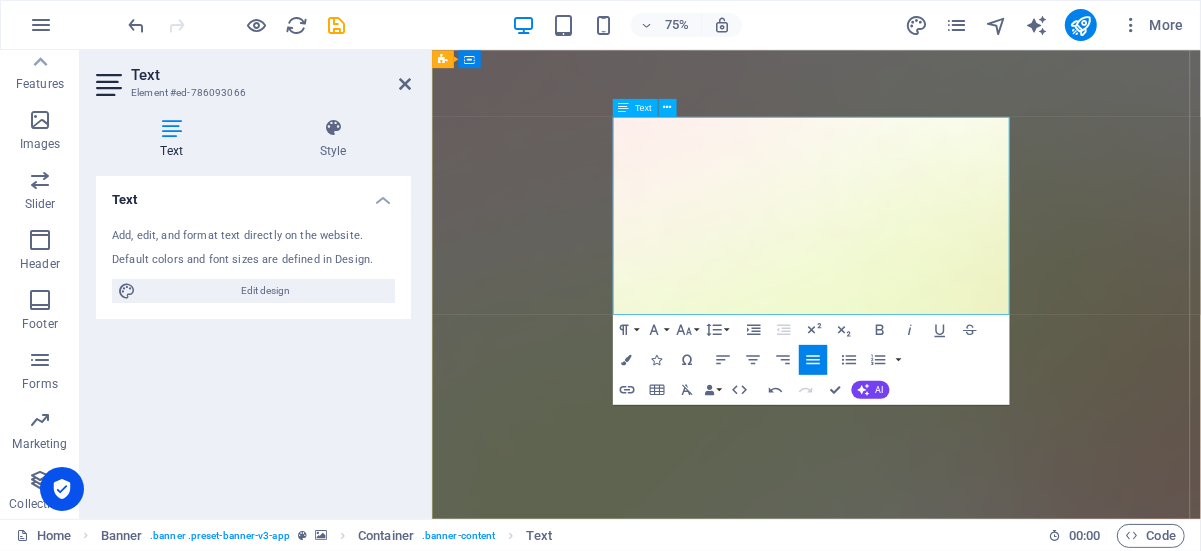 click on "болох" at bounding box center (943, 1851) 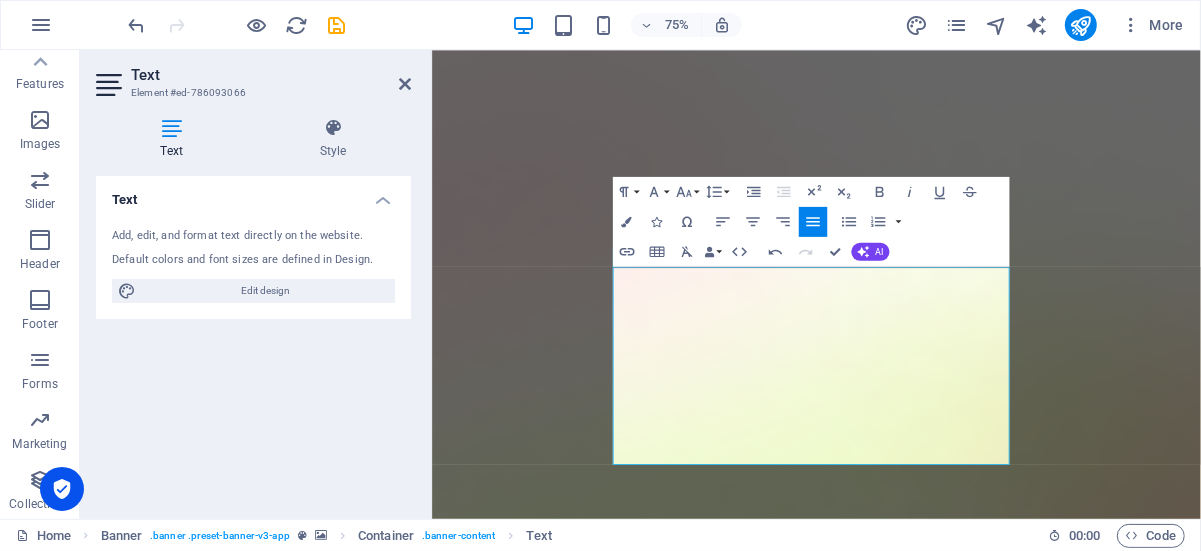 scroll, scrollTop: 0, scrollLeft: 0, axis: both 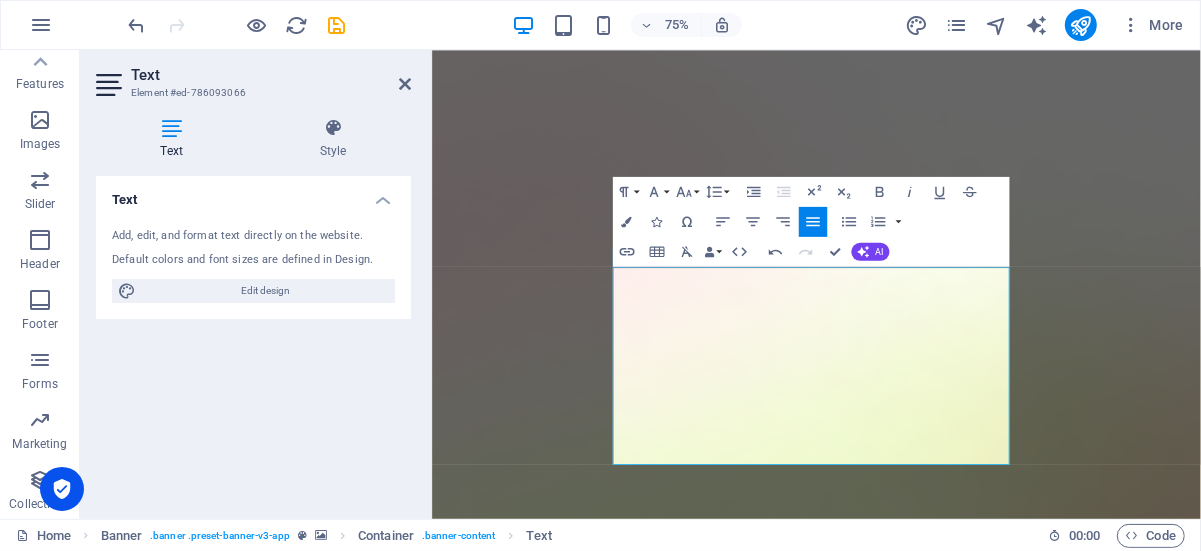 drag, startPoint x: 729, startPoint y: 388, endPoint x: 1022, endPoint y: 94, distance: 415.0723 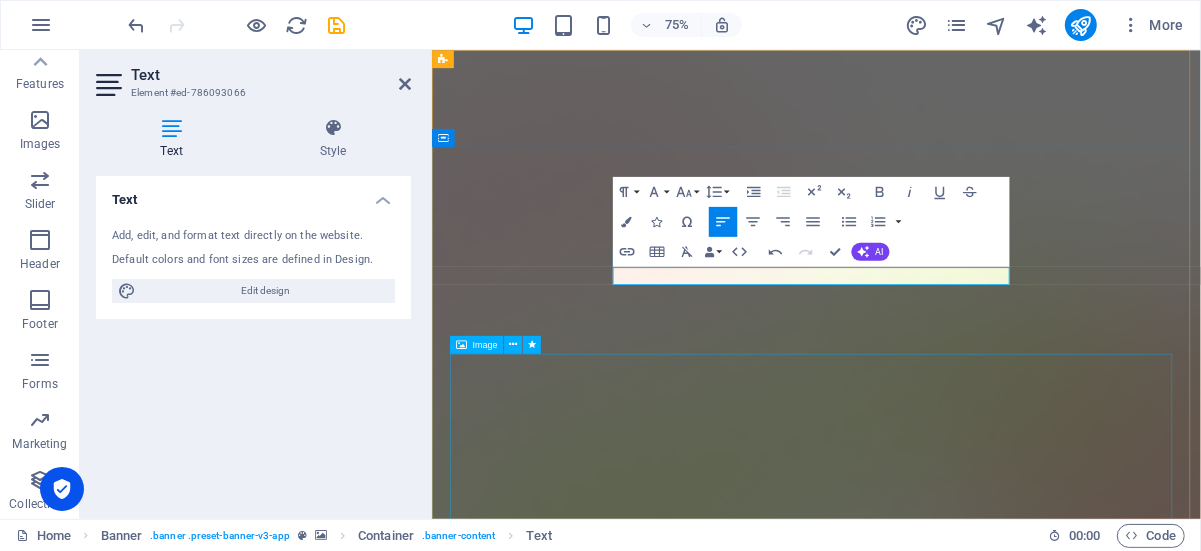 type 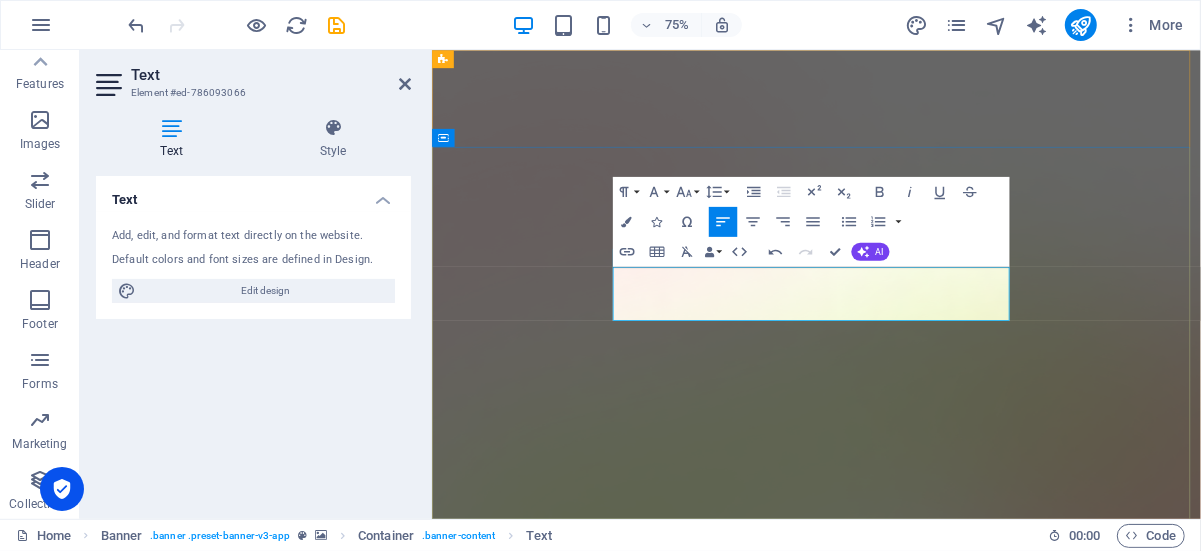 drag, startPoint x: 920, startPoint y: 398, endPoint x: 675, endPoint y: 353, distance: 249.09837 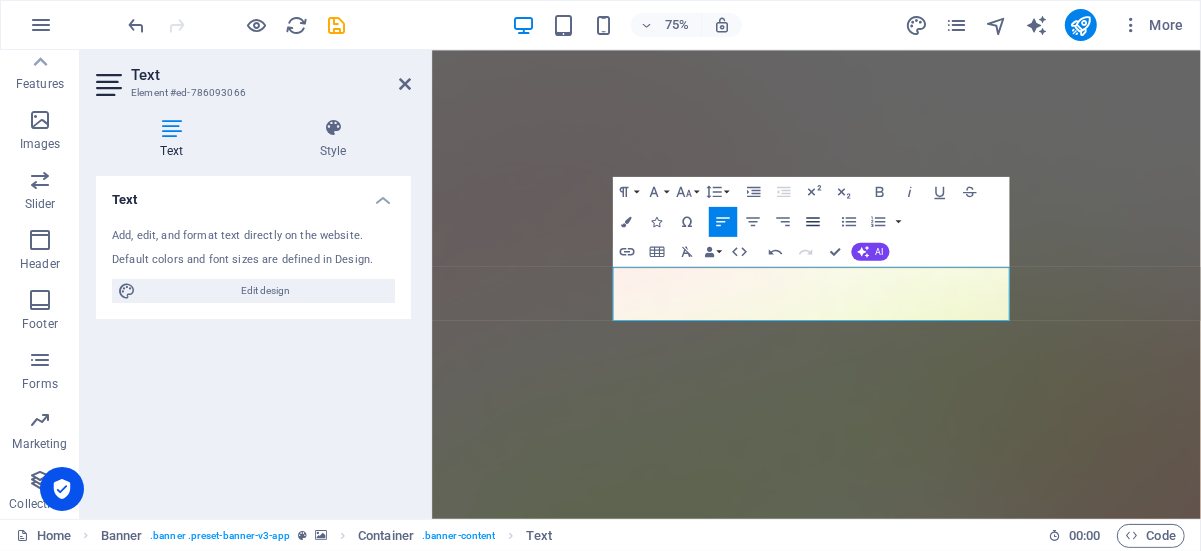 click 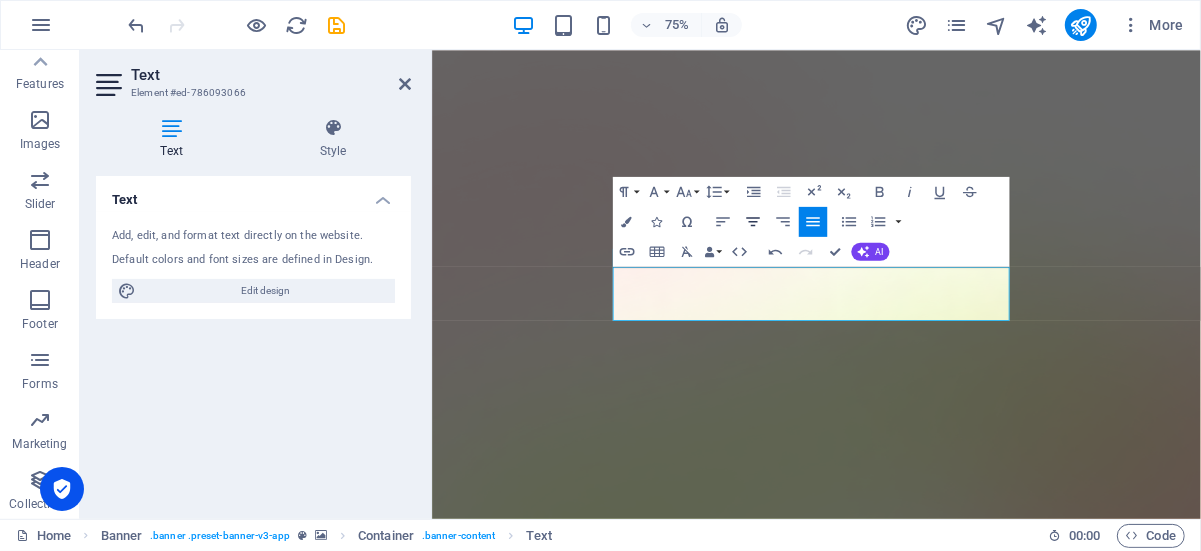 click 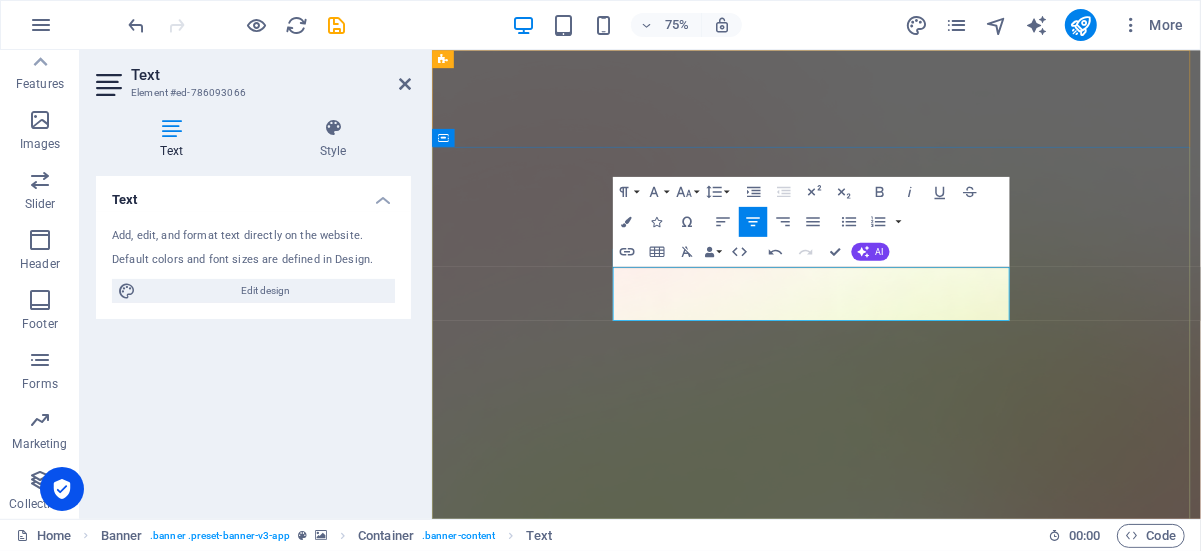 click on "​Менежментийн тогтолцооны стандартуудын зөвлөх үйлчилгээний салбарт тэргүүлэгч, тогтвортой хөгжлийг дэмжигч мэргэжлийн байгууллага болох явдал юм." at bounding box center (943, 1631) 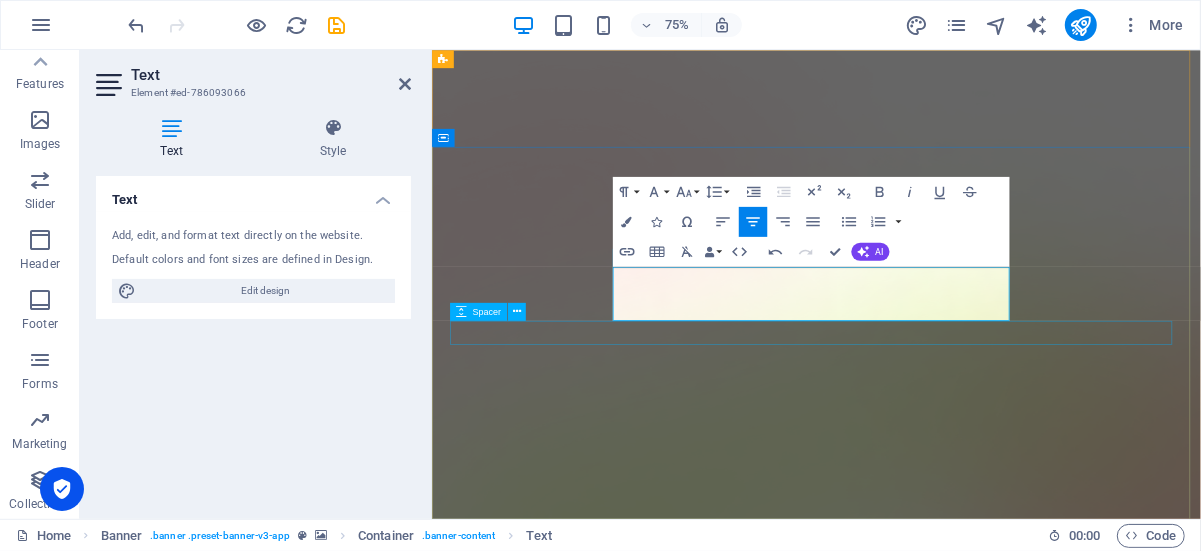 click at bounding box center (943, 1671) 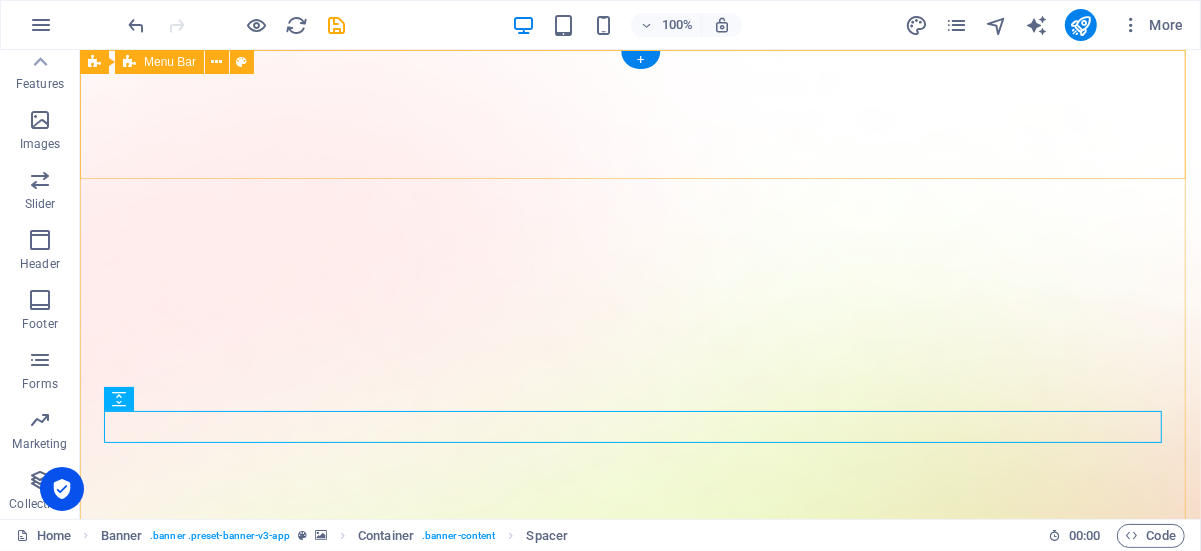click on "[PERSON_NAME]" at bounding box center [639, 1424] 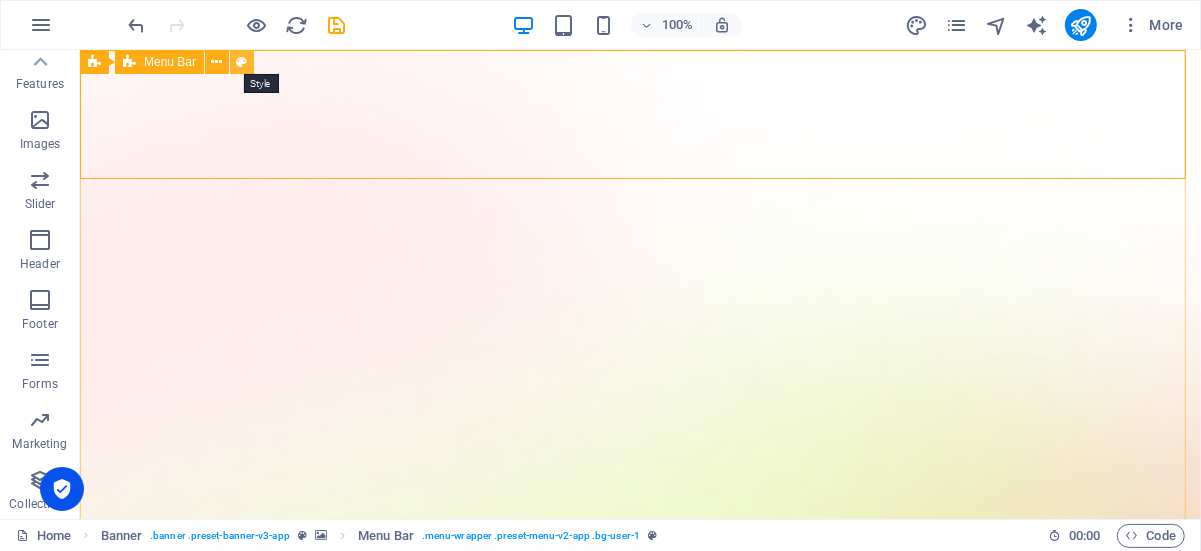click at bounding box center [242, 62] 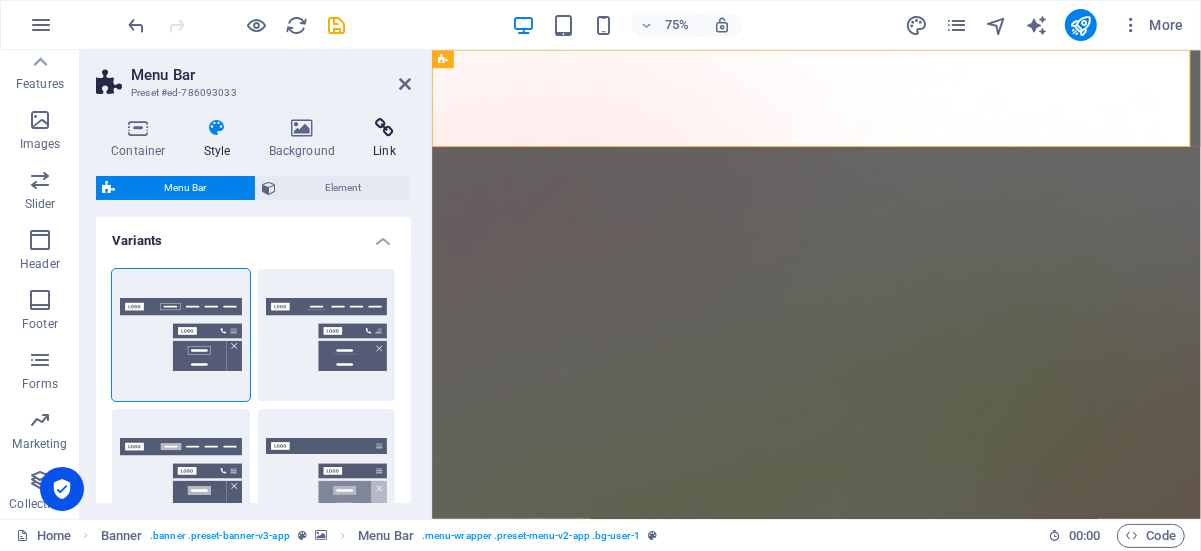 click on "Link" at bounding box center (384, 139) 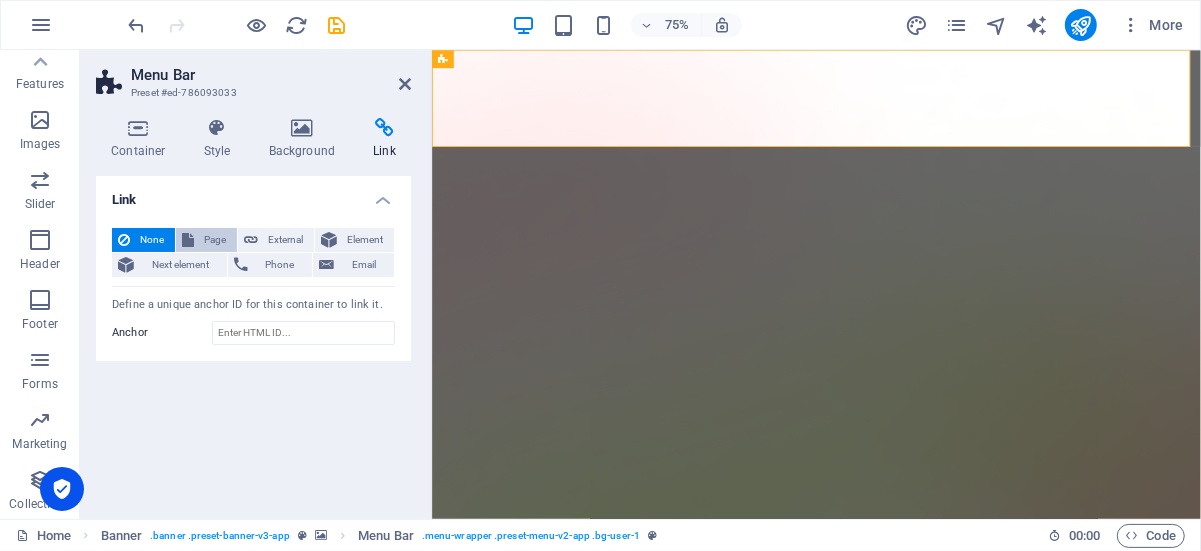 click on "Page" at bounding box center (215, 240) 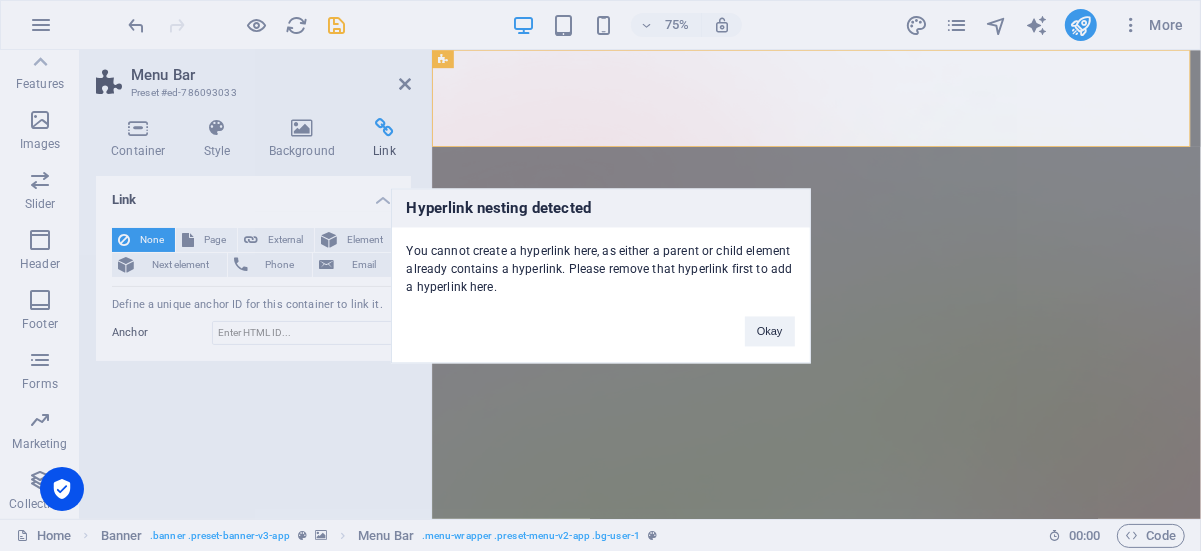 click on "Hyperlink nesting detected You cannot create a hyperlink here, as either a parent or child element already contains a hyperlink. Please remove that hyperlink first to add a hyperlink here. Okay" at bounding box center [600, 275] 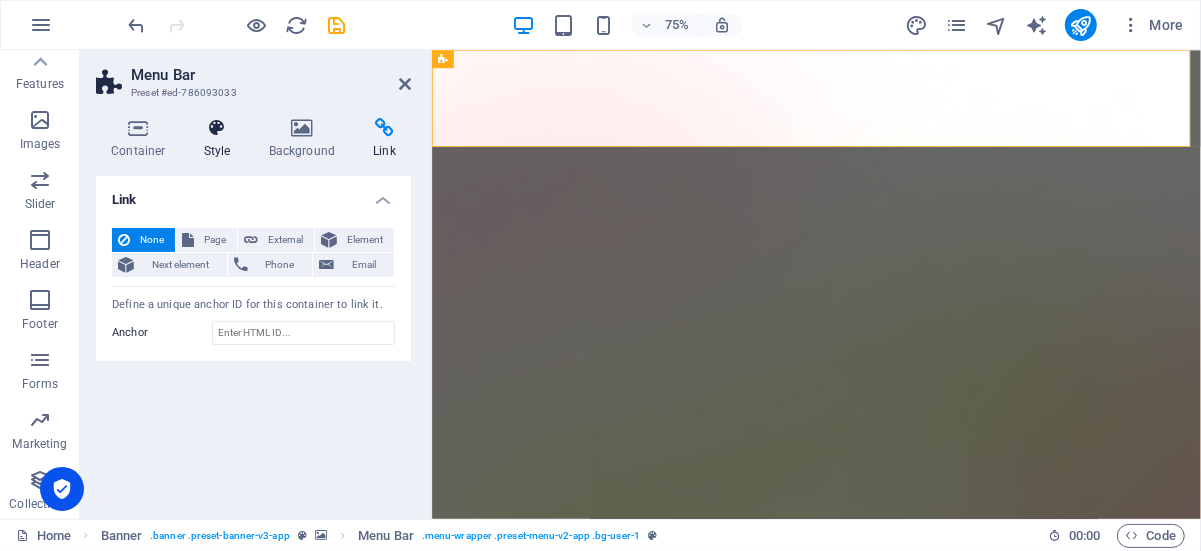 click on "Style" at bounding box center (221, 139) 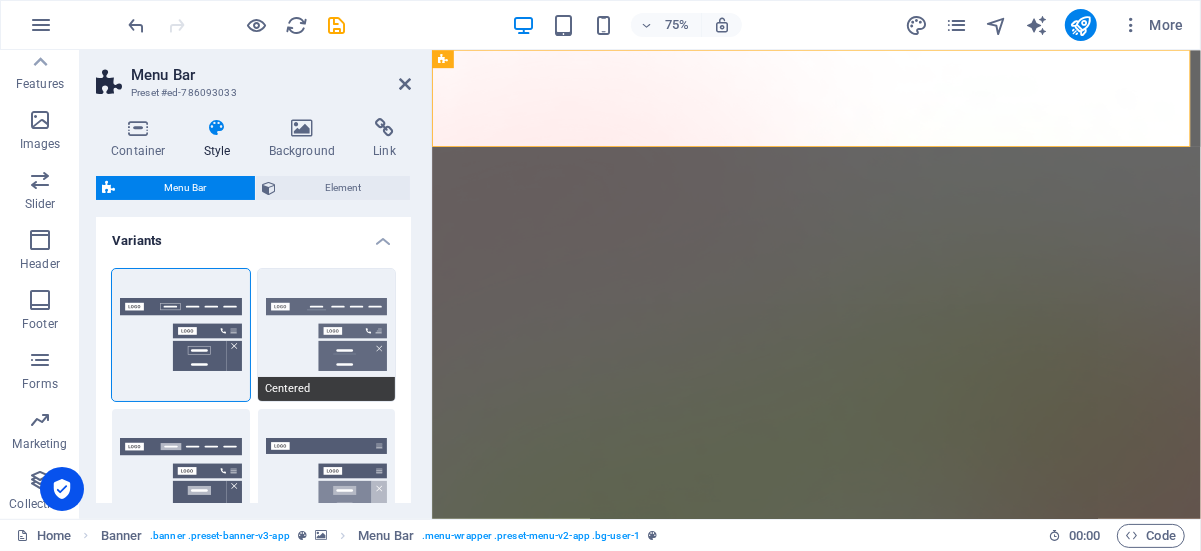click on "Centered" at bounding box center (327, 335) 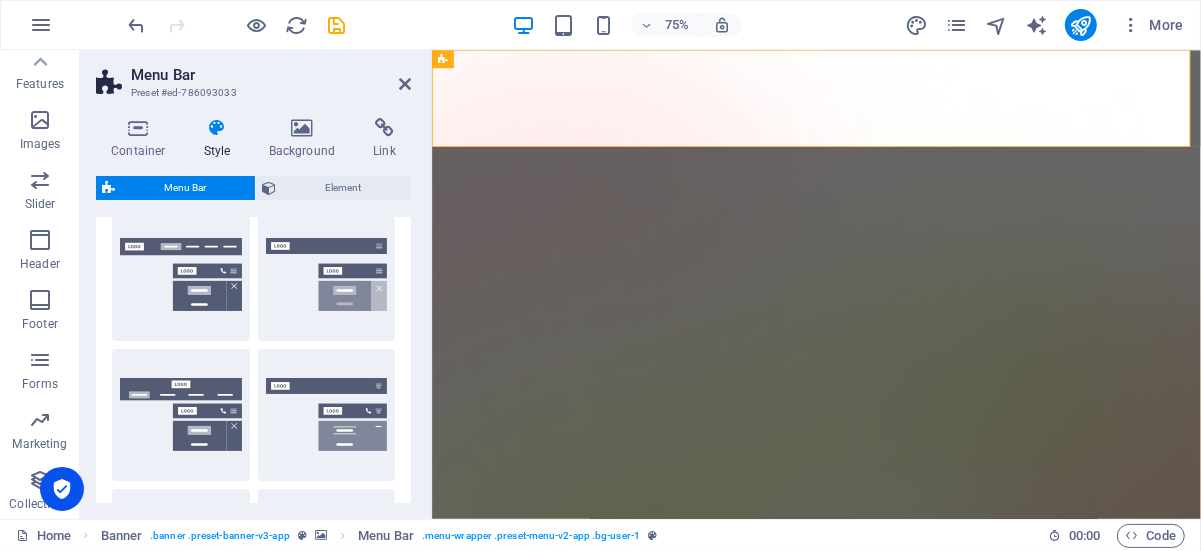 scroll, scrollTop: 0, scrollLeft: 0, axis: both 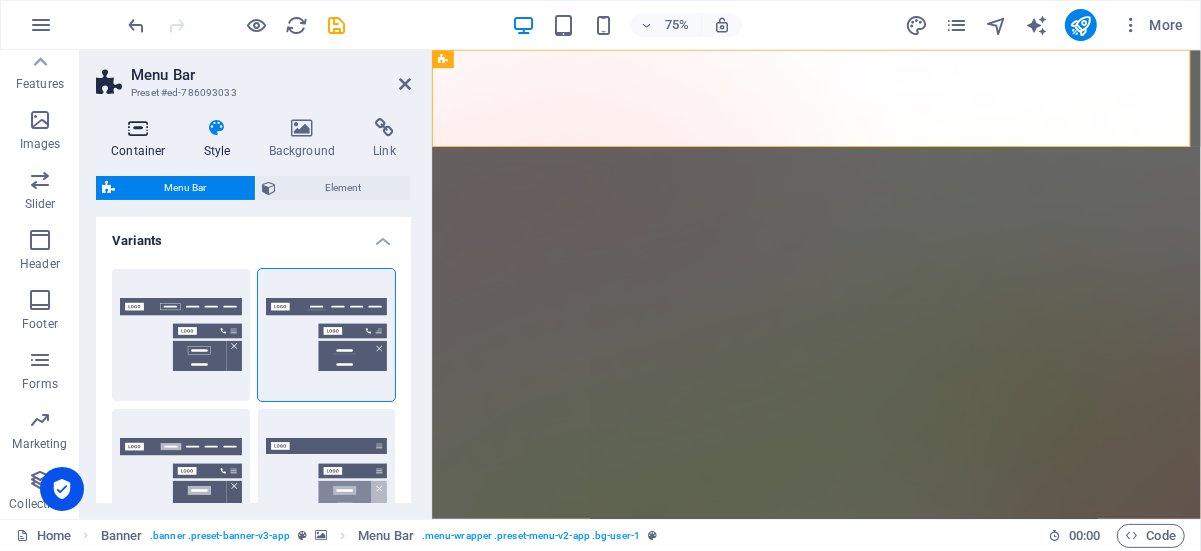 click at bounding box center [138, 128] 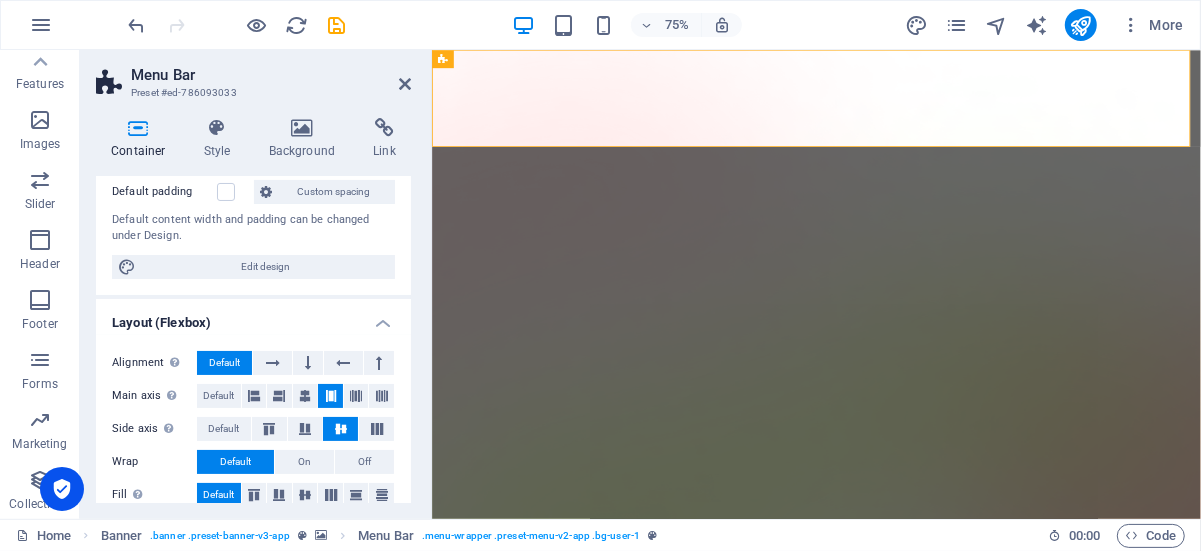 scroll, scrollTop: 146, scrollLeft: 0, axis: vertical 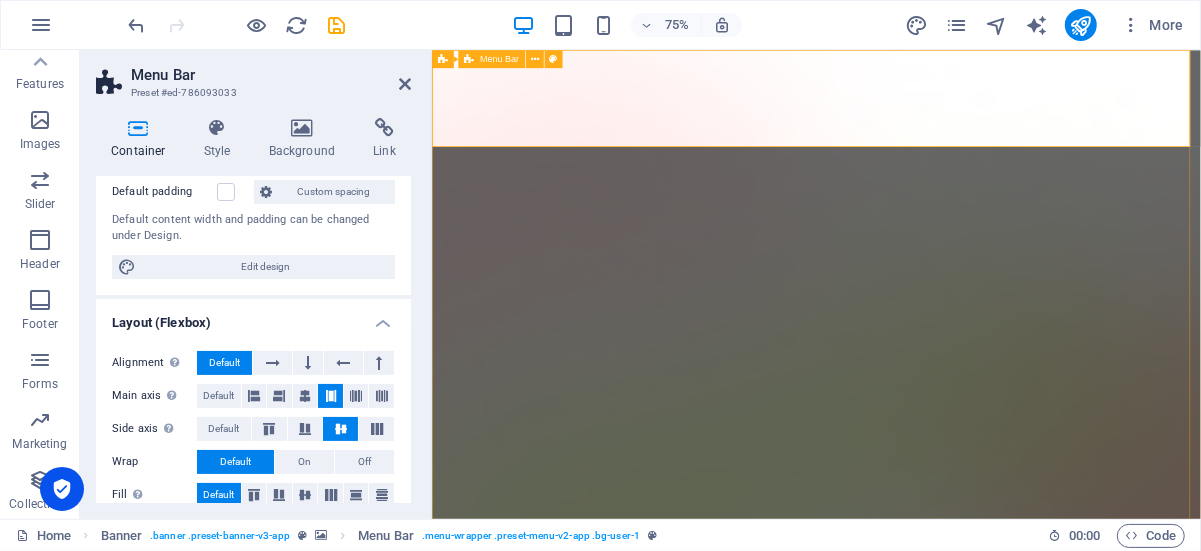 click on "[PERSON_NAME]" at bounding box center (943, 1360) 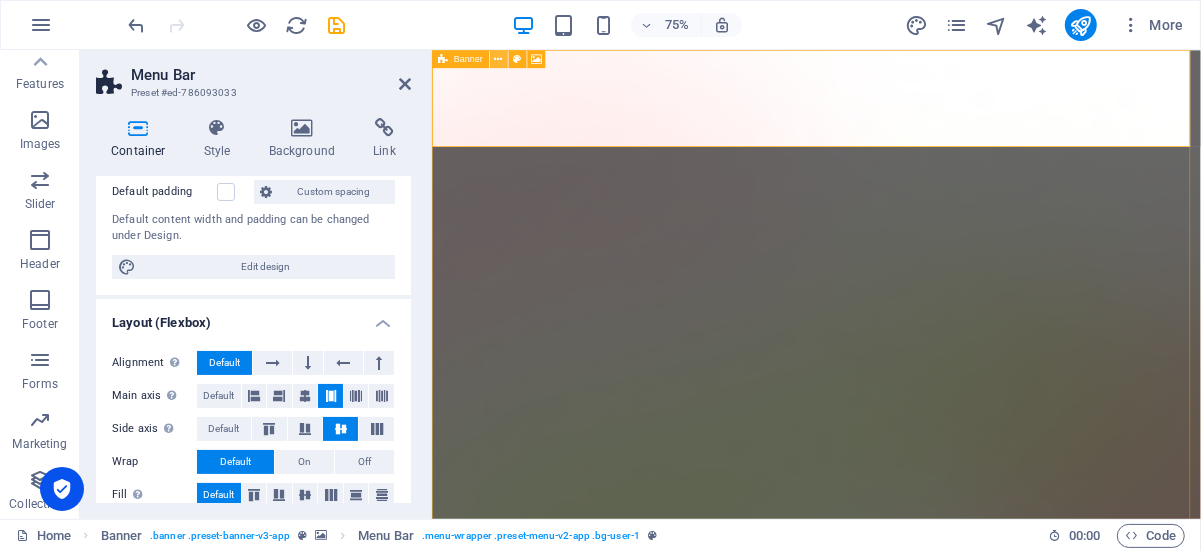click at bounding box center (498, 59) 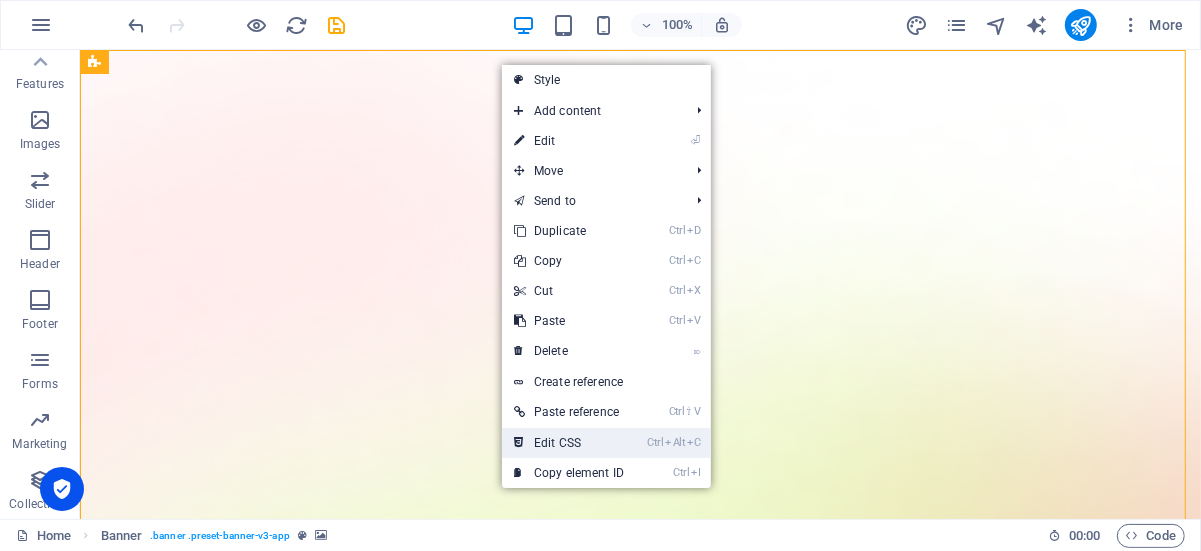 click on "Ctrl Alt C  Edit CSS" at bounding box center (569, 443) 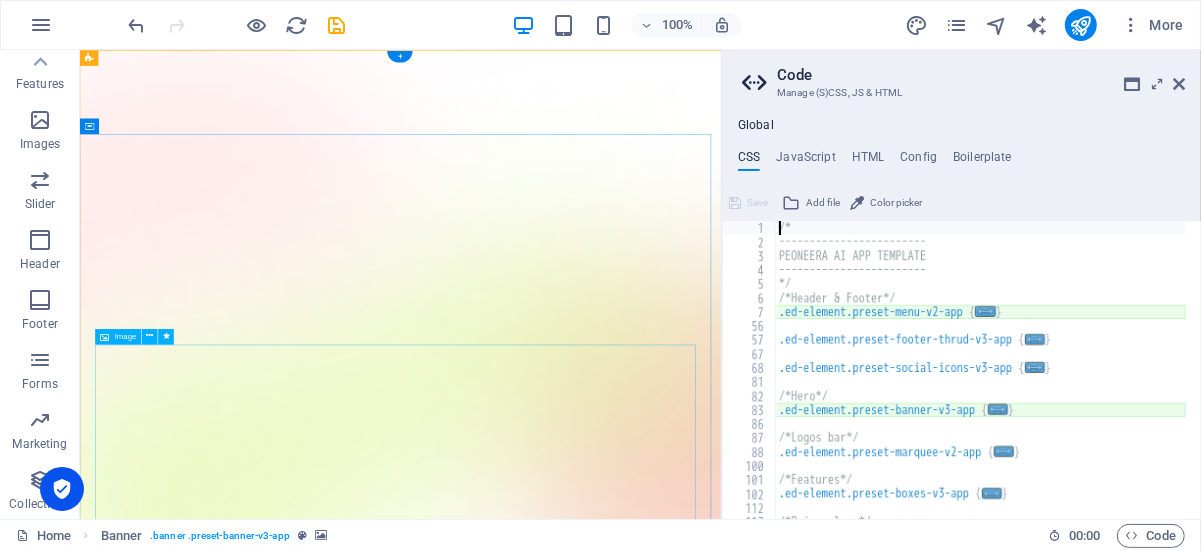type on "@include banner-v3($arrow_no_label: none_default);" 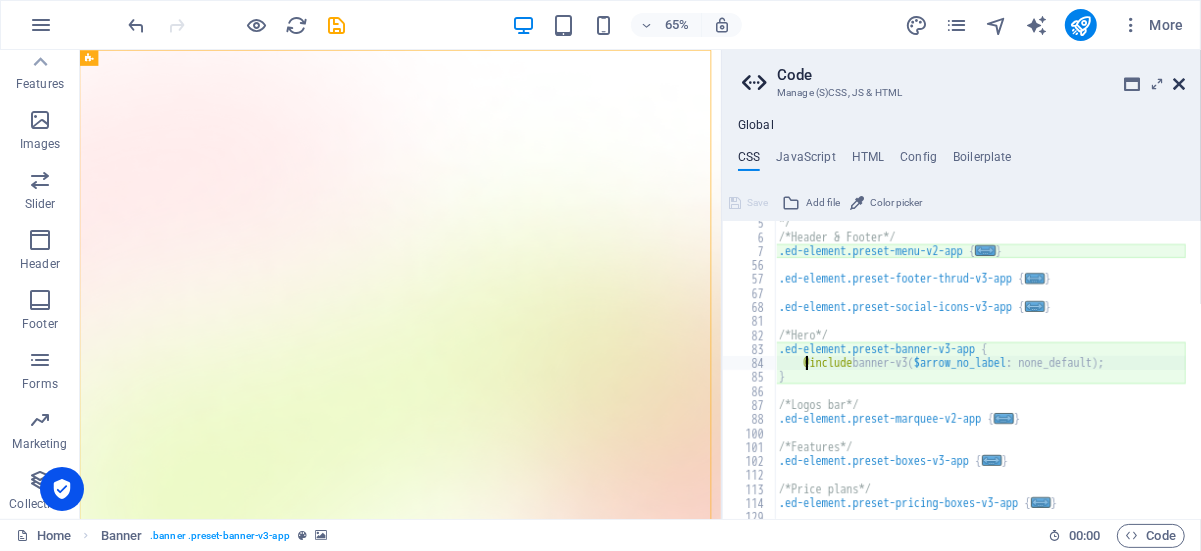 click at bounding box center [1179, 84] 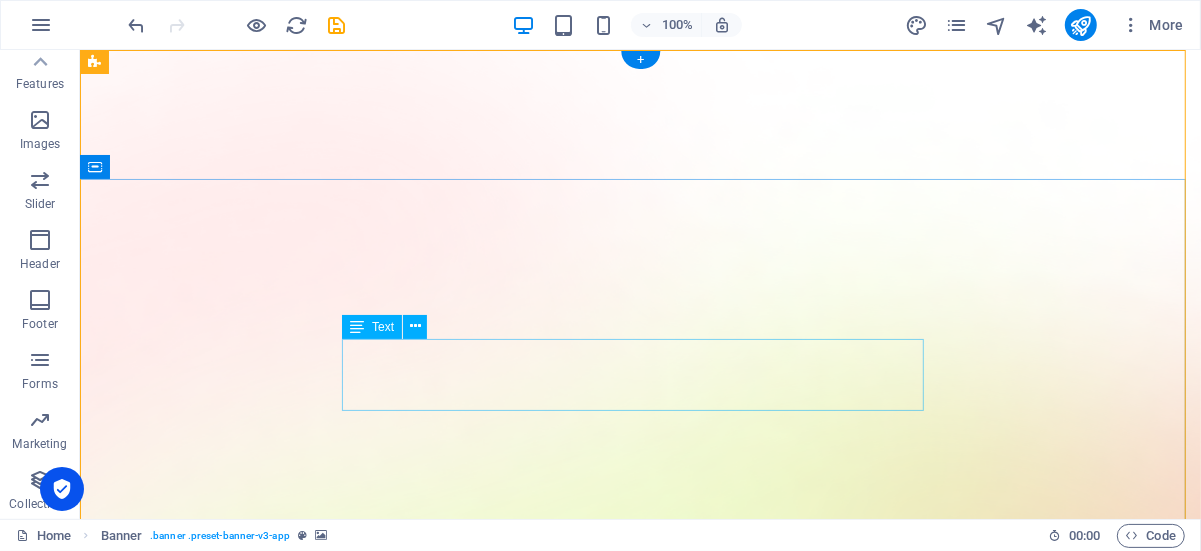 click on "Менежментийн тогтолцооны стандартуудын зөвлөх үйлчилгээний салбарт тэргүүлэгч, тогтвортой хөгжлийг дэмжигч мэргэжлийн байгууллага" at bounding box center [639, 1636] 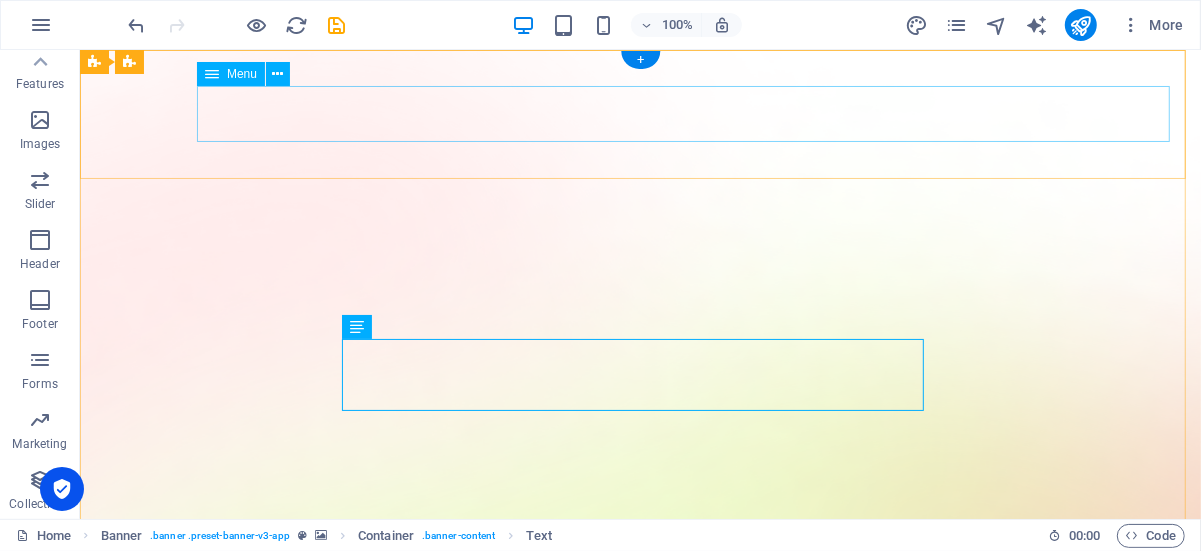 click on "[PERSON_NAME]" at bounding box center [639, 1408] 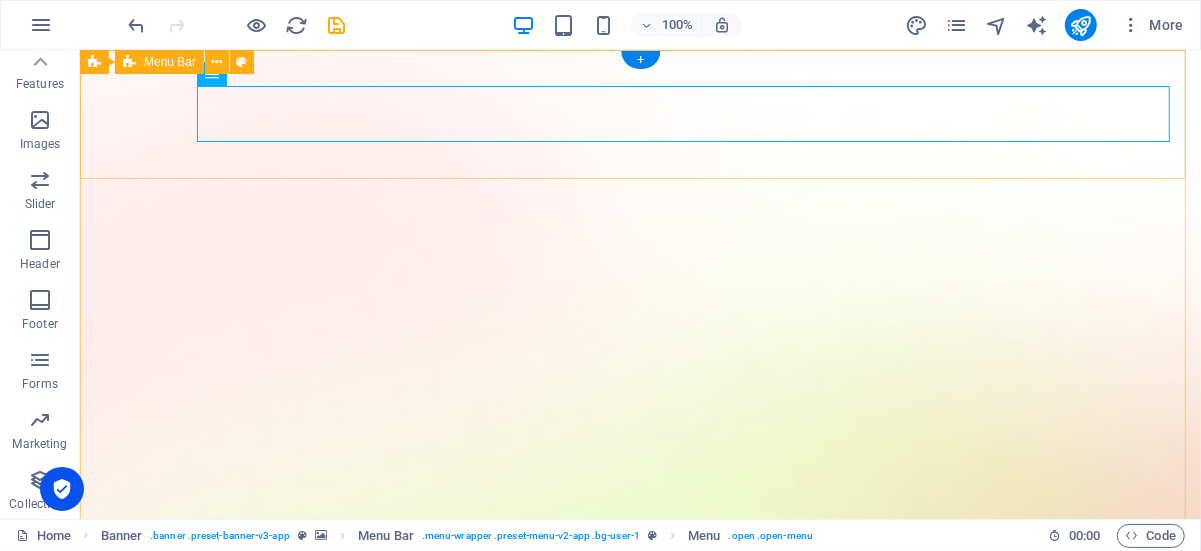 click on "[PERSON_NAME]" at bounding box center (639, 1359) 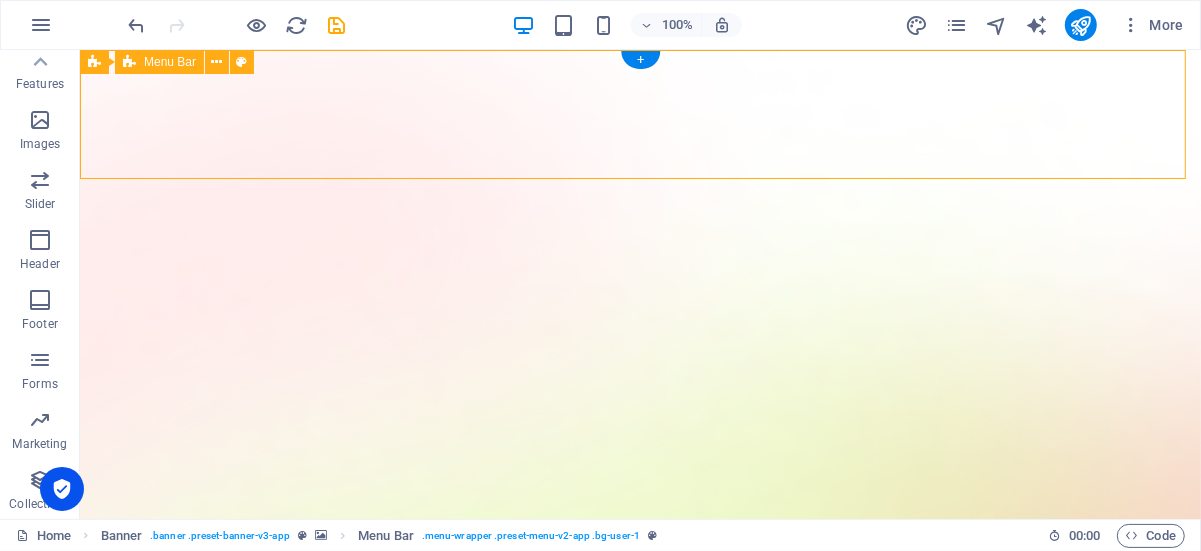 click on "[PERSON_NAME]" at bounding box center [639, 1359] 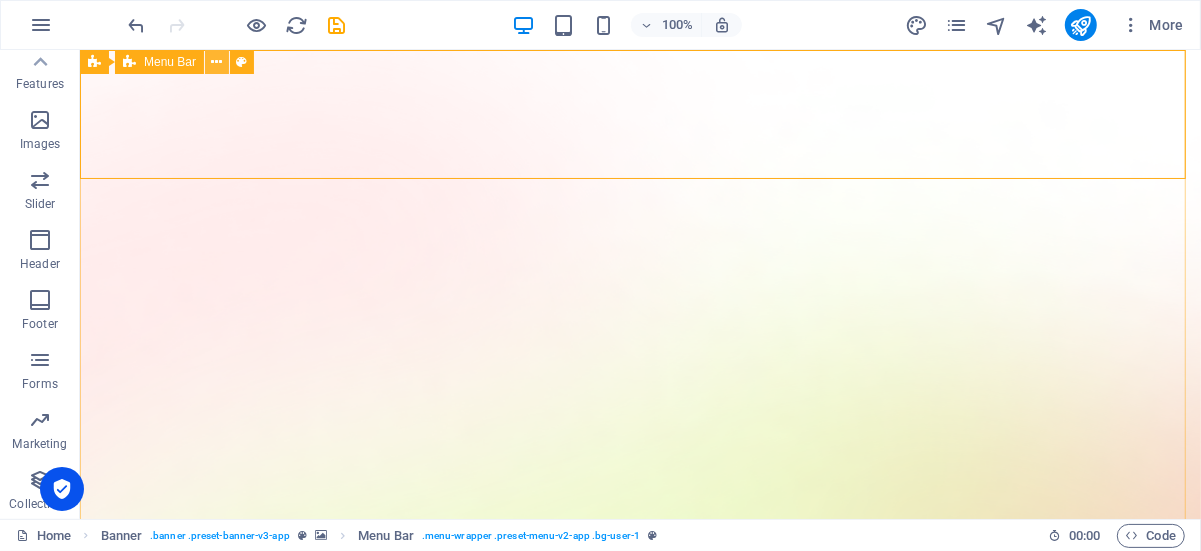 click at bounding box center [217, 62] 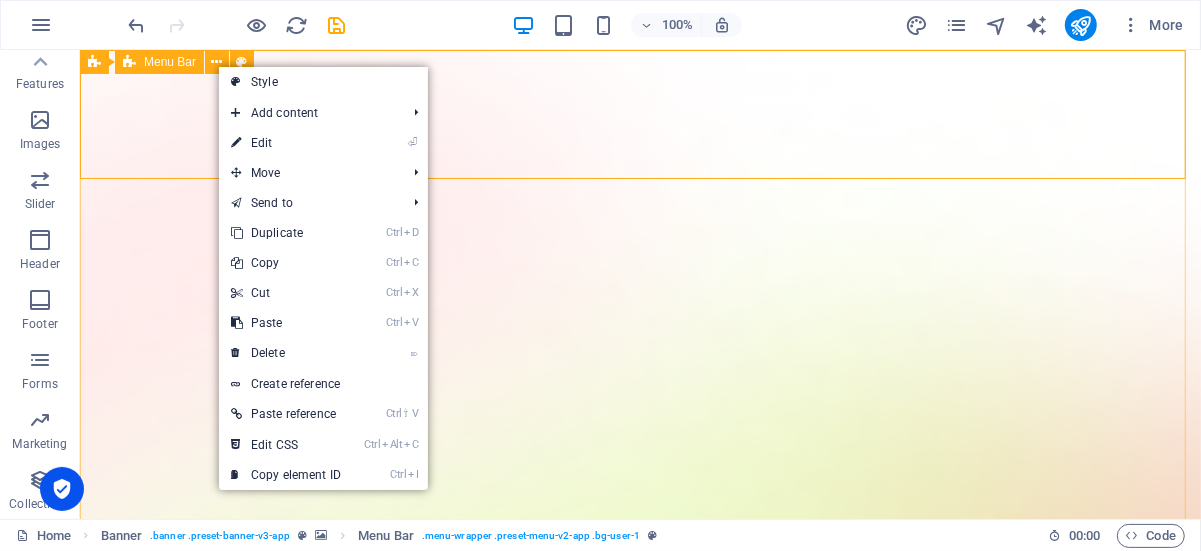 click on "Menu Bar" at bounding box center (170, 62) 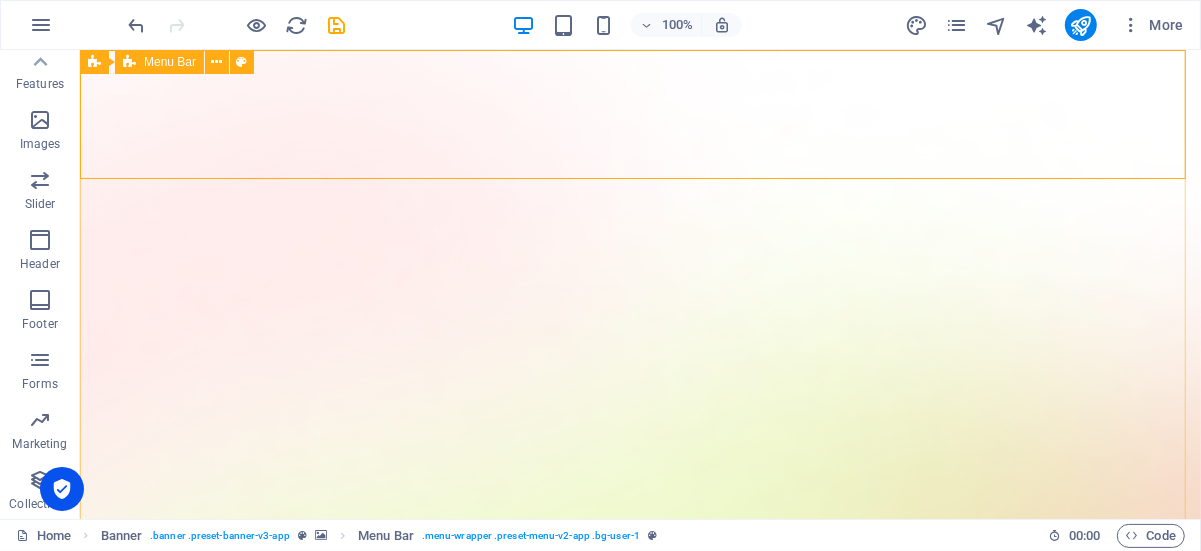 click on "Menu Bar" at bounding box center [170, 62] 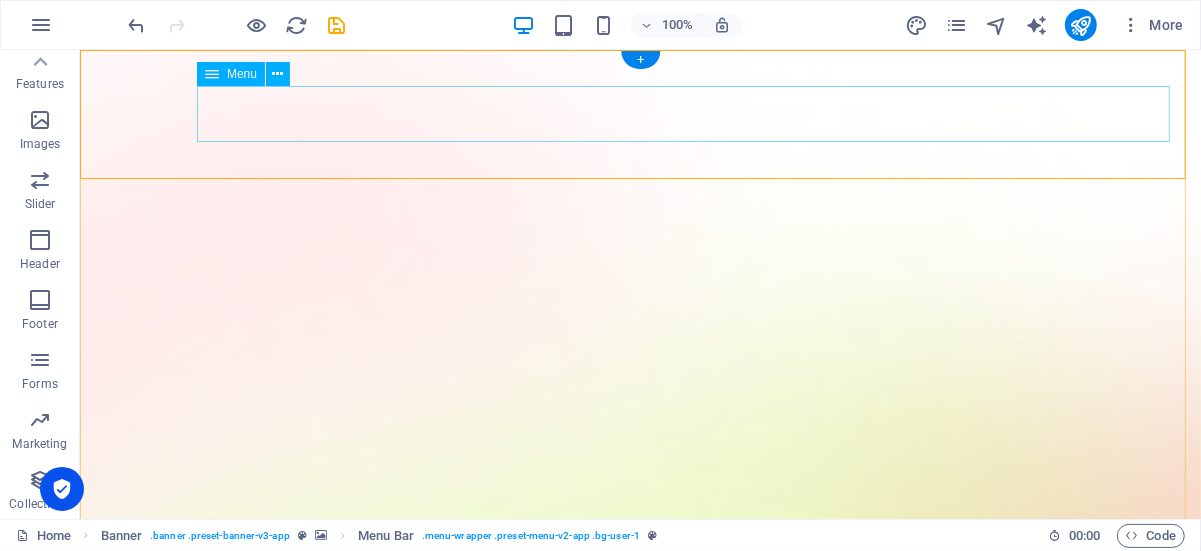 click on "[PERSON_NAME]" at bounding box center (639, 1408) 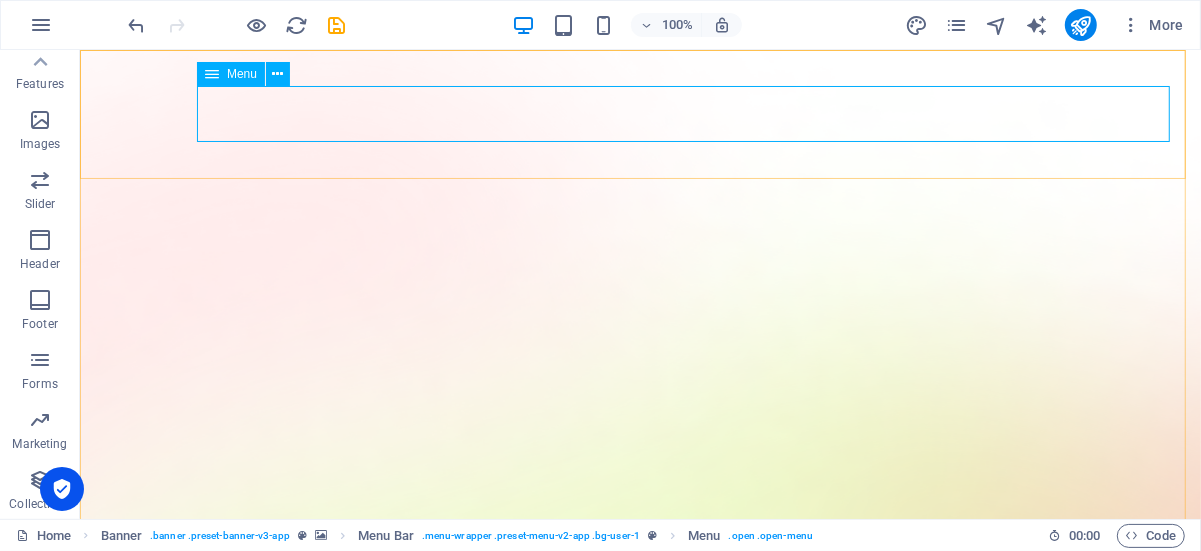 click on "Menu" at bounding box center (242, 74) 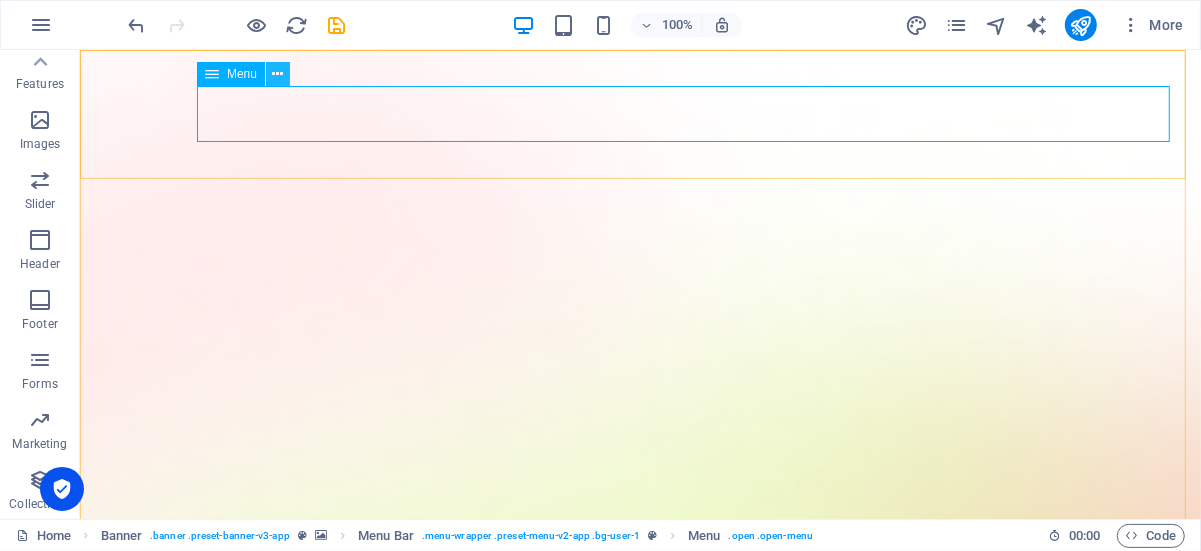 click at bounding box center (278, 74) 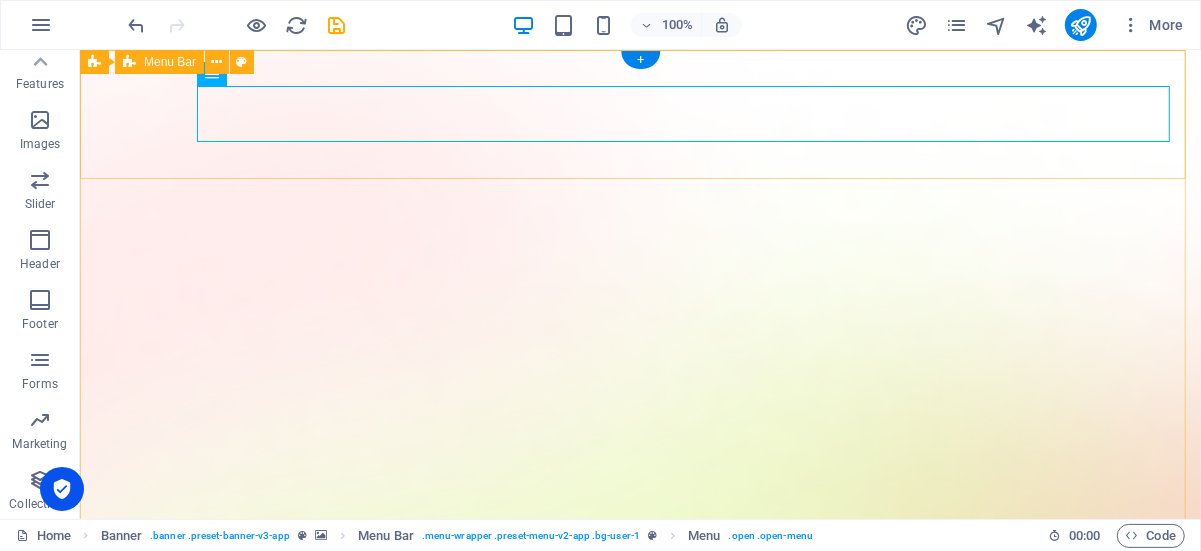 click on "[PERSON_NAME]" at bounding box center [639, 1359] 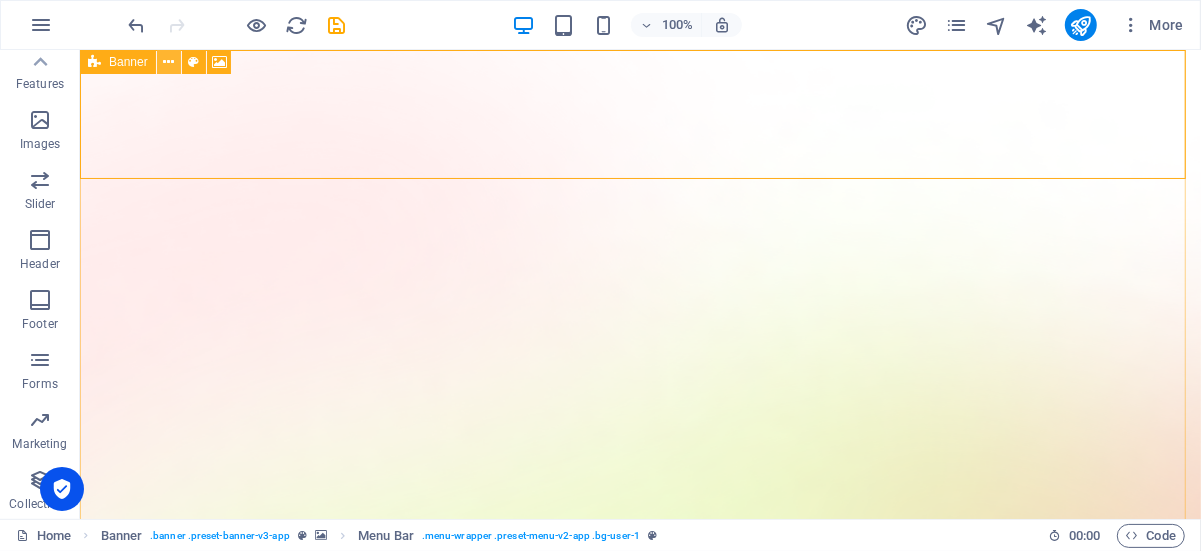 click at bounding box center (168, 62) 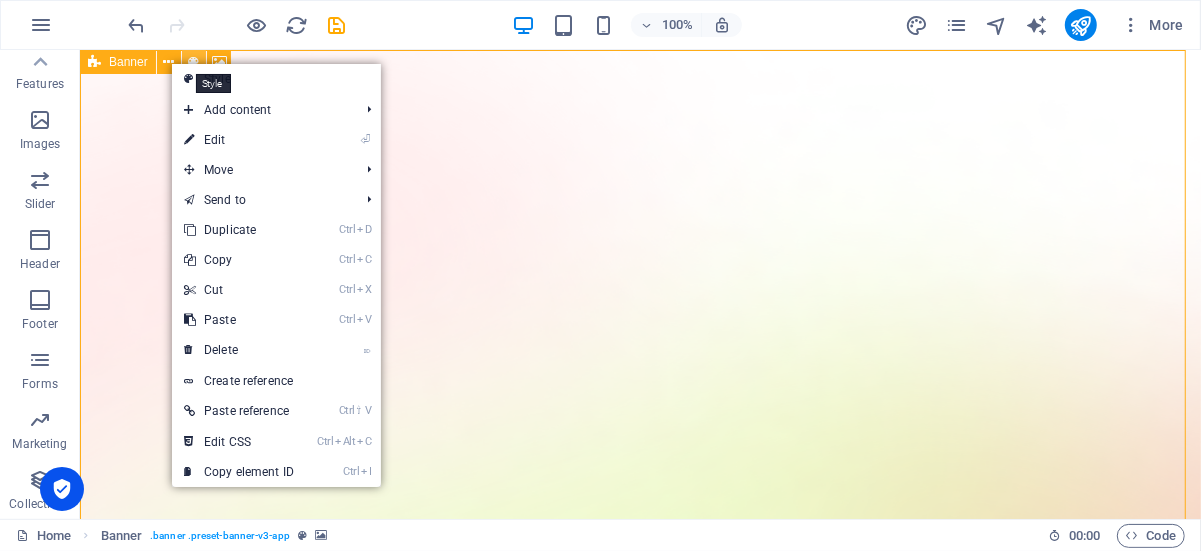 click at bounding box center [193, 62] 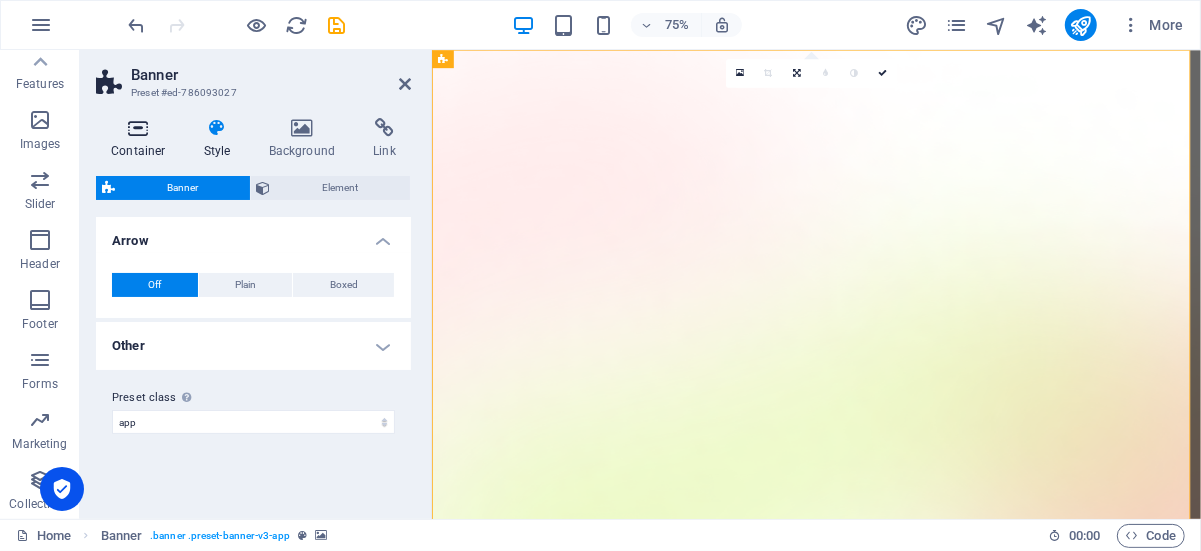 click on "Container" at bounding box center [142, 139] 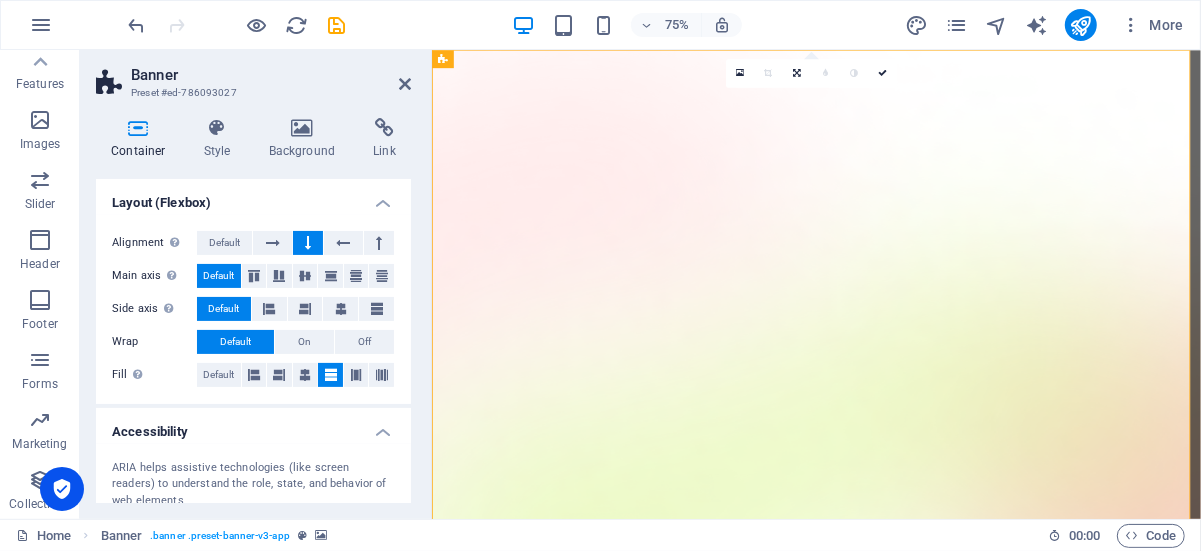 scroll, scrollTop: 0, scrollLeft: 0, axis: both 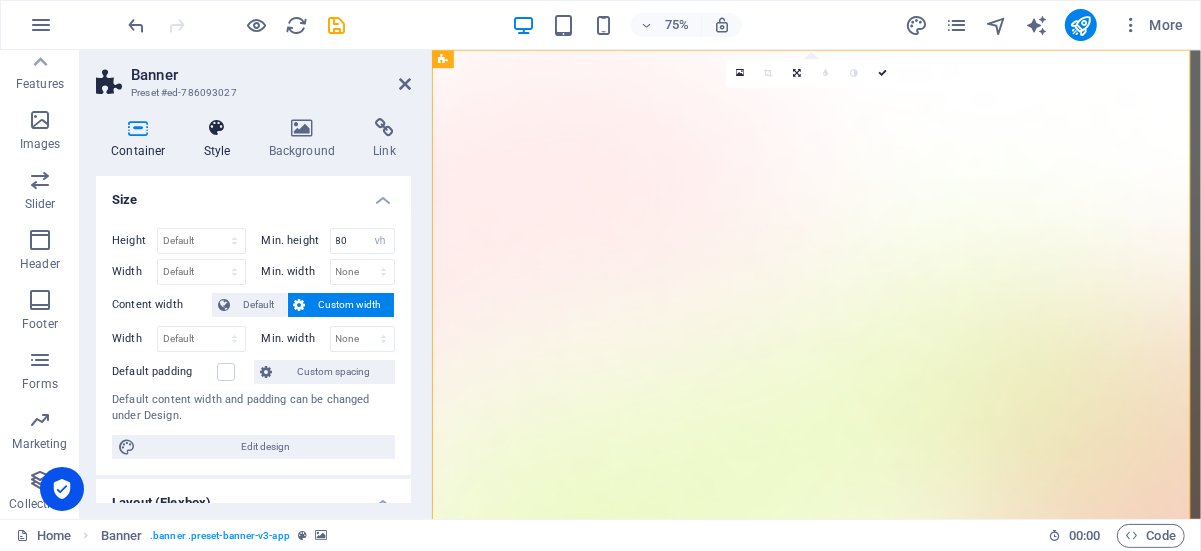 click on "Style" at bounding box center [221, 139] 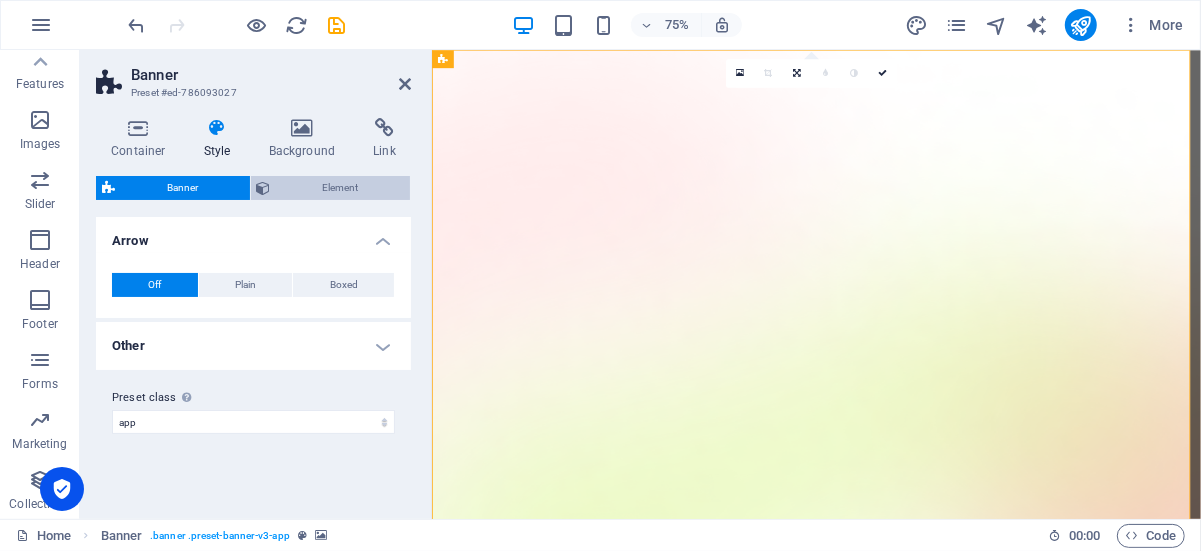 click on "Element" at bounding box center (341, 188) 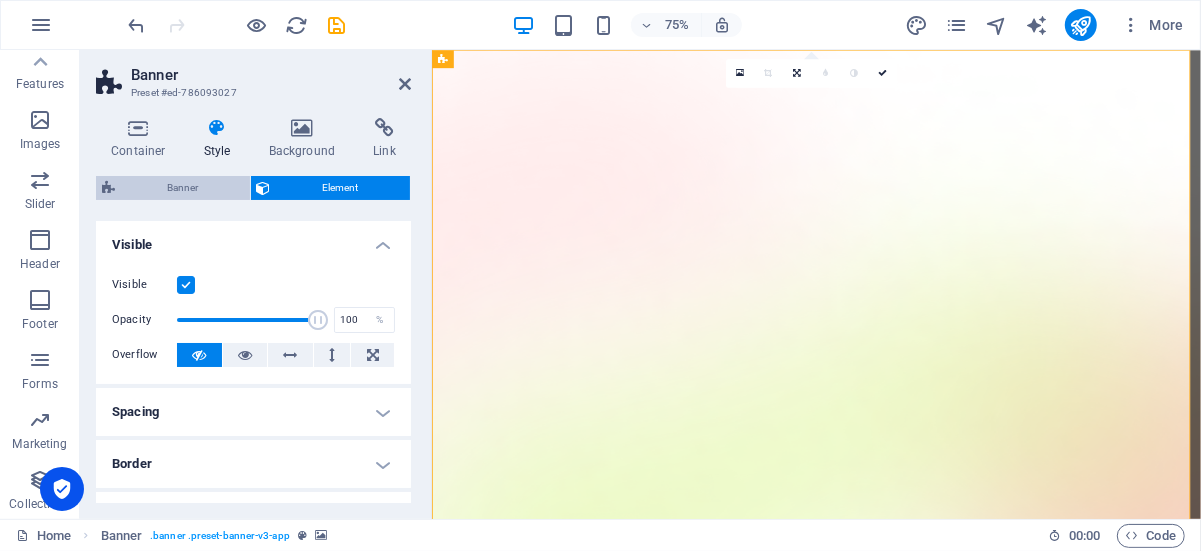 click on "Banner" at bounding box center [182, 188] 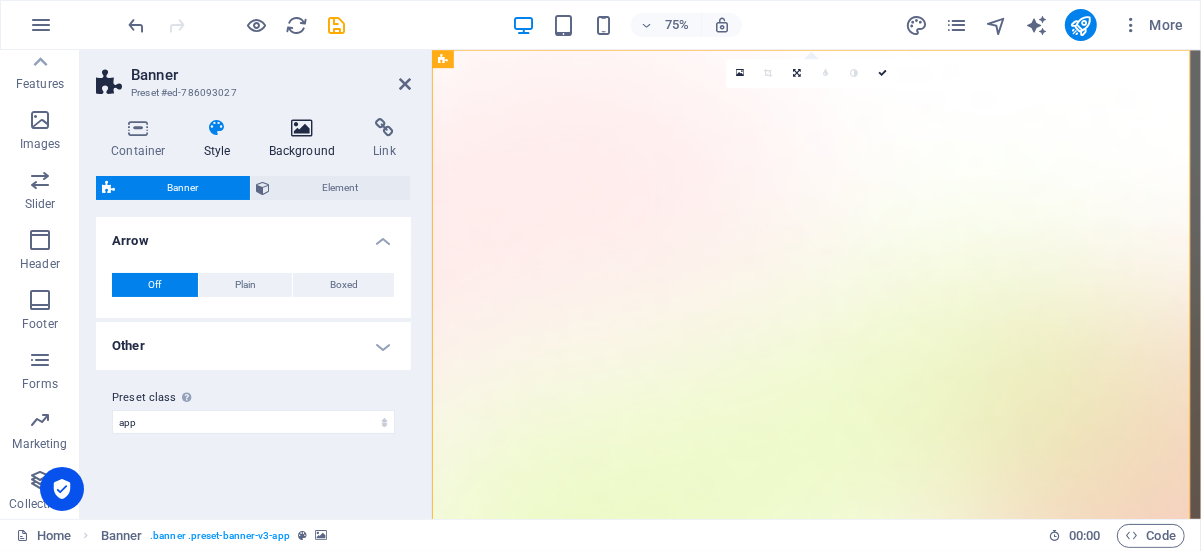 click at bounding box center [302, 128] 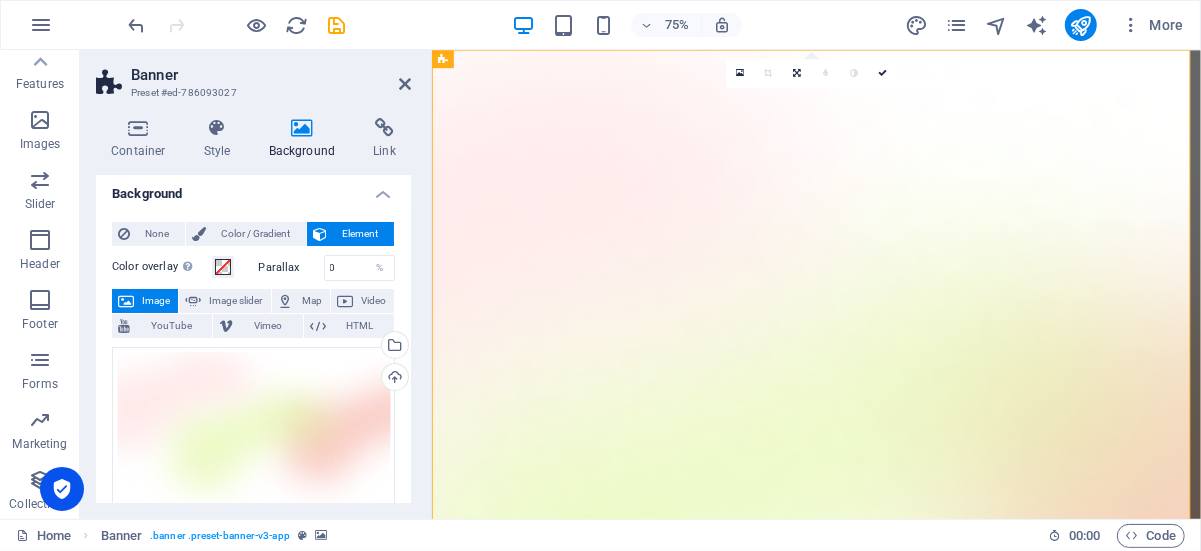 scroll, scrollTop: 0, scrollLeft: 0, axis: both 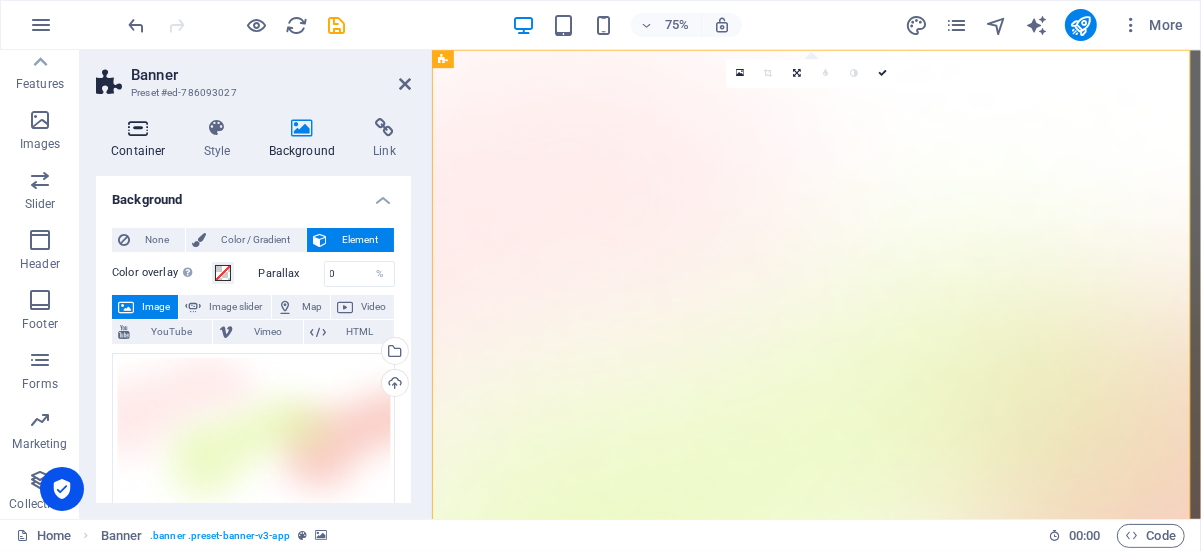 click at bounding box center [138, 128] 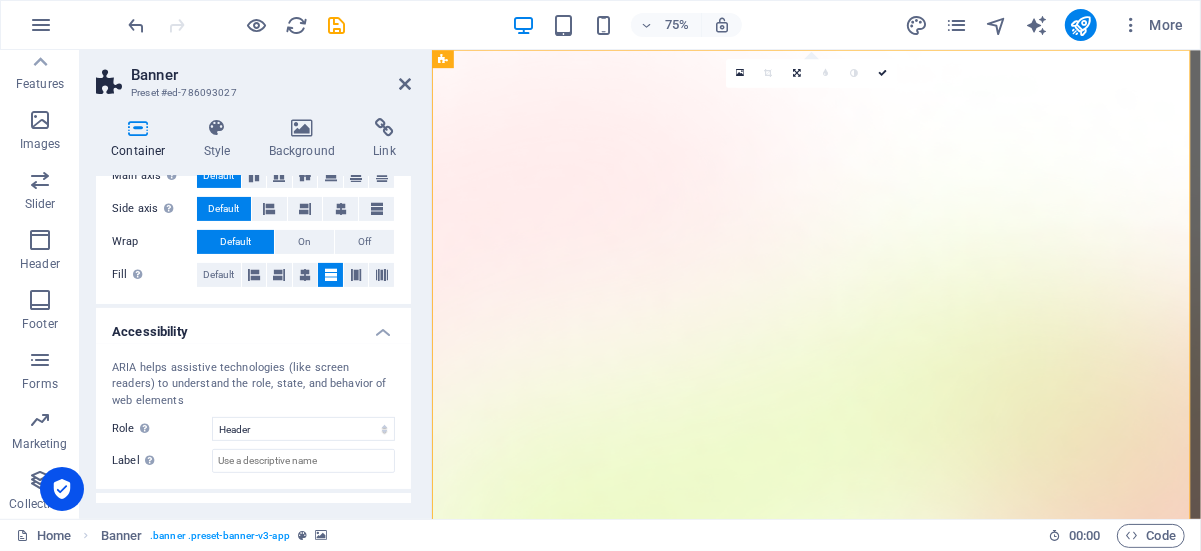 scroll, scrollTop: 0, scrollLeft: 0, axis: both 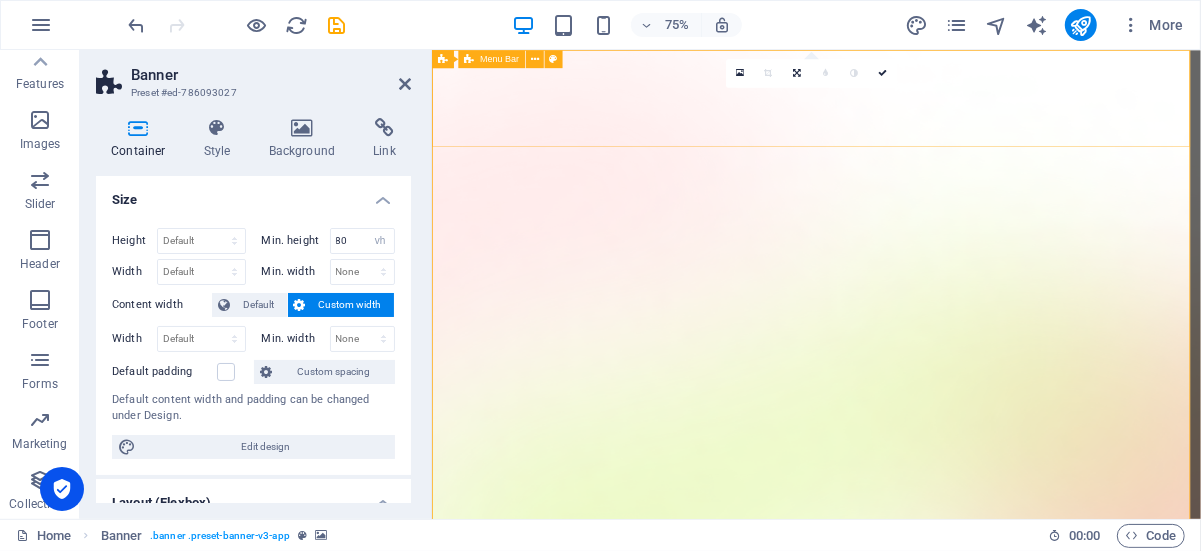 click on "[PERSON_NAME]" at bounding box center [943, 1360] 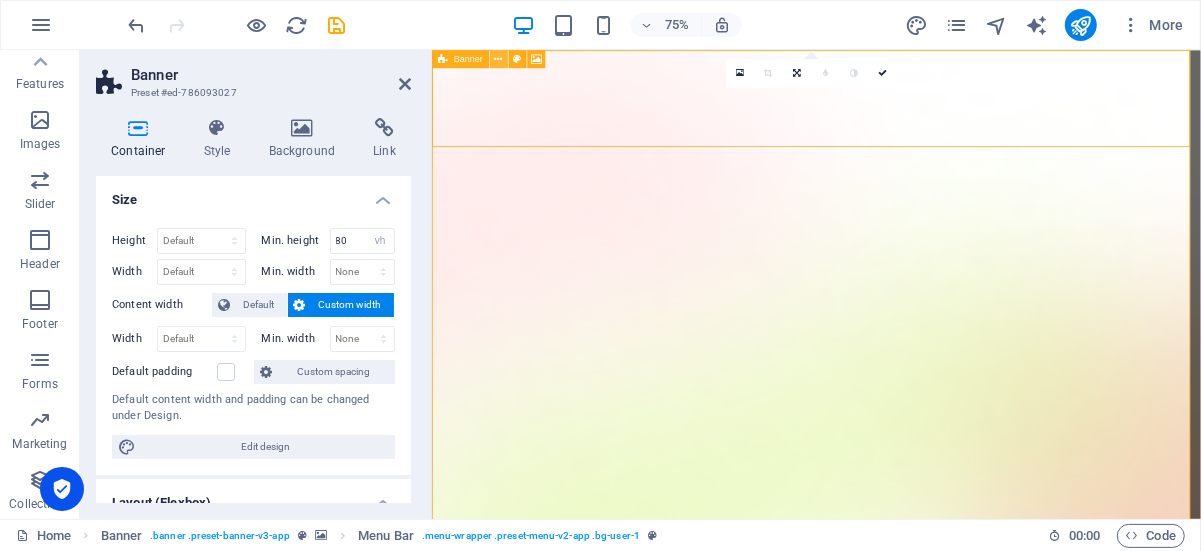 click at bounding box center (498, 59) 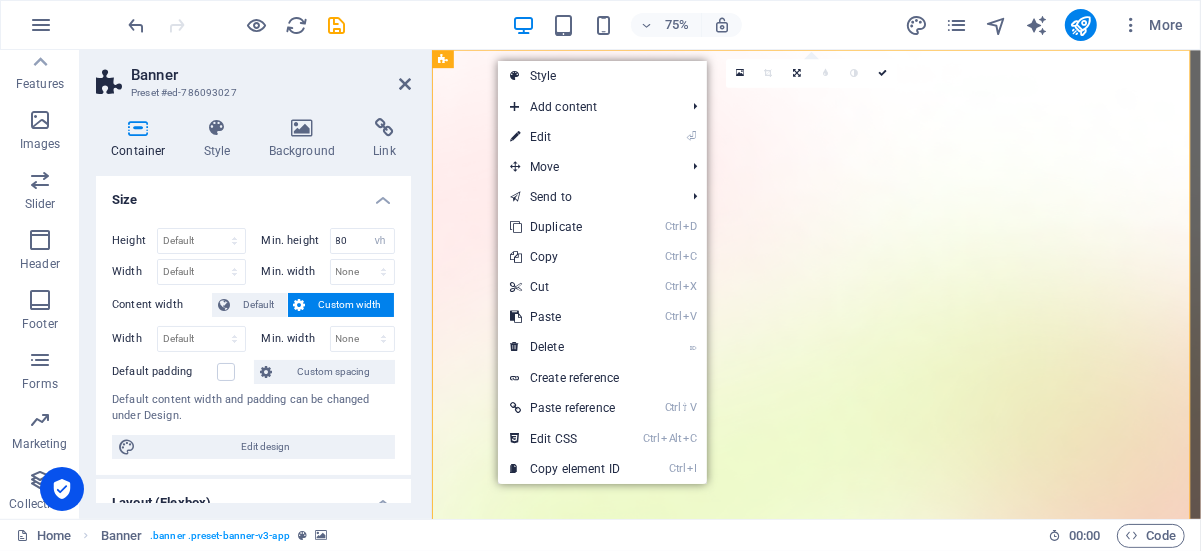 drag, startPoint x: 994, startPoint y: 186, endPoint x: 805, endPoint y: 221, distance: 192.21342 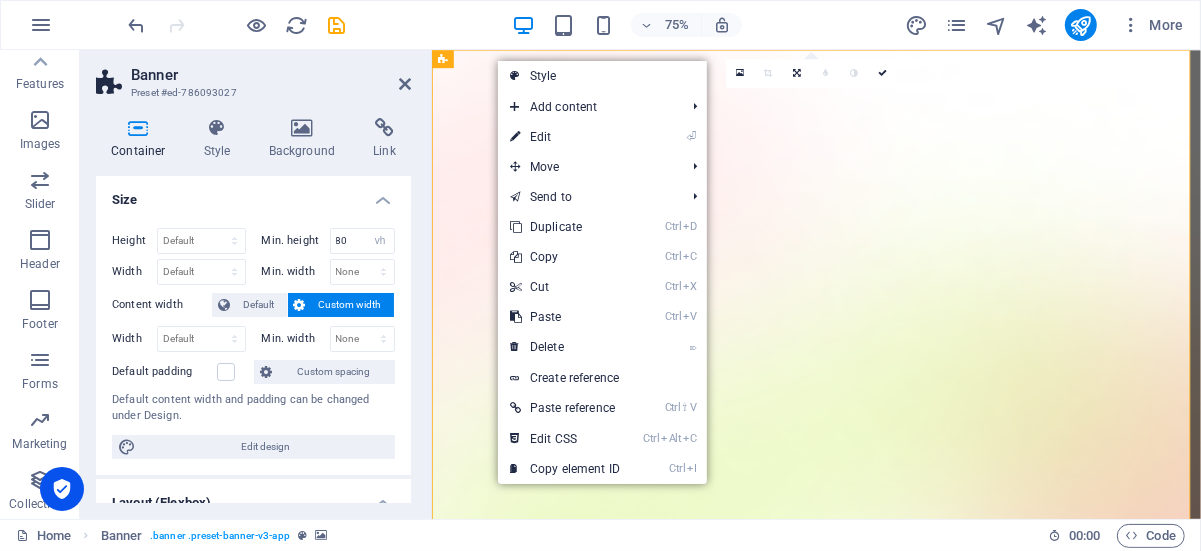 click on "ISO СТАНДАРТЫН ЗӨВЛӨХ, СУРГАЛТЫН ҮЙЛЧИЛГЭЭ Менежментийн тогтолцооны стандартуудын зөвлөх үйлчилгээний салбарт тэргүүлэгч, тогтвортой хөгжлийг дэмжигч мэргэжлийн байгууллага" at bounding box center (943, 1990) 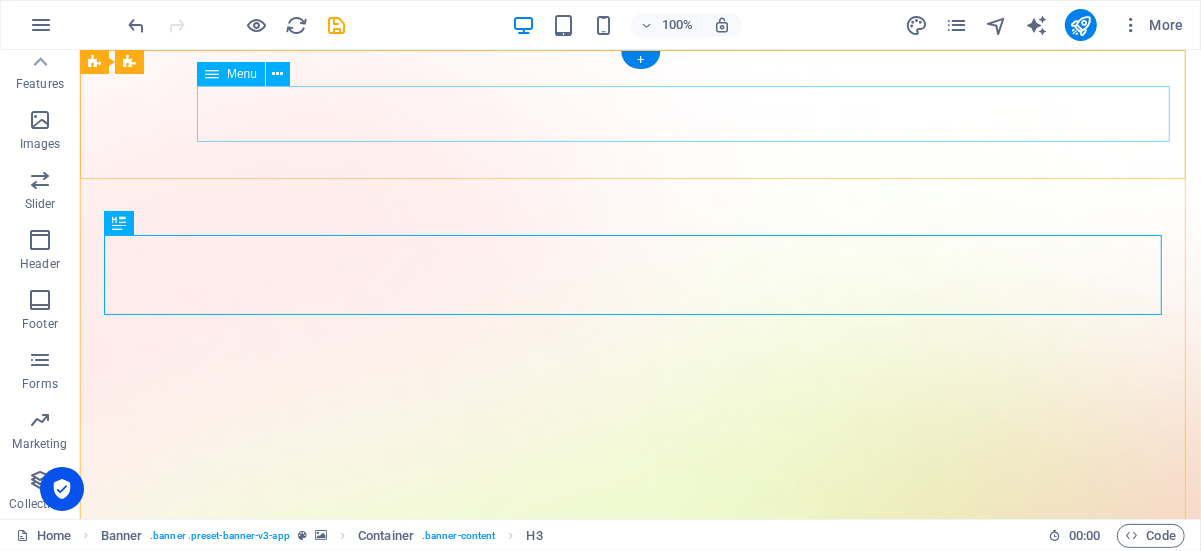 click on "[PERSON_NAME]" at bounding box center [639, 1408] 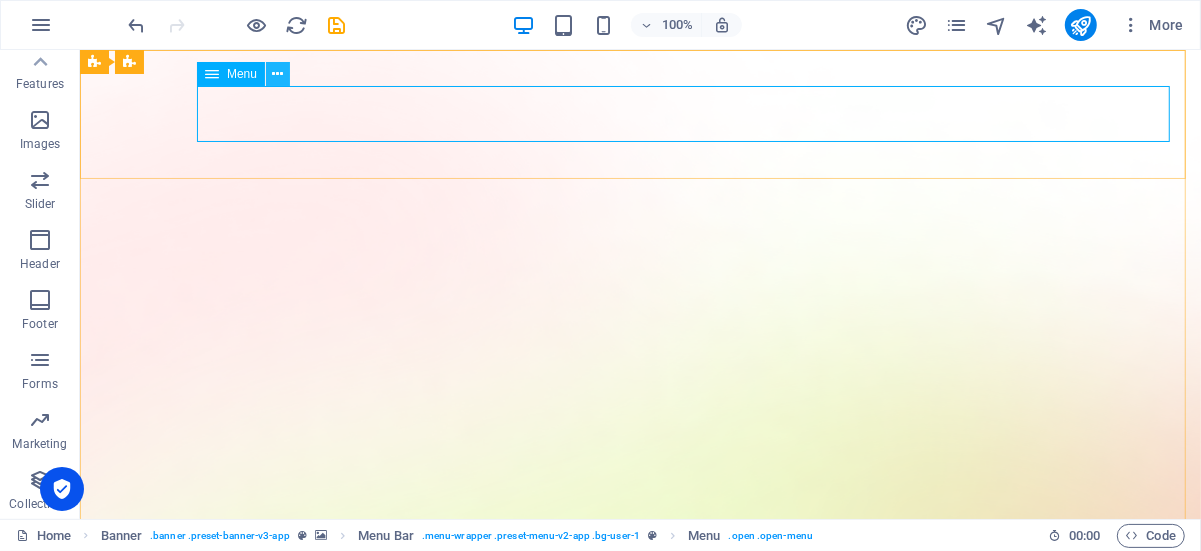 click at bounding box center (278, 74) 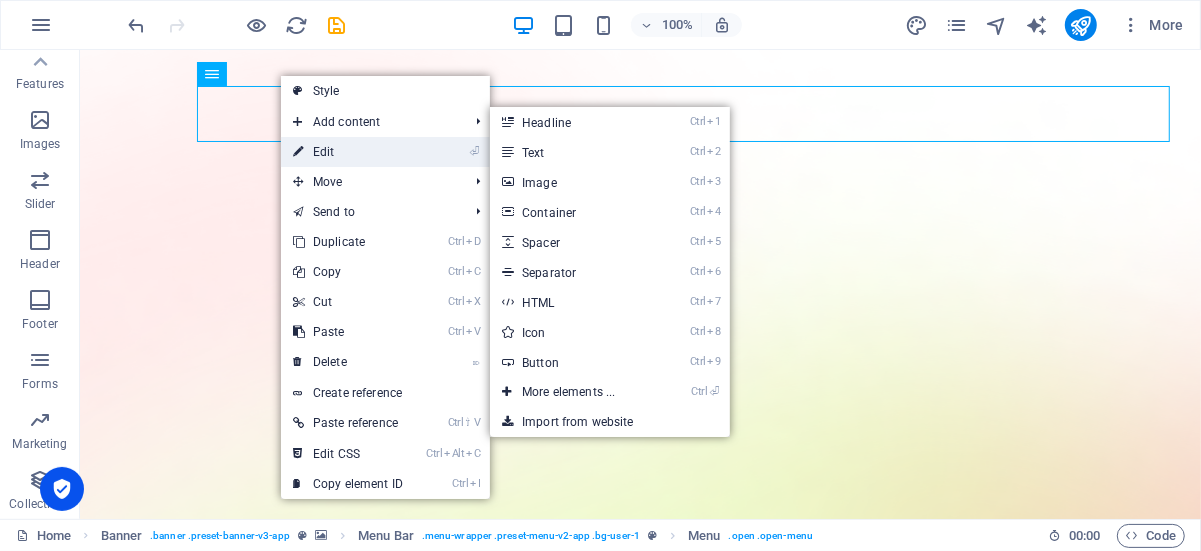 click on "⏎  Edit" at bounding box center (348, 152) 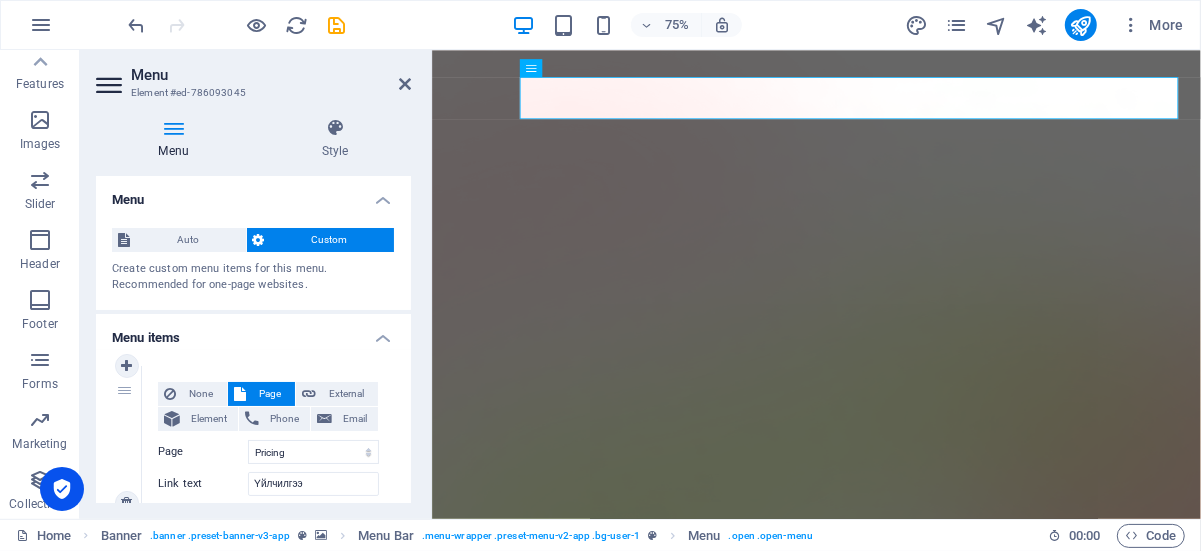 scroll, scrollTop: 0, scrollLeft: 0, axis: both 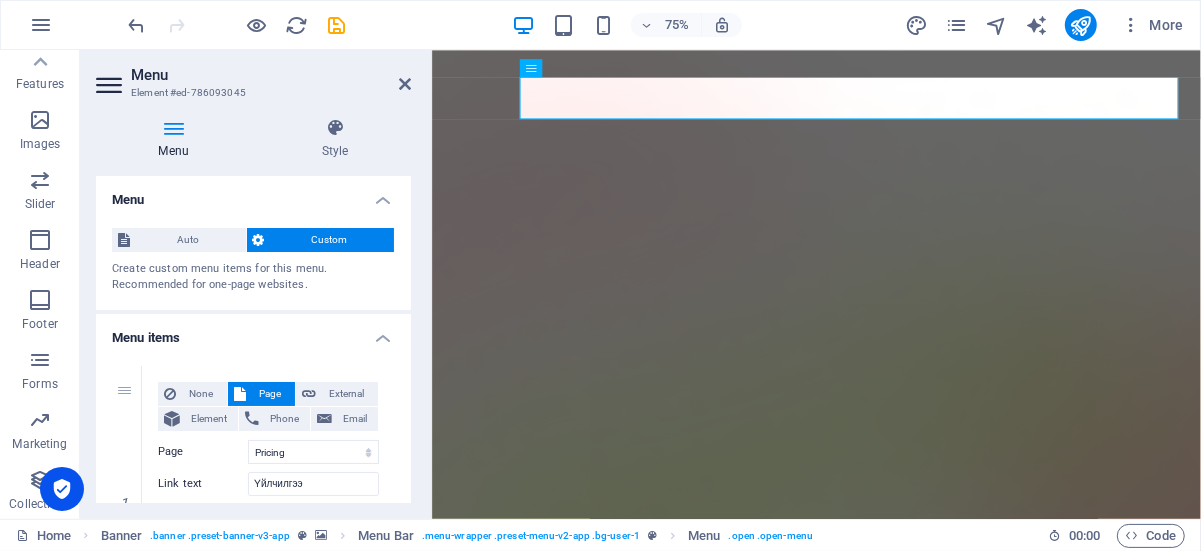click at bounding box center (173, 128) 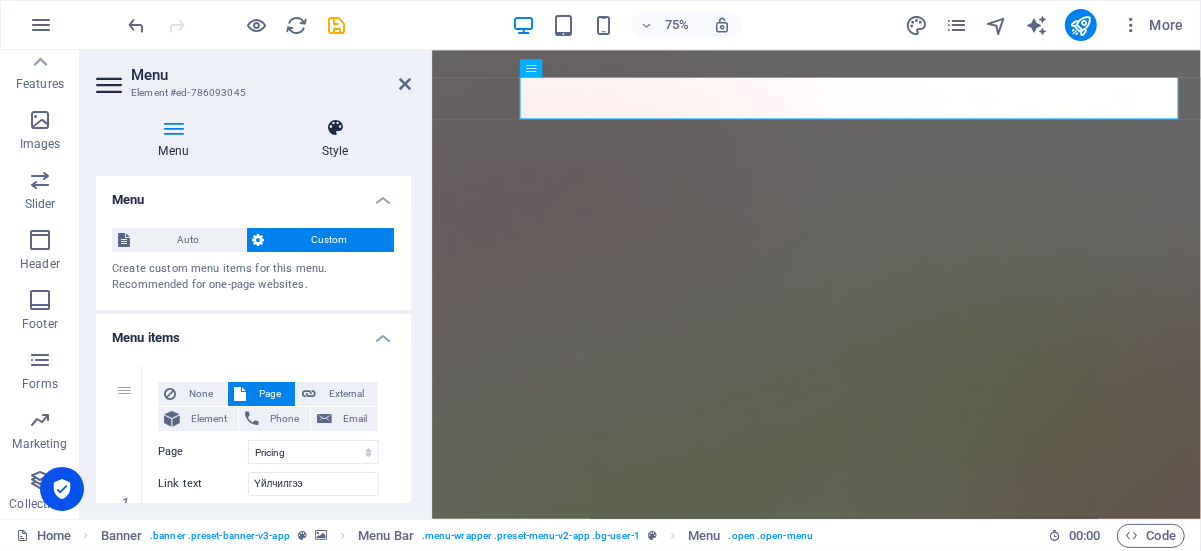 click on "Style" at bounding box center (335, 139) 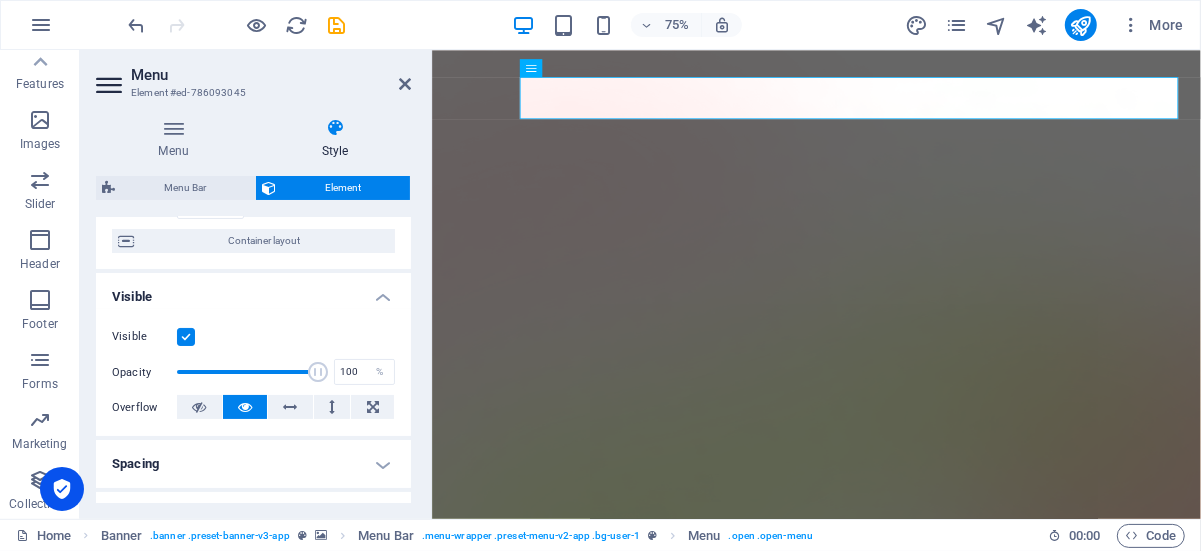 scroll, scrollTop: 0, scrollLeft: 0, axis: both 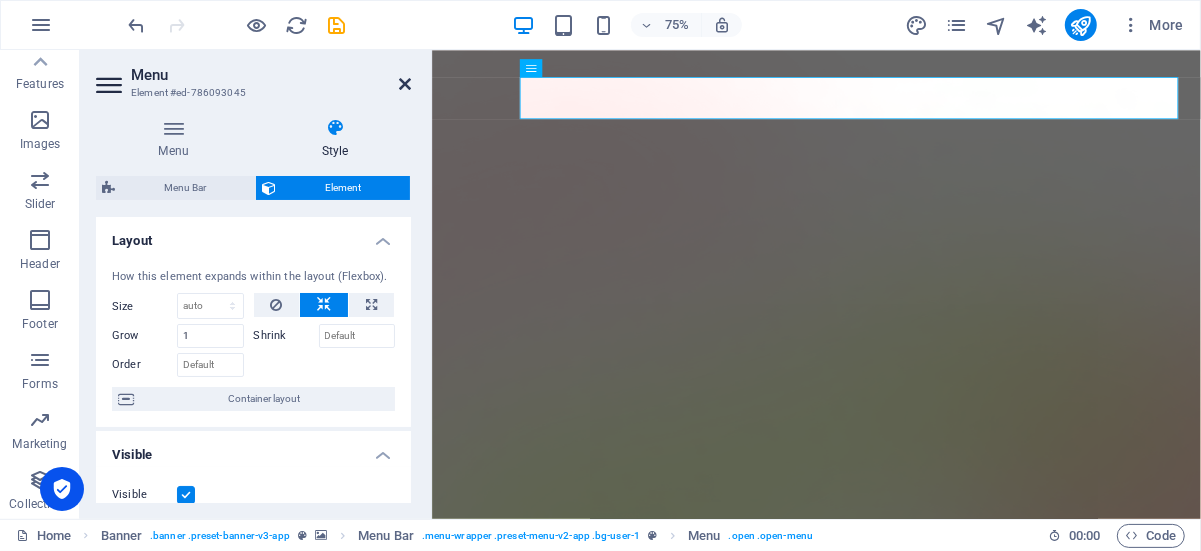 click at bounding box center [405, 84] 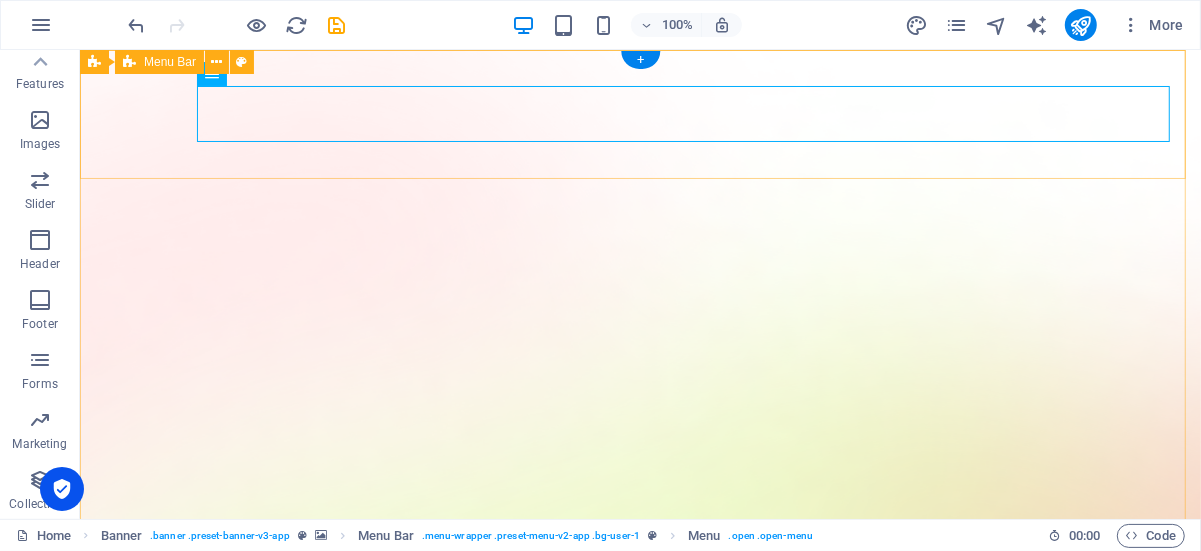 click on "[PERSON_NAME]" at bounding box center [639, 1359] 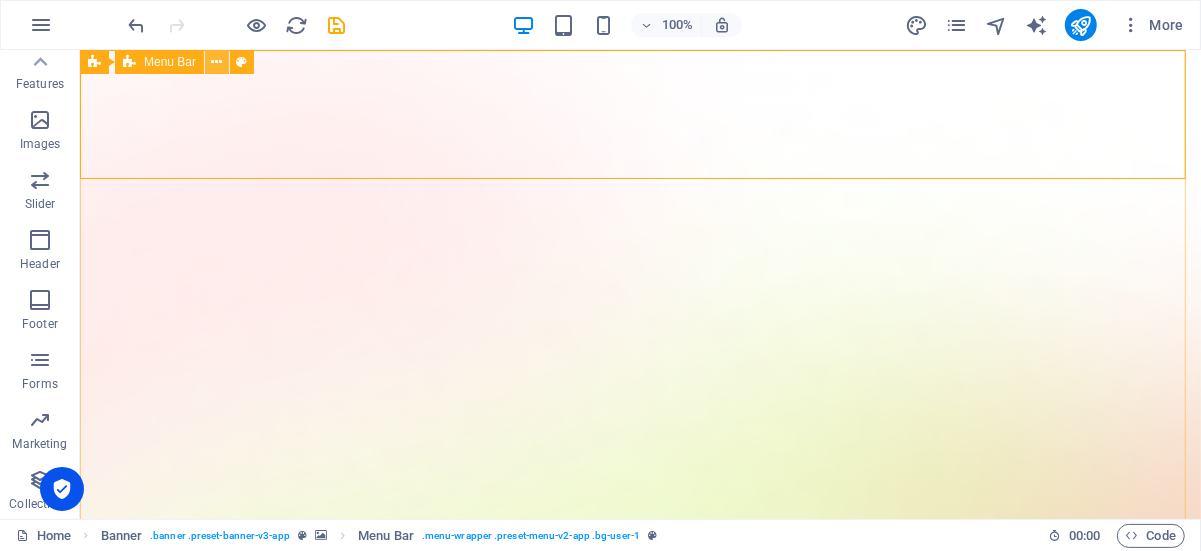 click at bounding box center [217, 62] 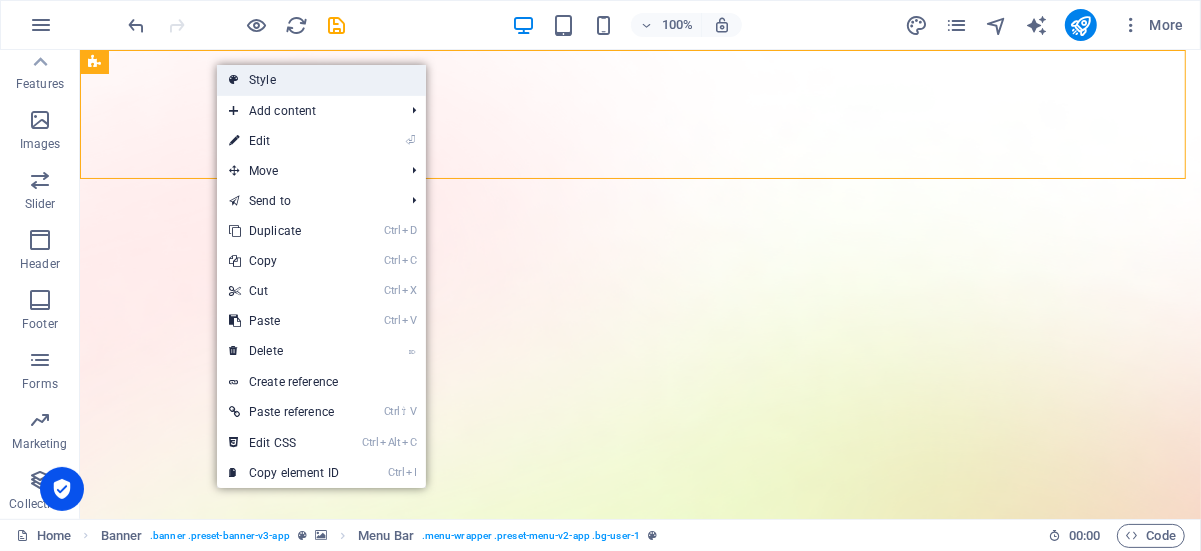 click on "Style" at bounding box center (321, 80) 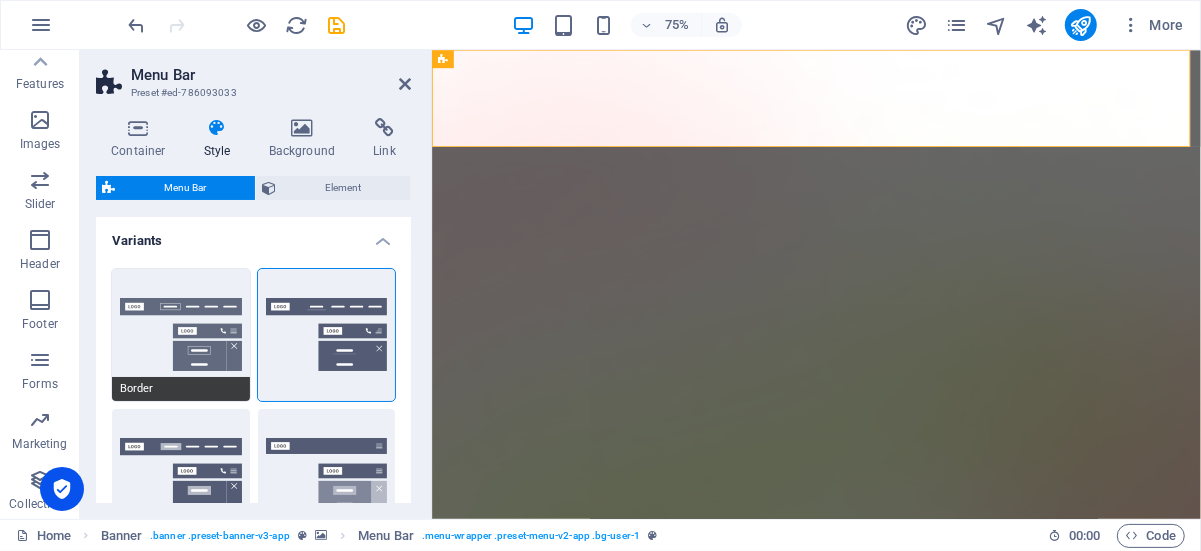 click on "Border" at bounding box center [181, 335] 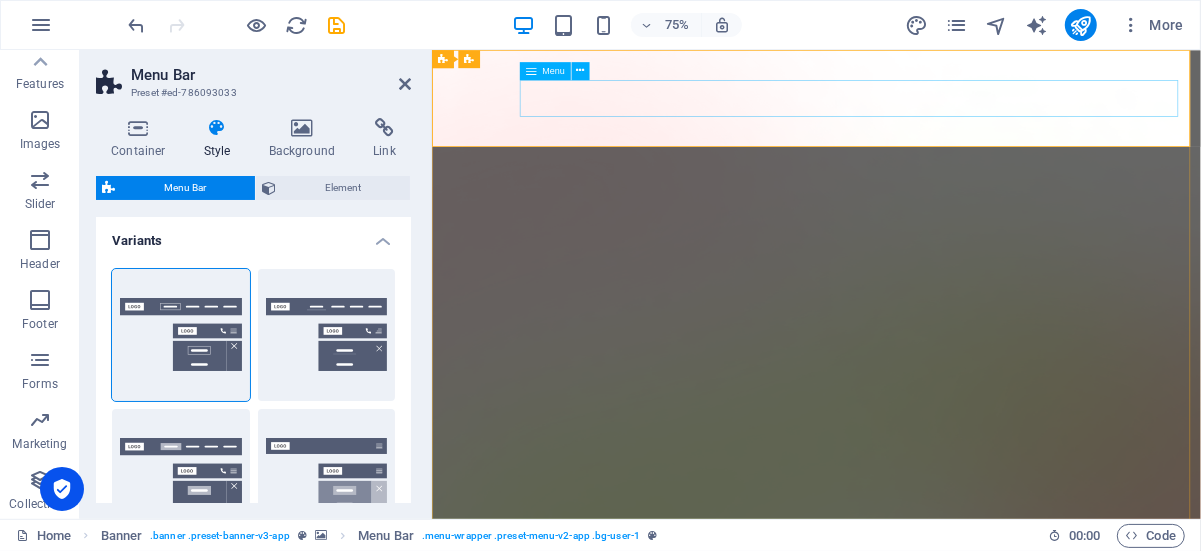 click on "[PERSON_NAME]" at bounding box center [943, 1406] 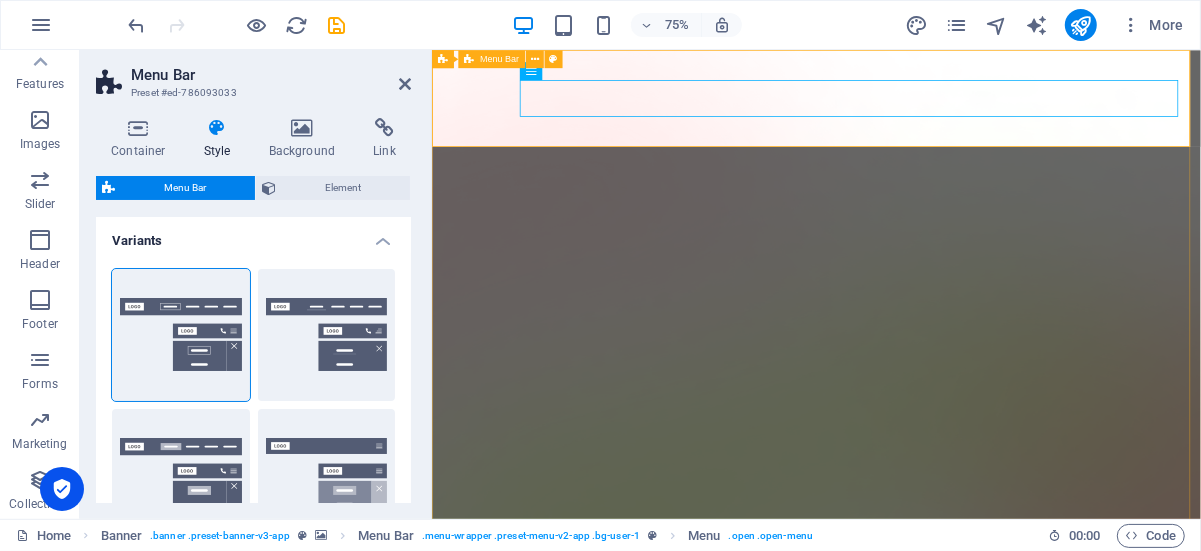 click on "[PERSON_NAME]" at bounding box center [943, 1357] 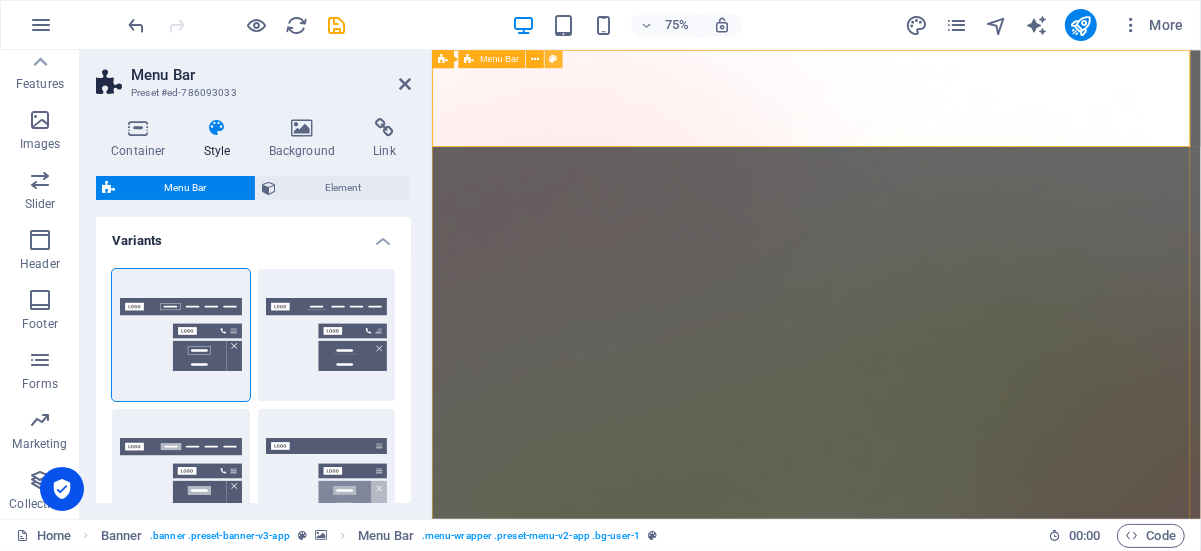 click at bounding box center [553, 59] 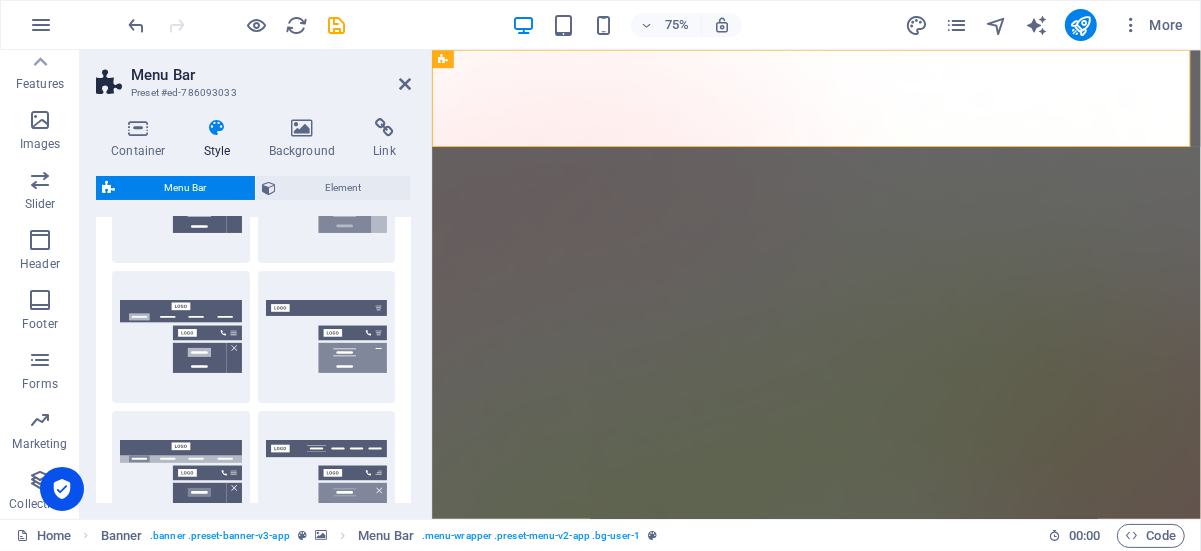 scroll, scrollTop: 78, scrollLeft: 0, axis: vertical 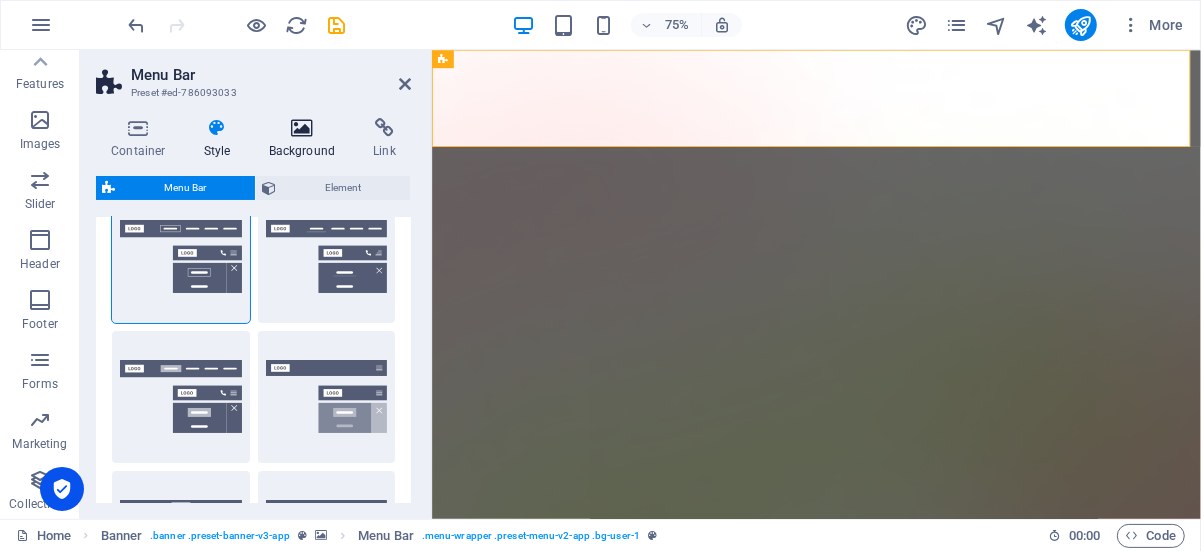 click at bounding box center [302, 128] 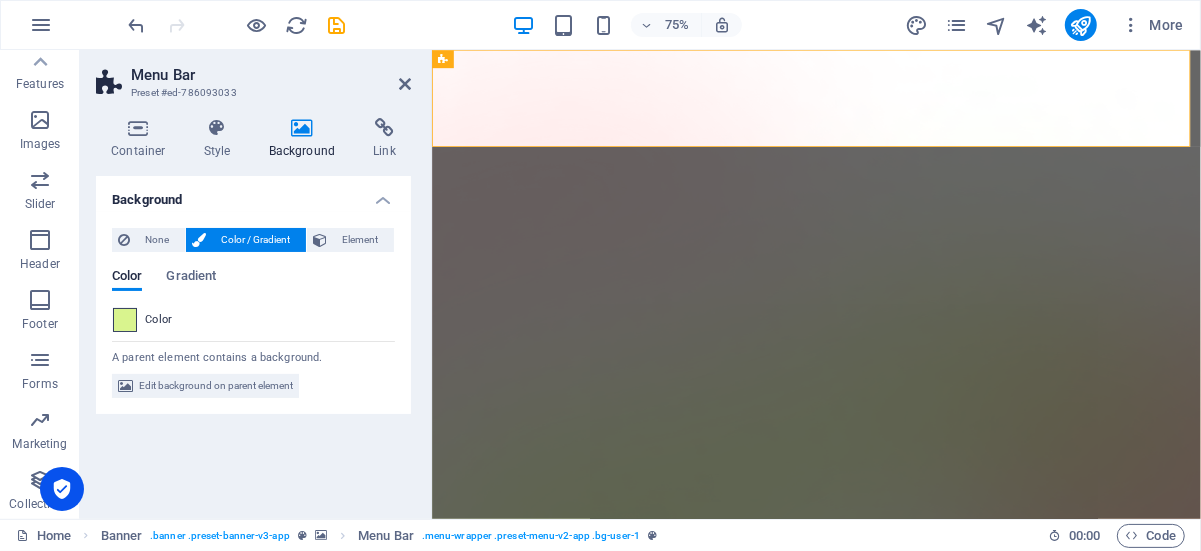 click at bounding box center [125, 320] 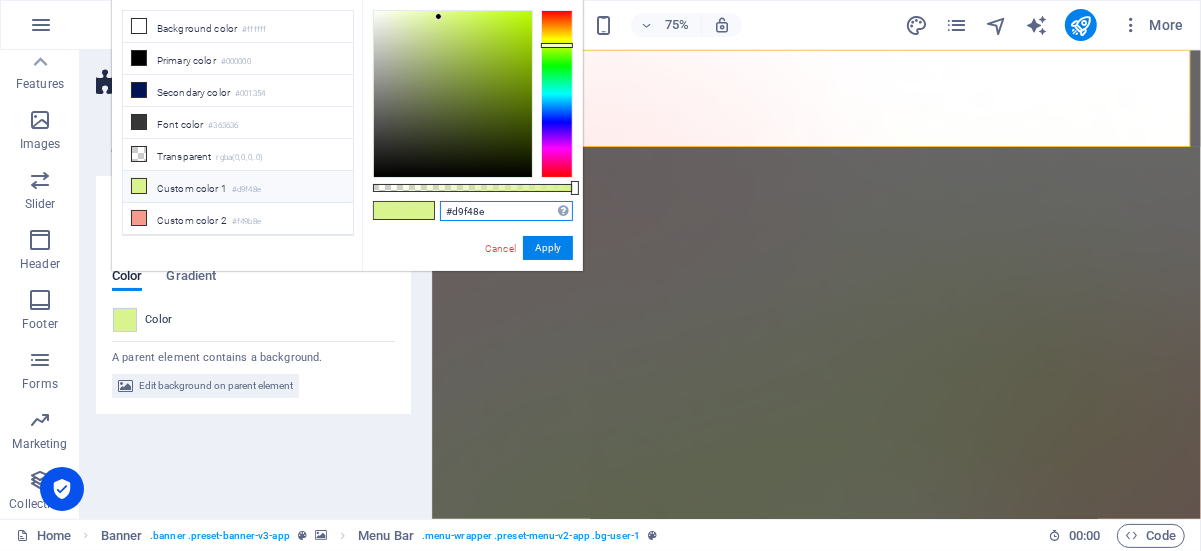 click on "#d9f48e" at bounding box center (506, 211) 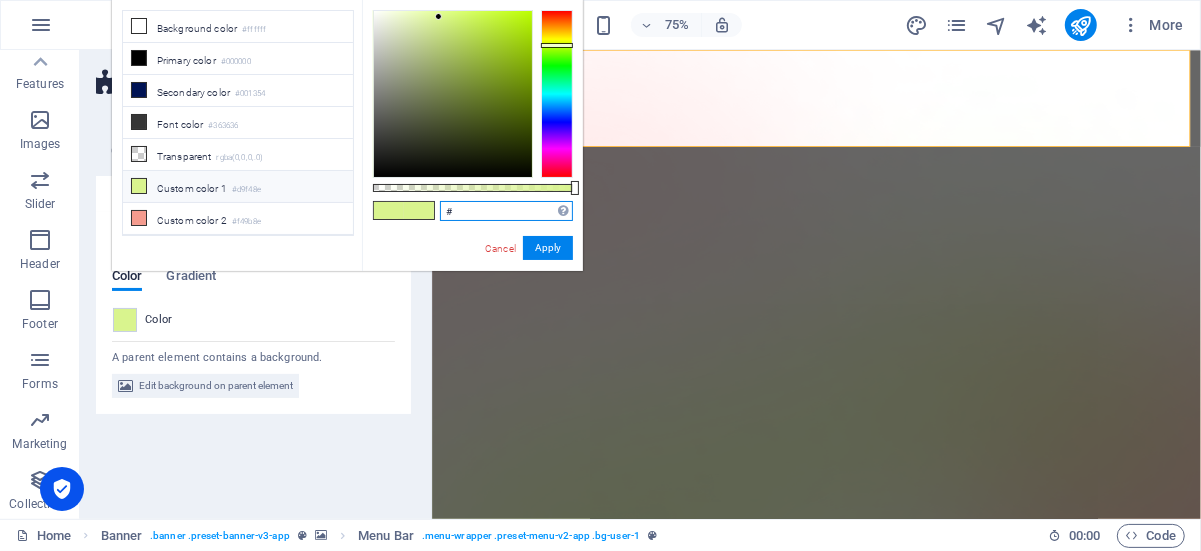 type on "#" 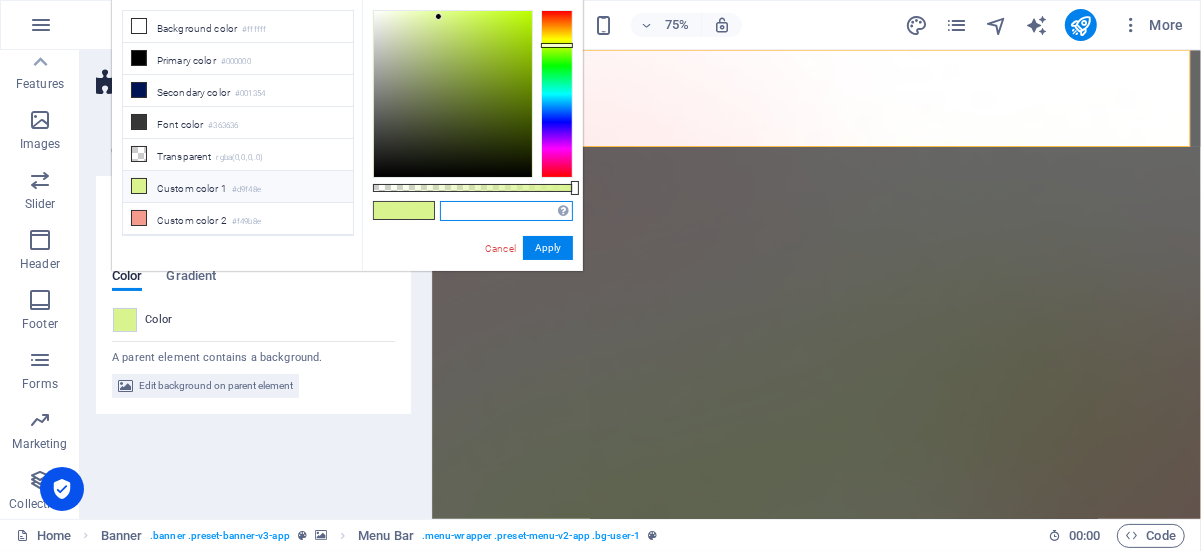 paste on "#f8f8f8–#ffffff" 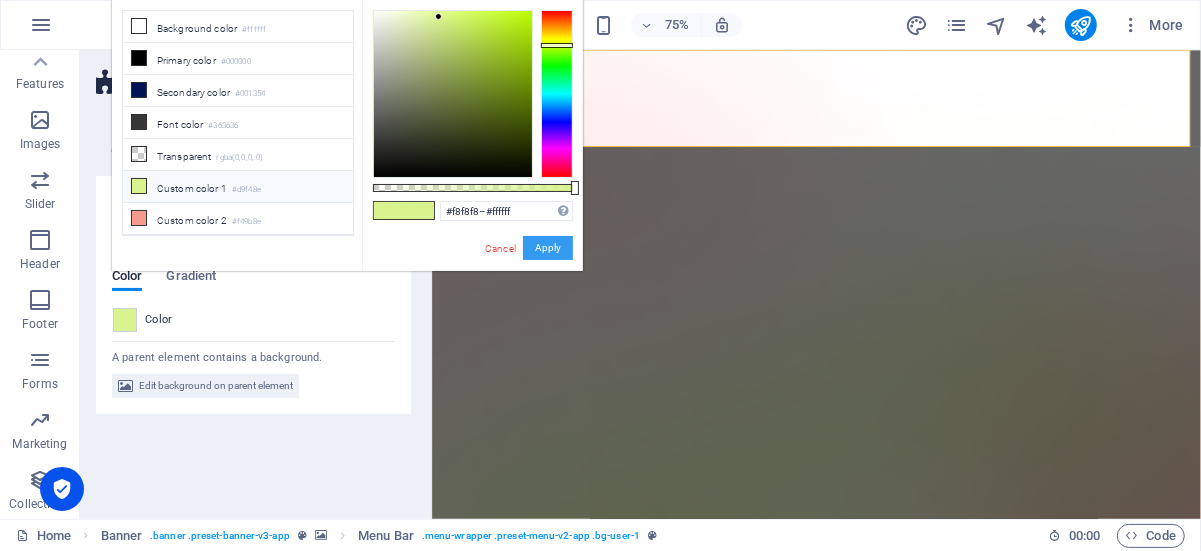 click on "Apply" at bounding box center [548, 248] 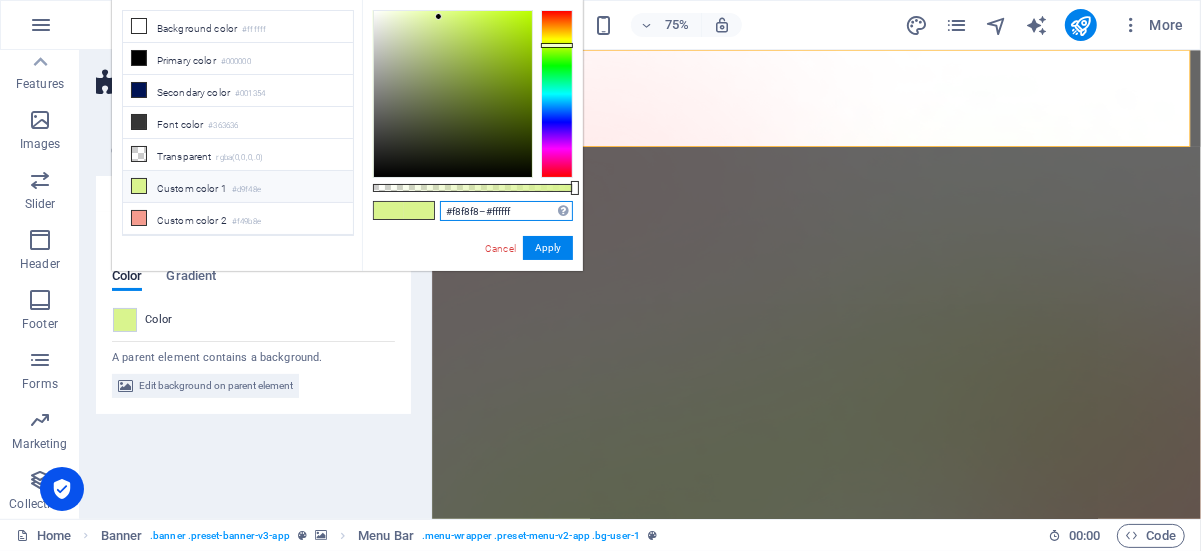 click on "#f8f8f8–#ffffff" at bounding box center (506, 211) 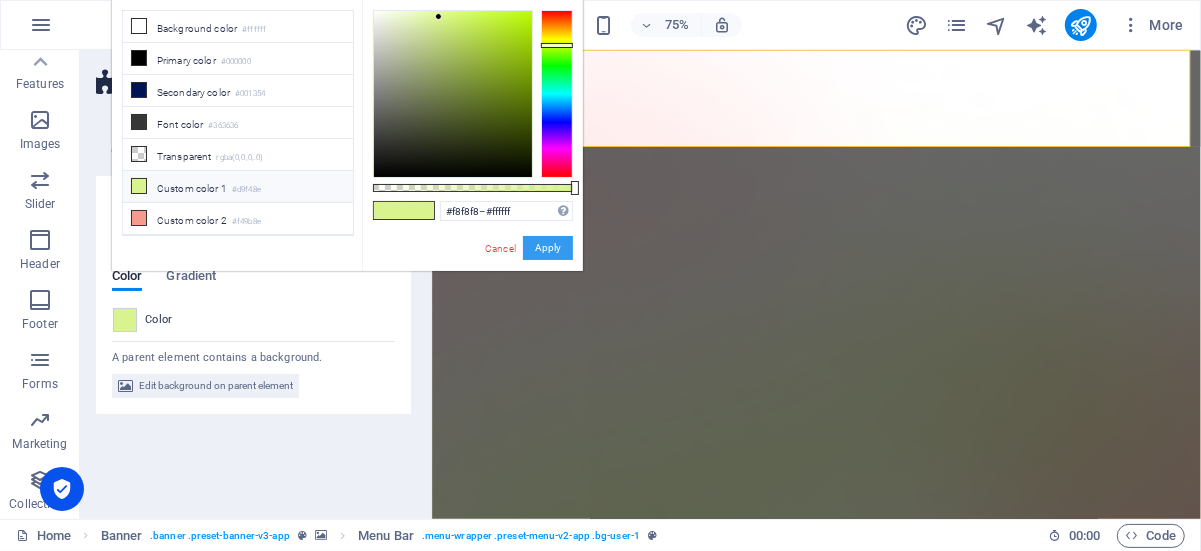 click on "Apply" at bounding box center (548, 248) 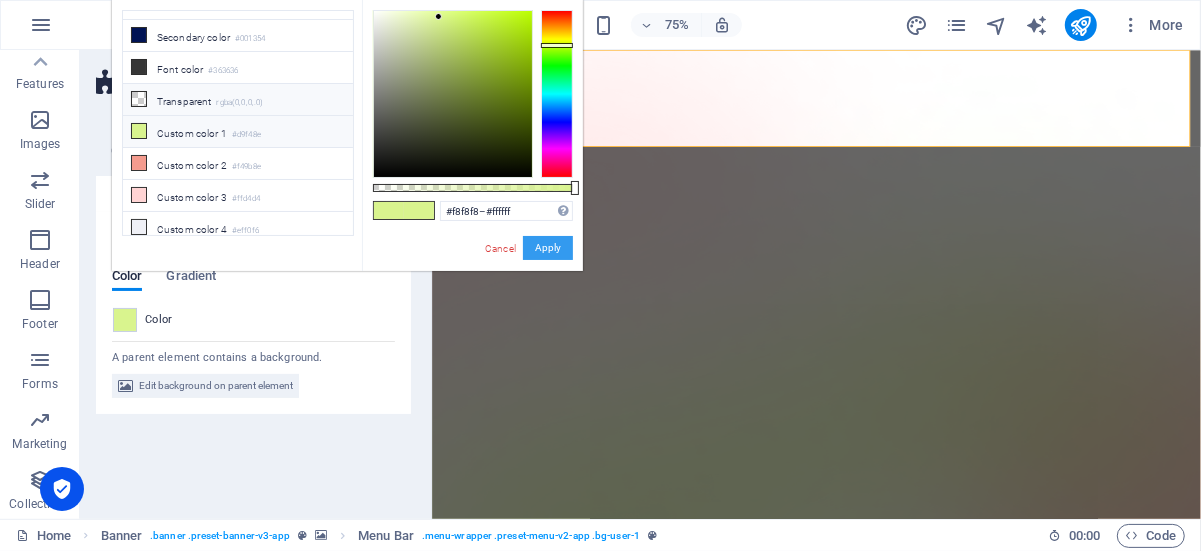 scroll, scrollTop: 80, scrollLeft: 0, axis: vertical 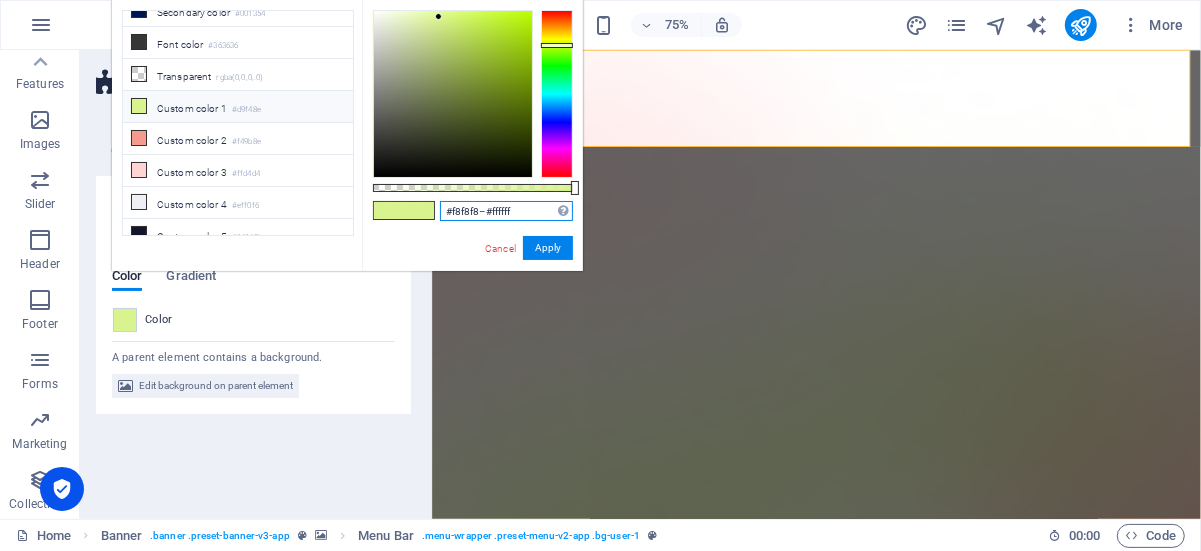 click on "#f8f8f8–#ffffff" at bounding box center (506, 211) 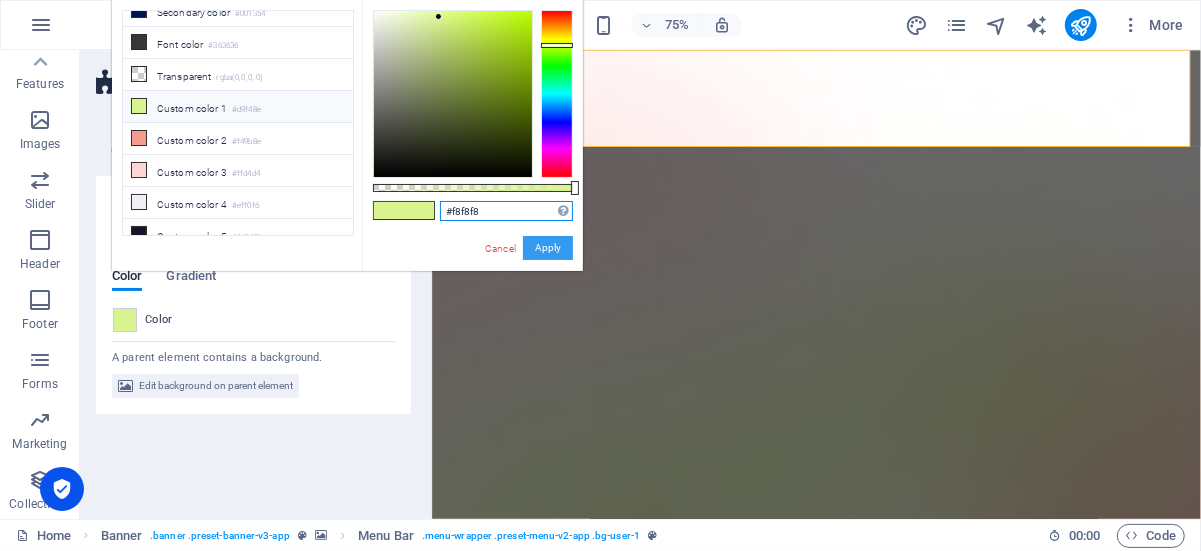 type on "#f8f8f8" 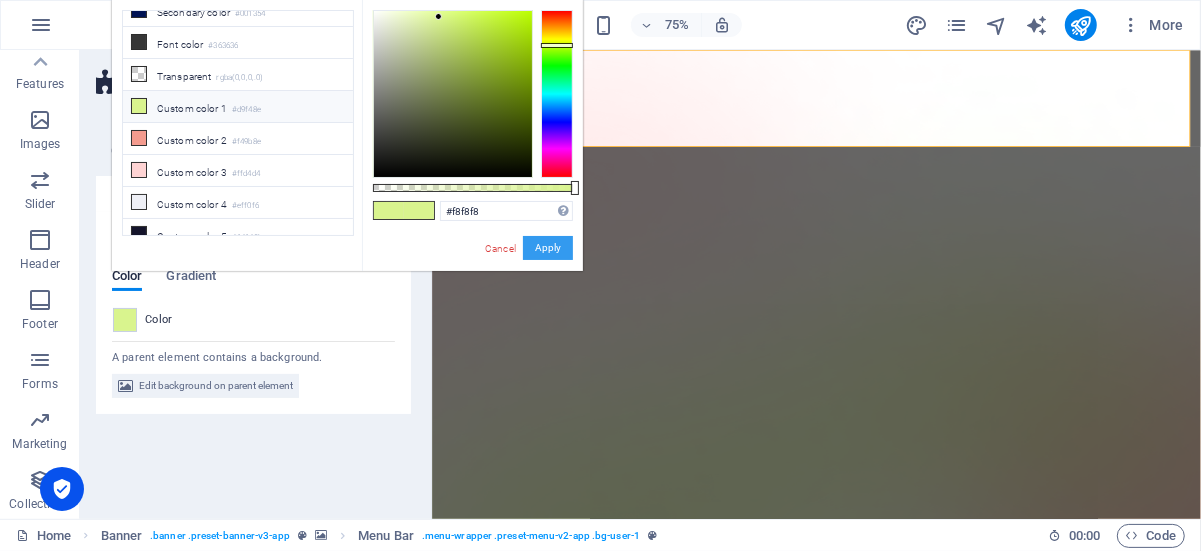 click on "Apply" at bounding box center [548, 248] 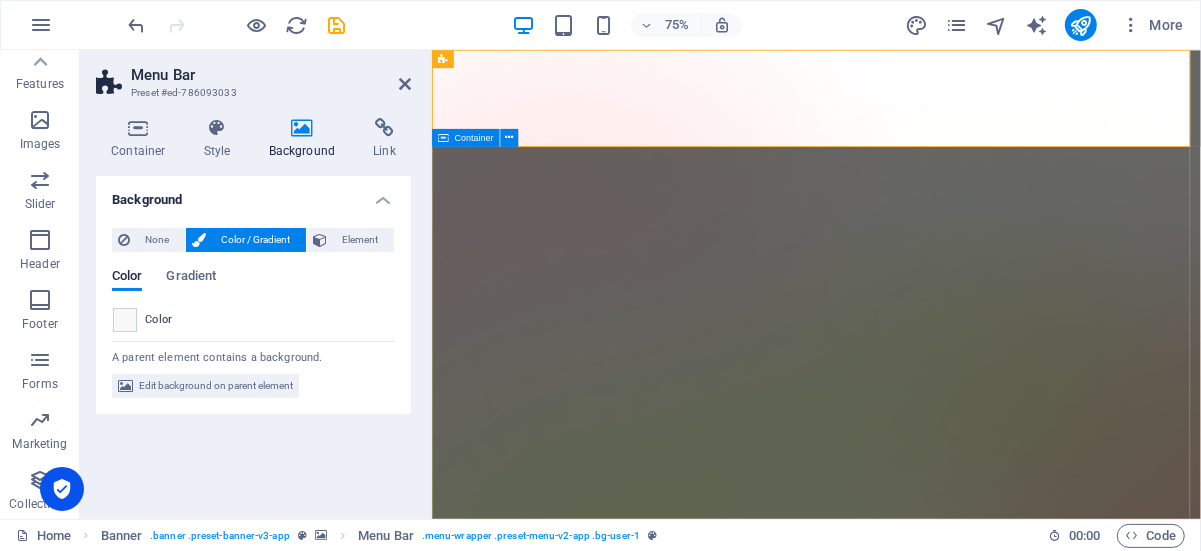 click on "ISO СТАНДАРТЫН ЗӨВЛӨХ, СУРГАЛТЫН ҮЙЛЧИЛГЭЭ Менежментийн тогтолцооны стандартуудын зөвлөх үйлчилгээний салбарт тэргүүлэгч, тогтвортой хөгжлийг дэмжигч мэргэжлийн байгууллага" at bounding box center [943, 1984] 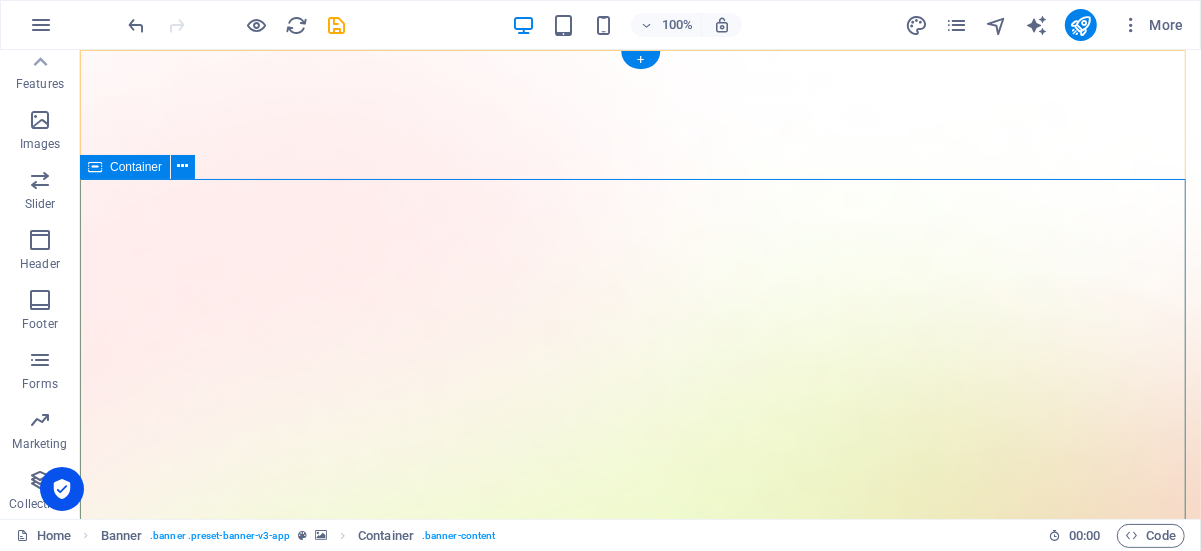 click on "ISO СТАНДАРТЫН ЗӨВЛӨХ, СУРГАЛТЫН ҮЙЛЧИЛГЭЭ Менежментийн тогтолцооны стандартуудын зөвлөх үйлчилгээний салбарт тэргүүлэгч, тогтвортой хөгжлийг дэмжигч мэргэжлийн байгууллага" at bounding box center (639, 2017) 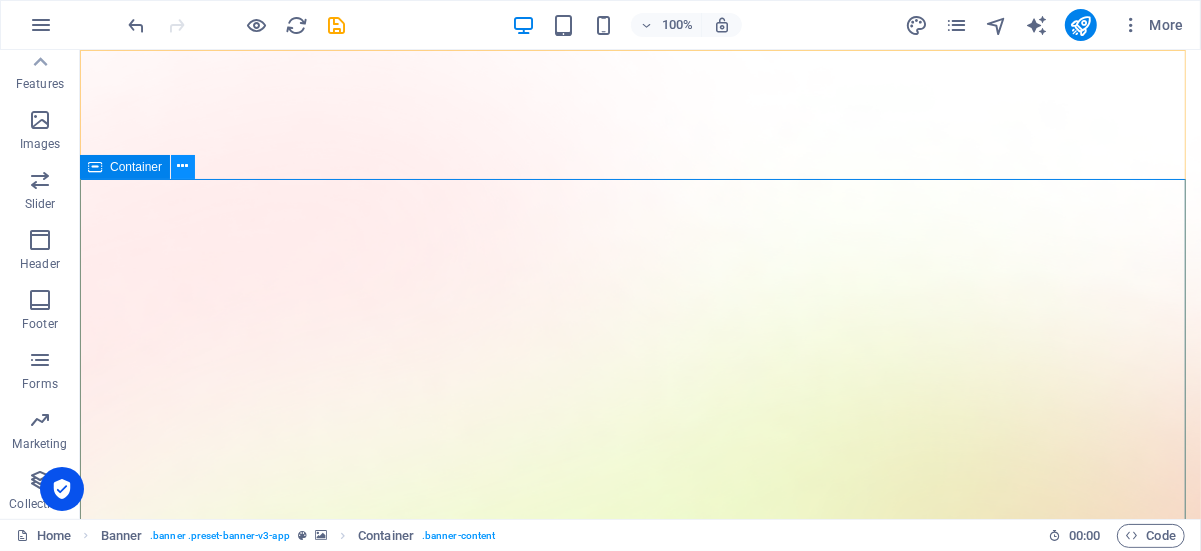 click at bounding box center (183, 166) 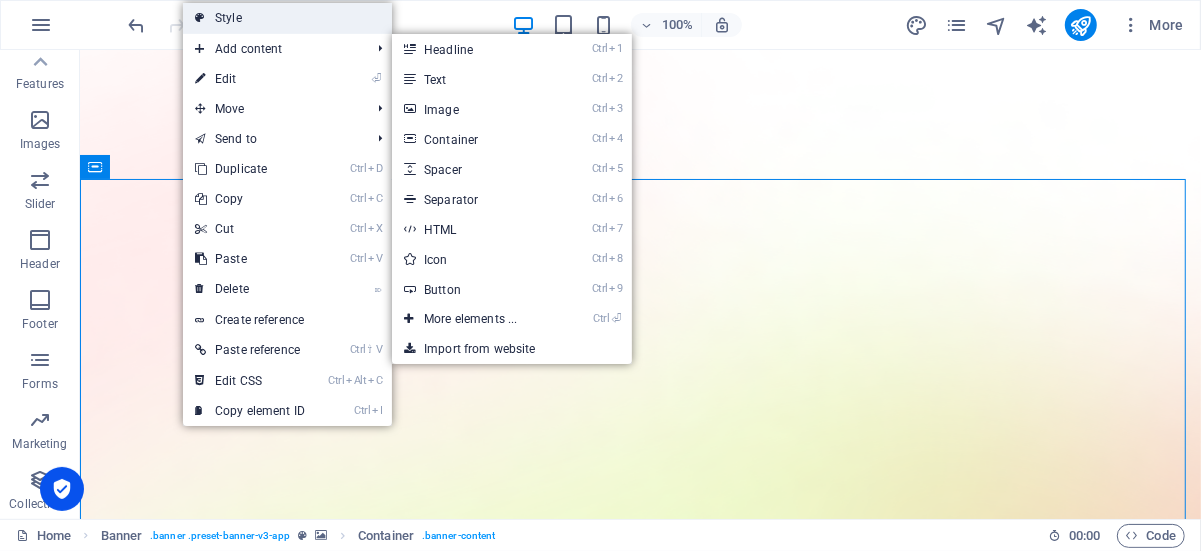 click on "Style" at bounding box center (287, 18) 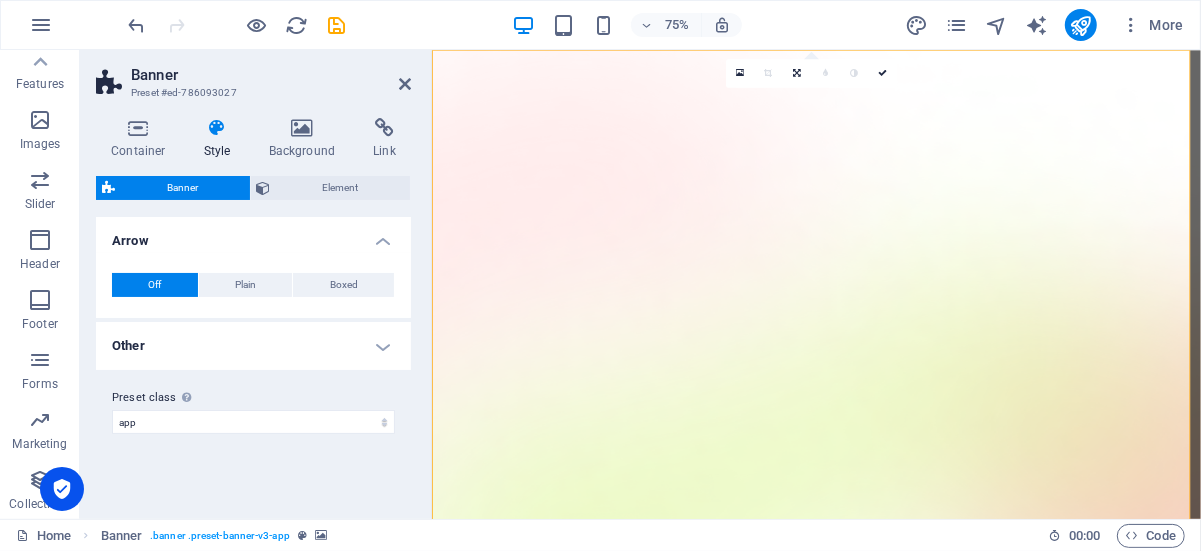 click on "Style" at bounding box center [221, 139] 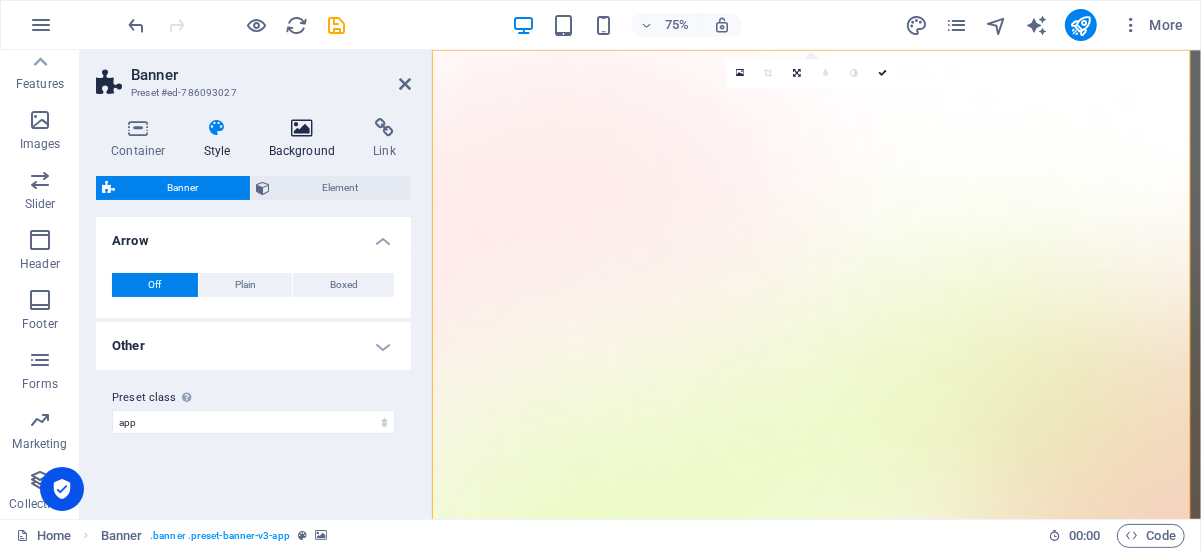 click on "Background" at bounding box center (306, 139) 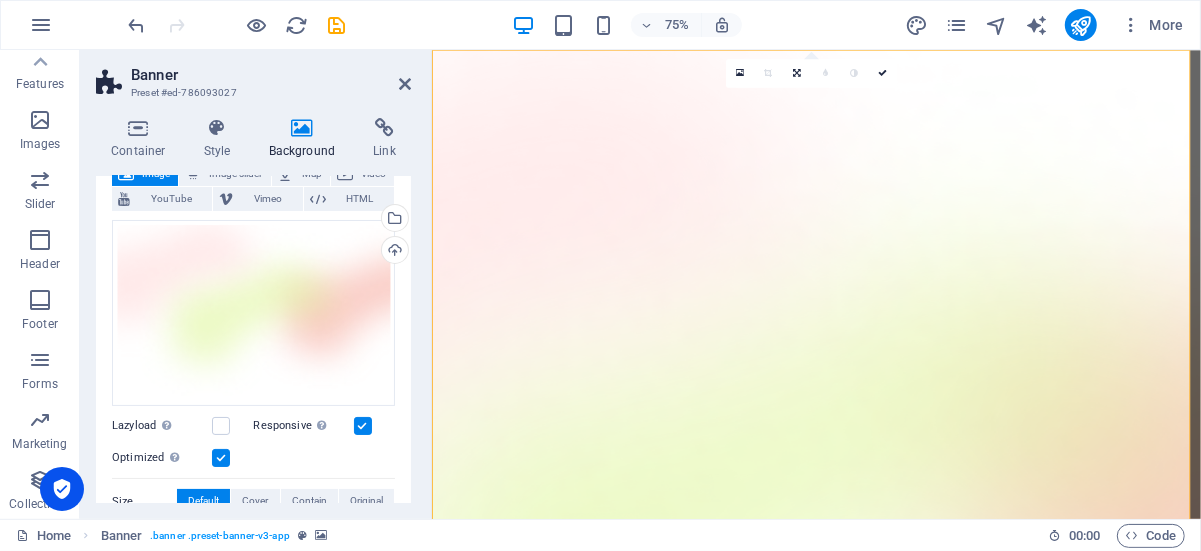 scroll, scrollTop: 33, scrollLeft: 0, axis: vertical 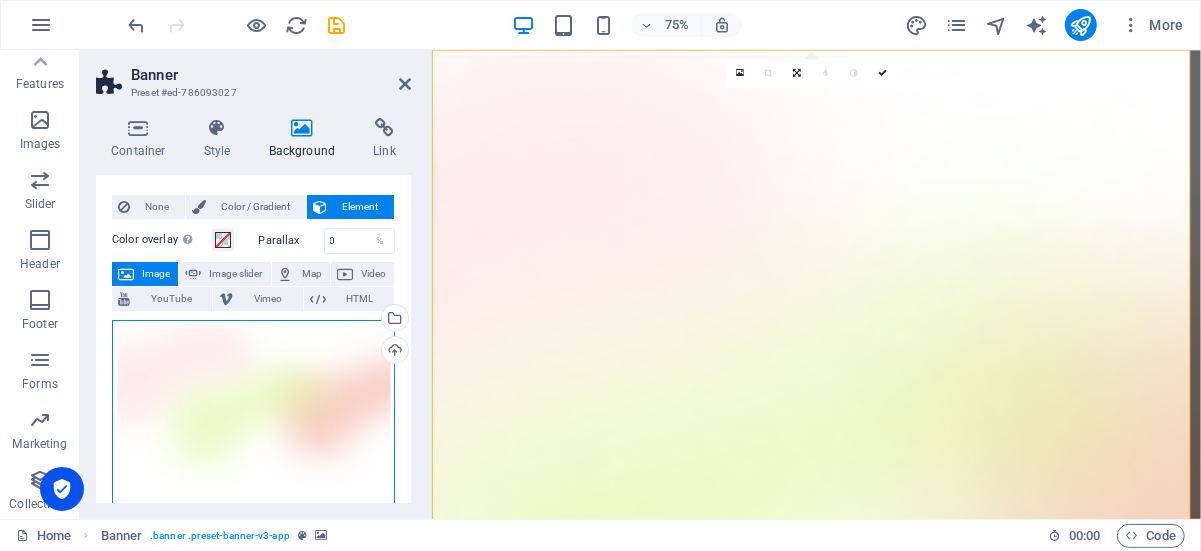 click on "Drag files here, click to choose files or select files from Files or our free stock photos & videos" at bounding box center (253, 413) 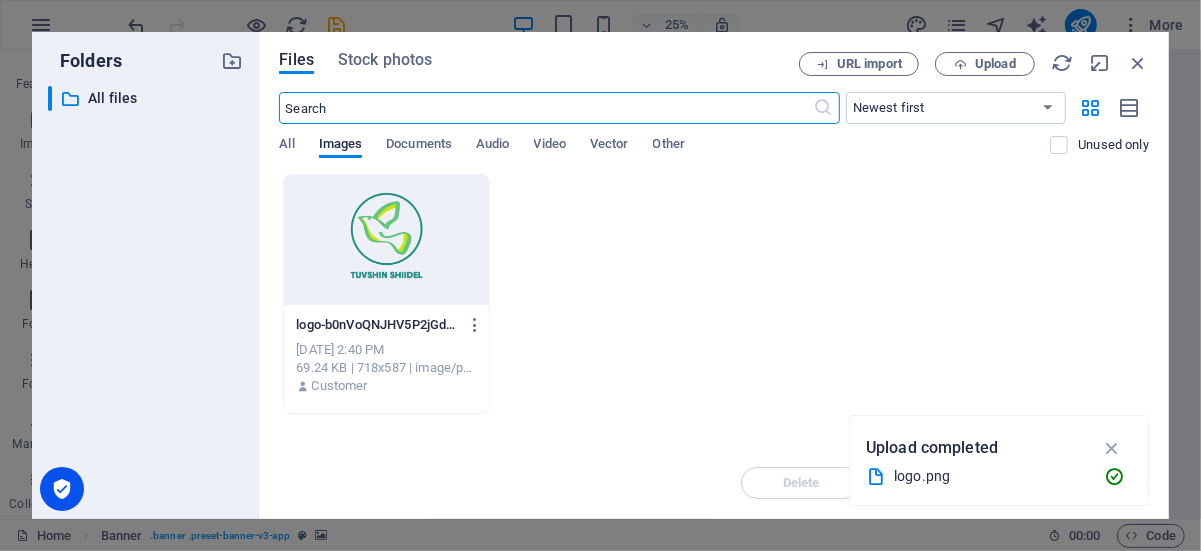 scroll, scrollTop: 233, scrollLeft: 0, axis: vertical 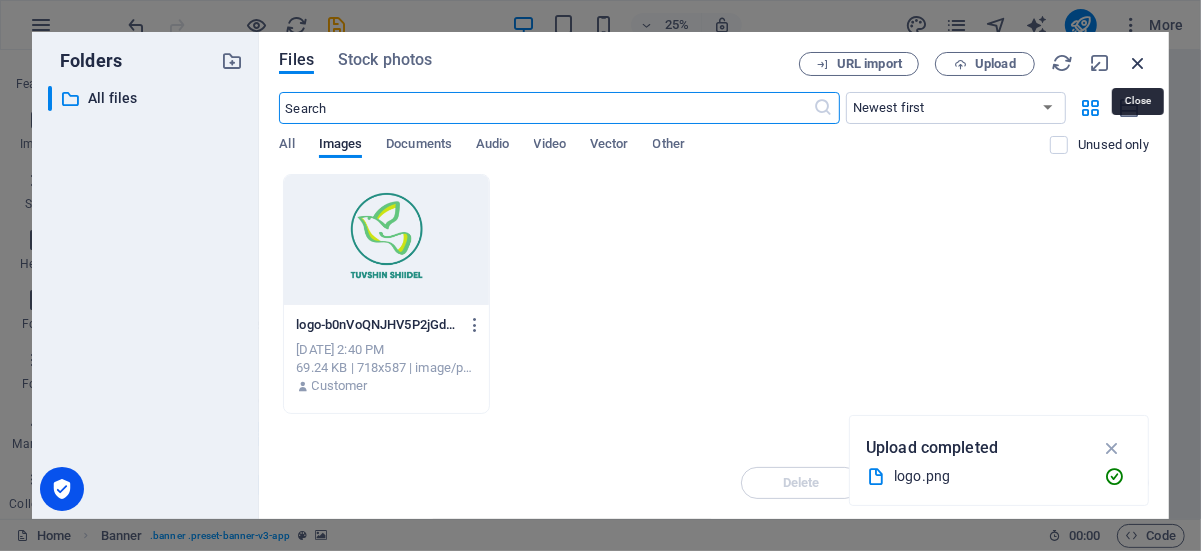 click at bounding box center (1138, 63) 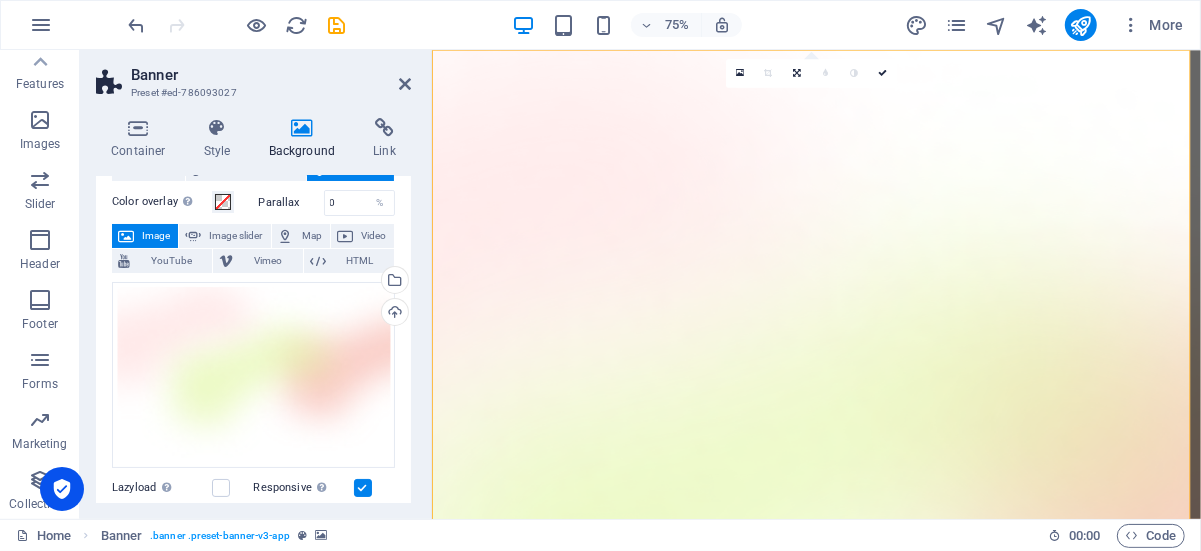 scroll, scrollTop: 33, scrollLeft: 0, axis: vertical 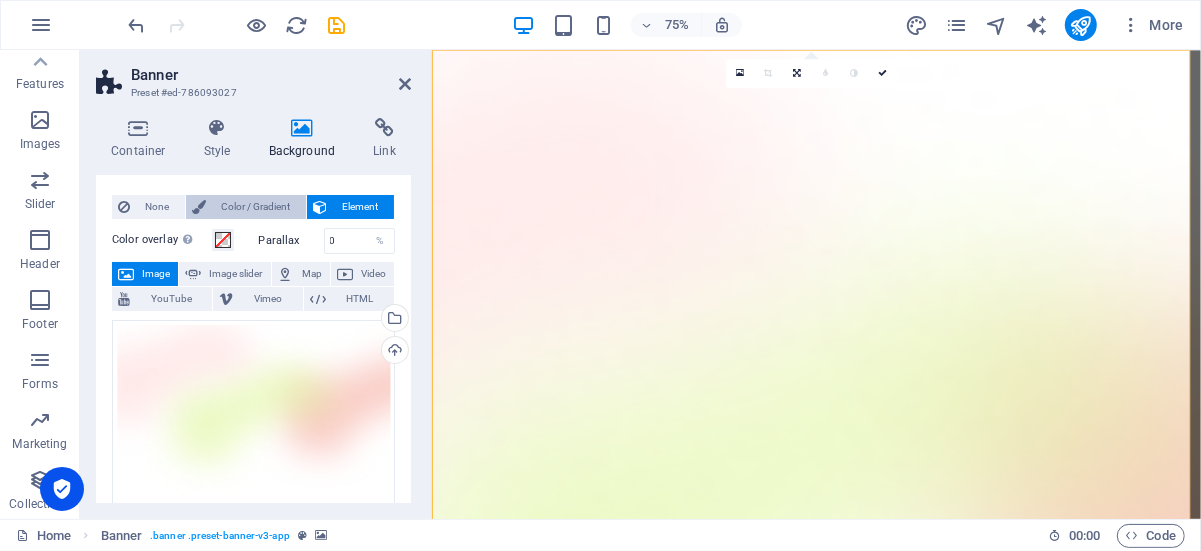 click on "Color / Gradient" at bounding box center [256, 207] 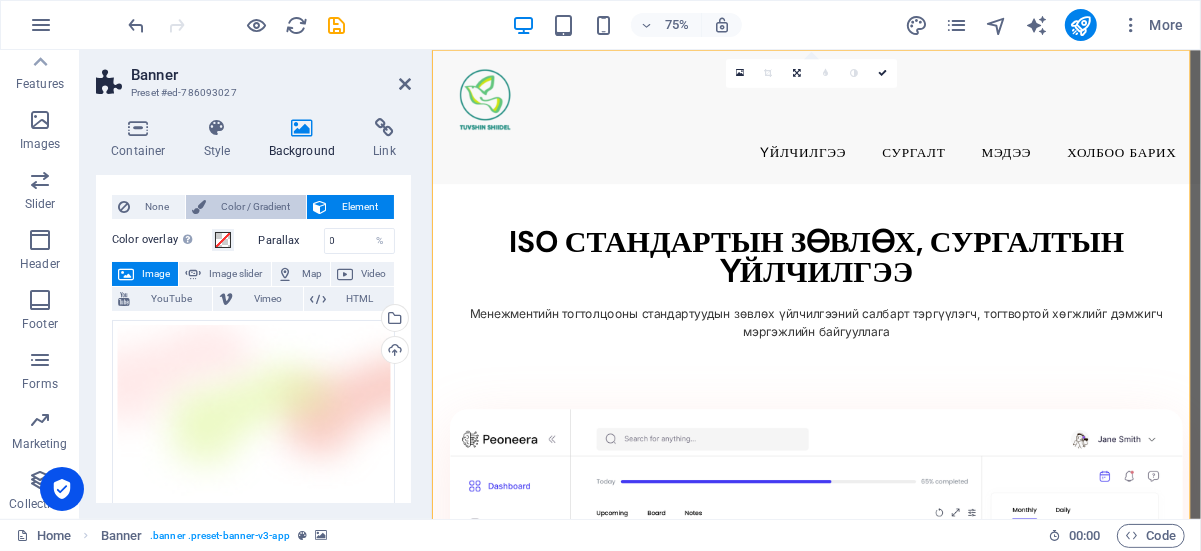 scroll, scrollTop: 0, scrollLeft: 0, axis: both 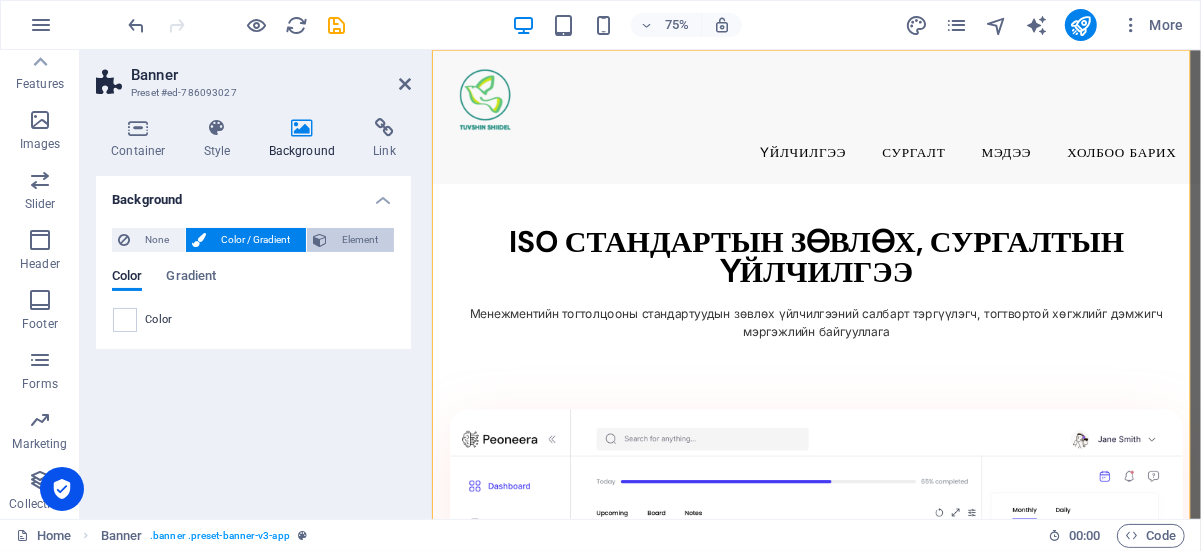 click on "Element" at bounding box center (360, 240) 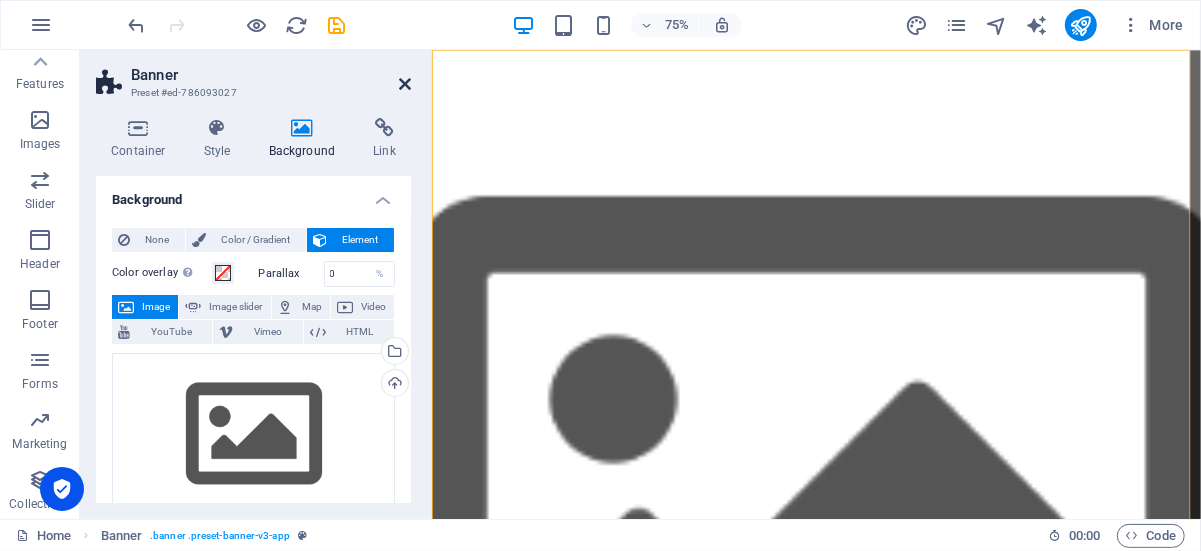 click at bounding box center (405, 84) 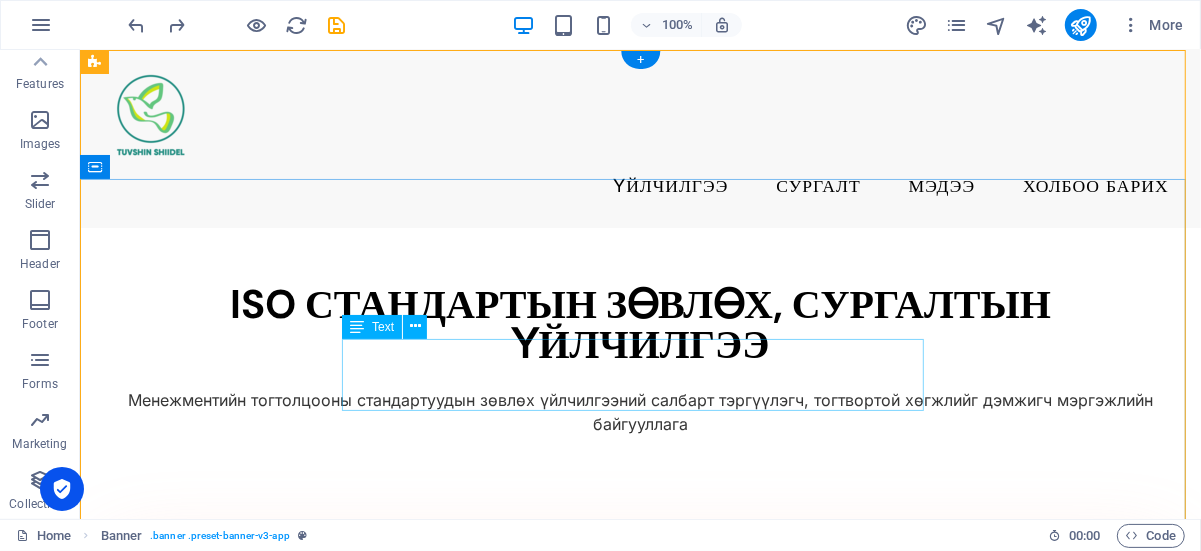 scroll, scrollTop: 0, scrollLeft: 0, axis: both 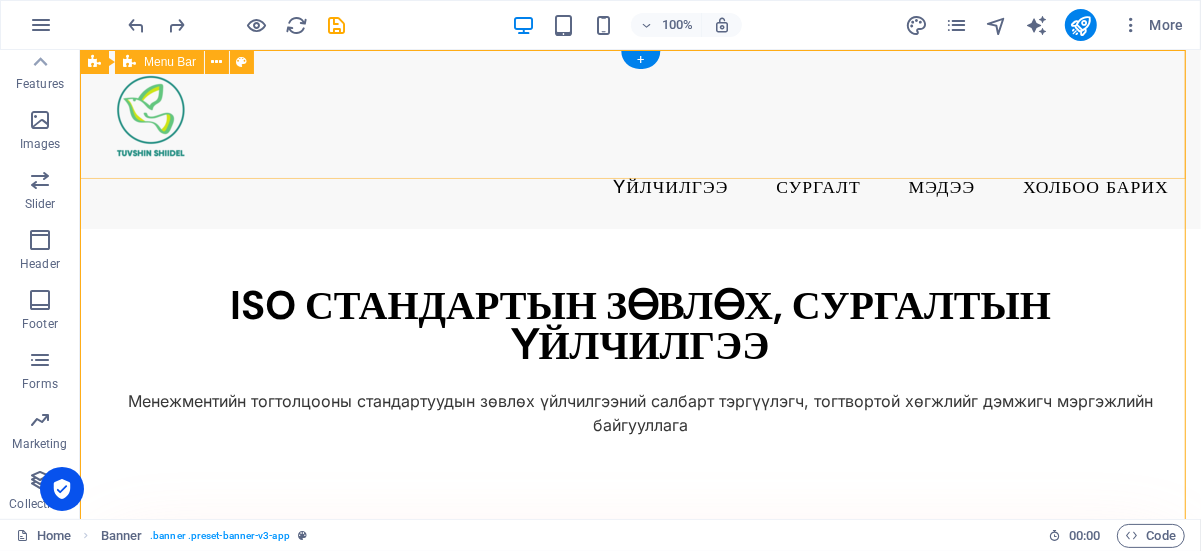 click on "[PERSON_NAME]" at bounding box center (639, 138) 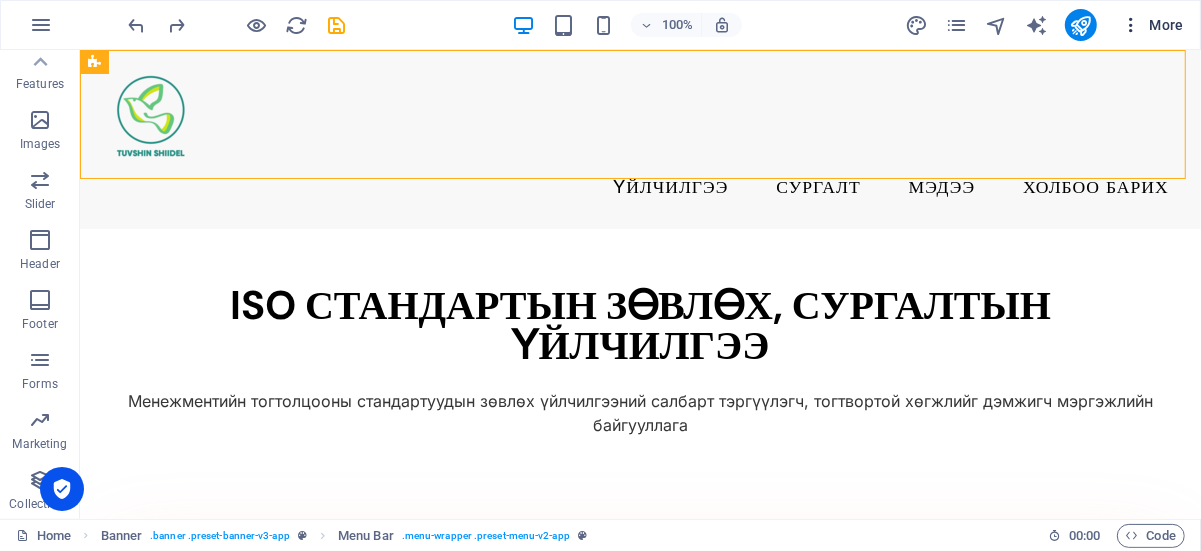 click on "More" at bounding box center [1152, 25] 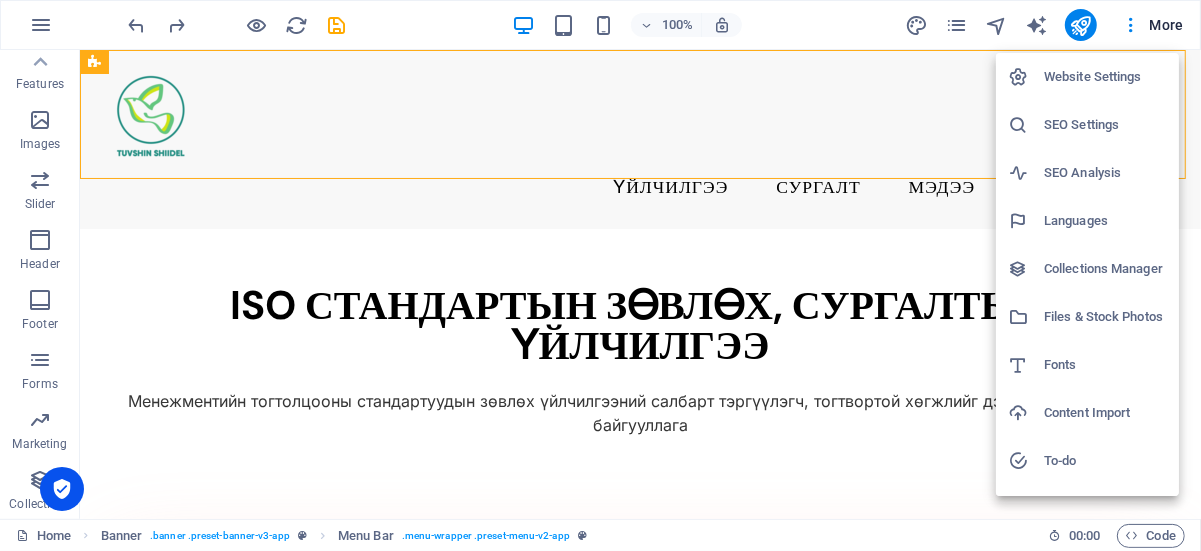 click at bounding box center [600, 275] 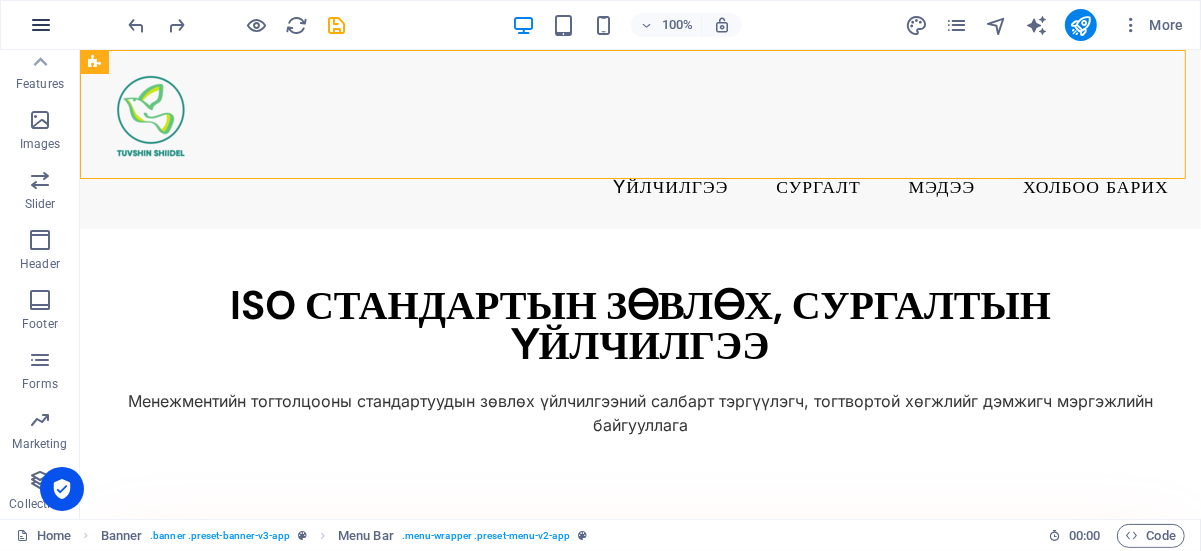 click at bounding box center [41, 25] 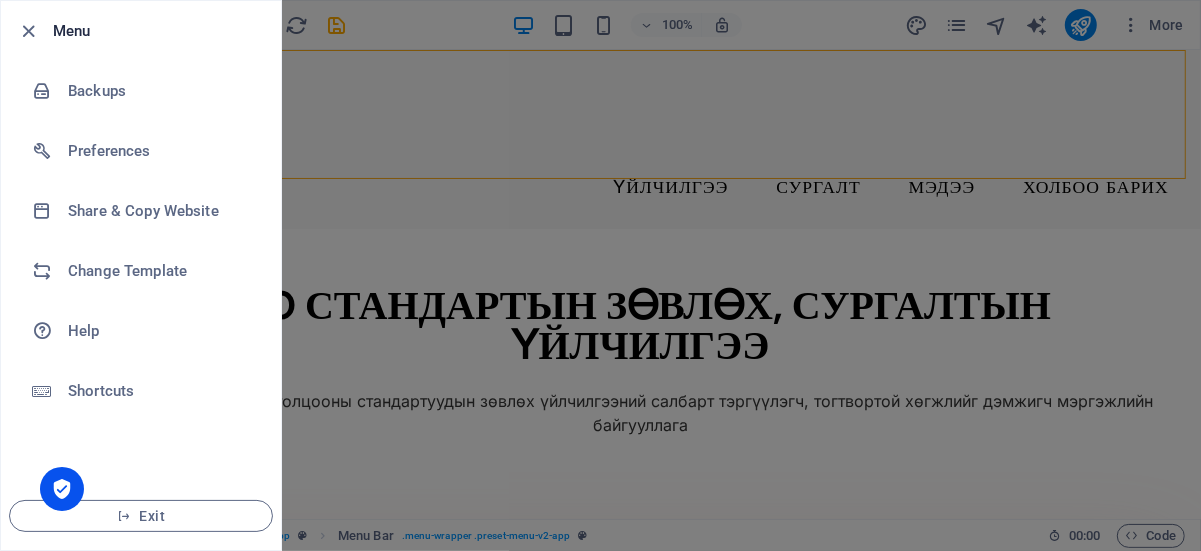 click at bounding box center (600, 275) 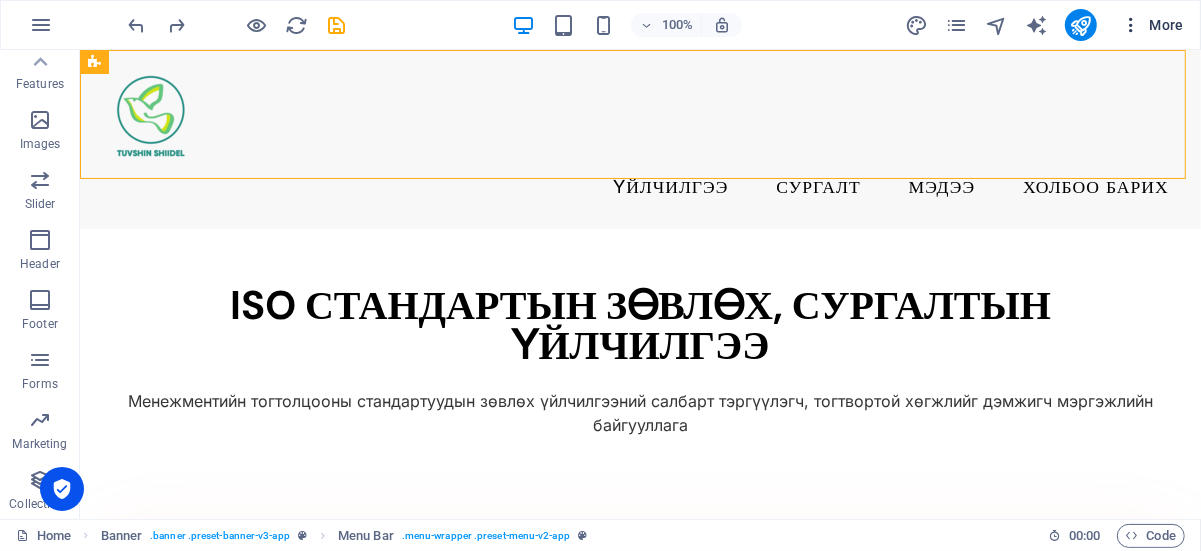 click at bounding box center (1131, 25) 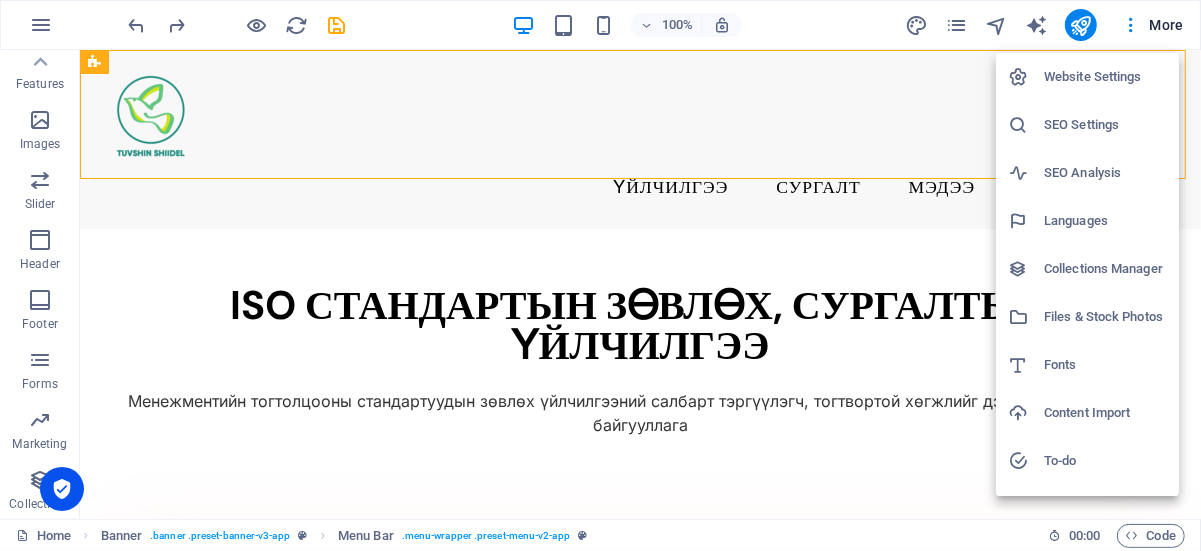 click on "Website Settings" at bounding box center [1105, 77] 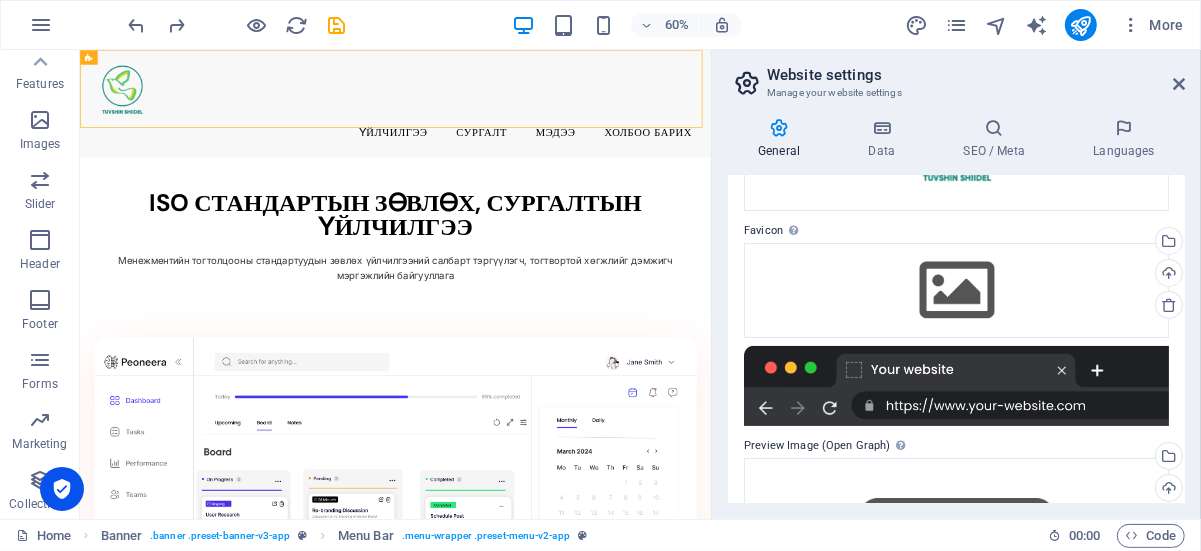 scroll, scrollTop: 0, scrollLeft: 0, axis: both 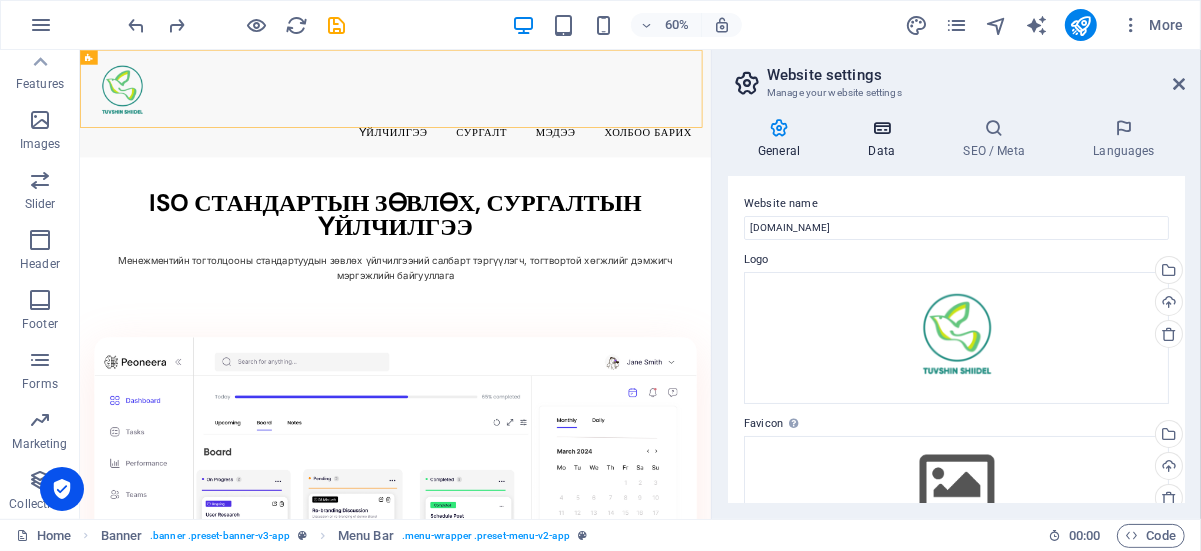 click at bounding box center [881, 128] 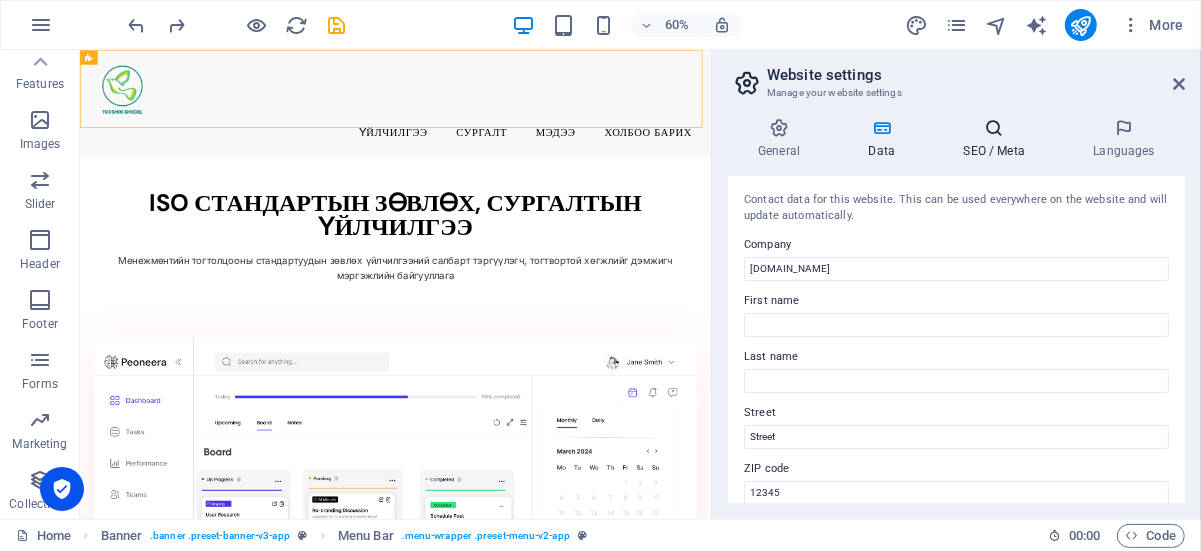 click at bounding box center (994, 128) 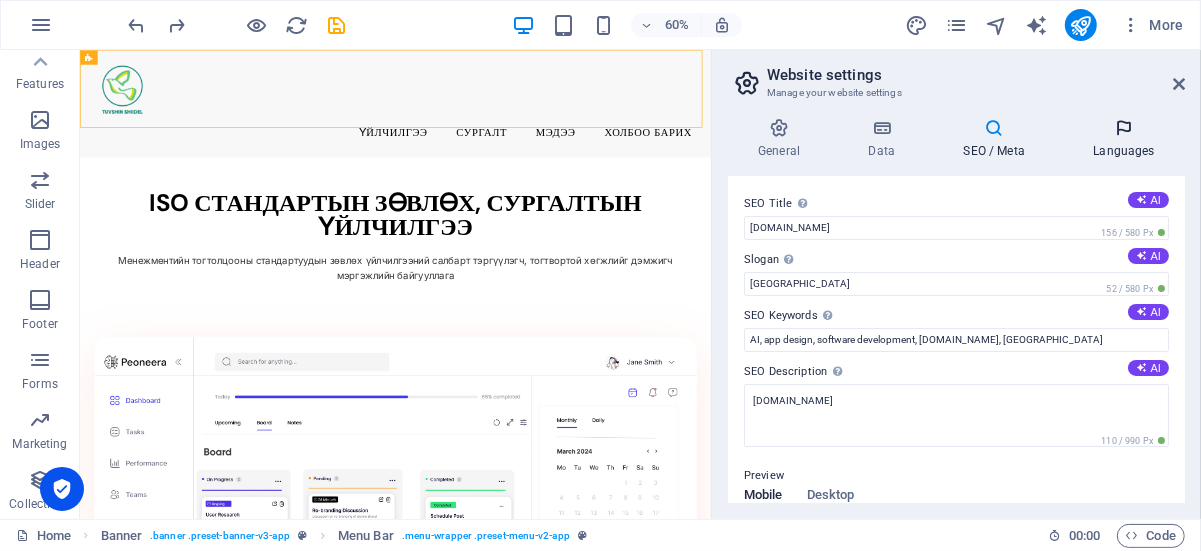 click on "Languages" at bounding box center (1124, 139) 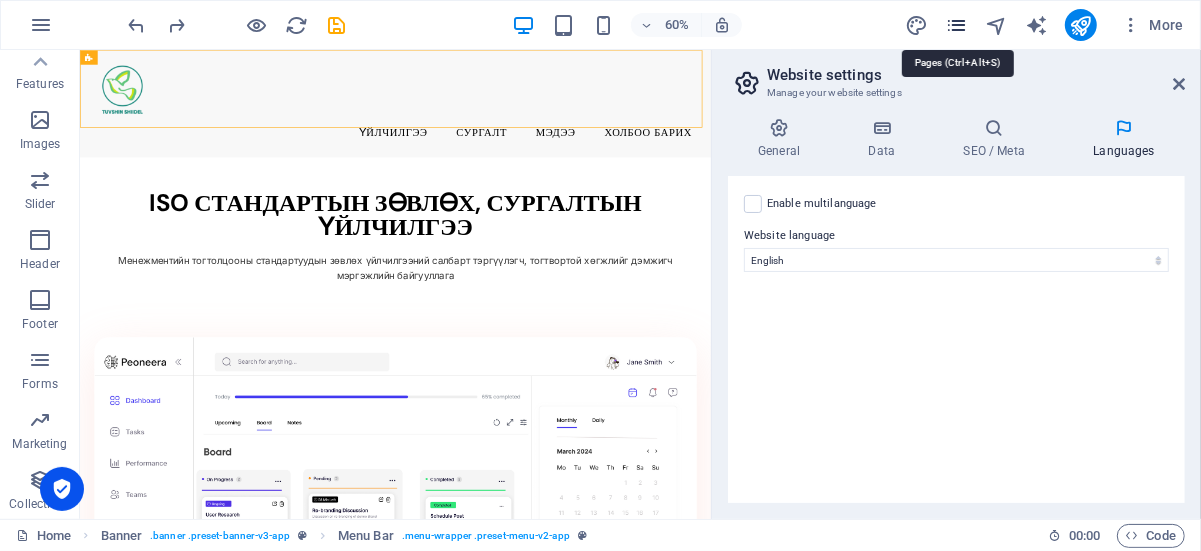 click at bounding box center (956, 25) 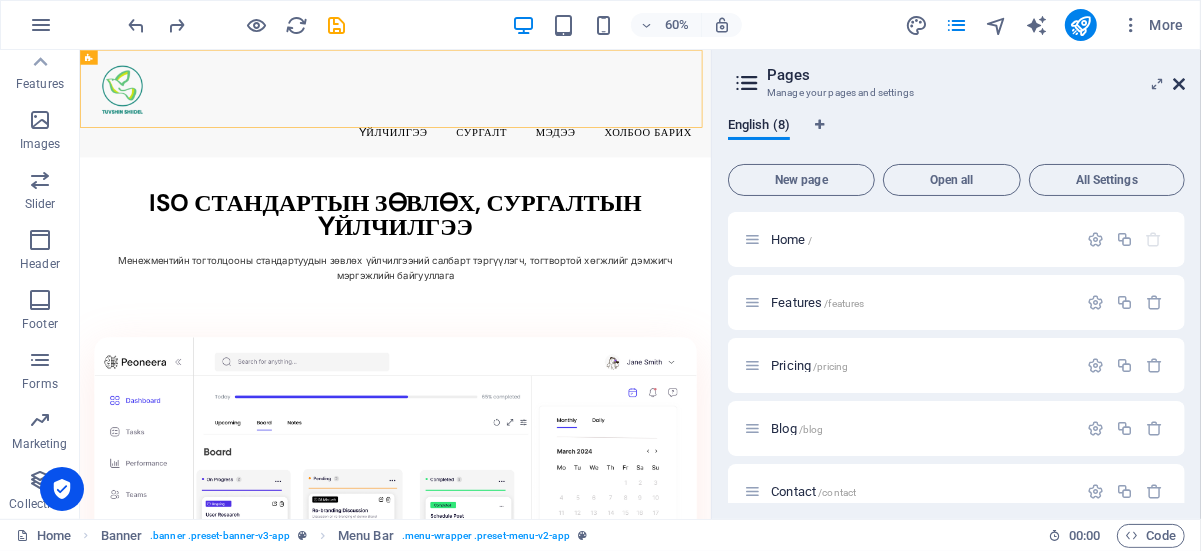 click at bounding box center (1179, 84) 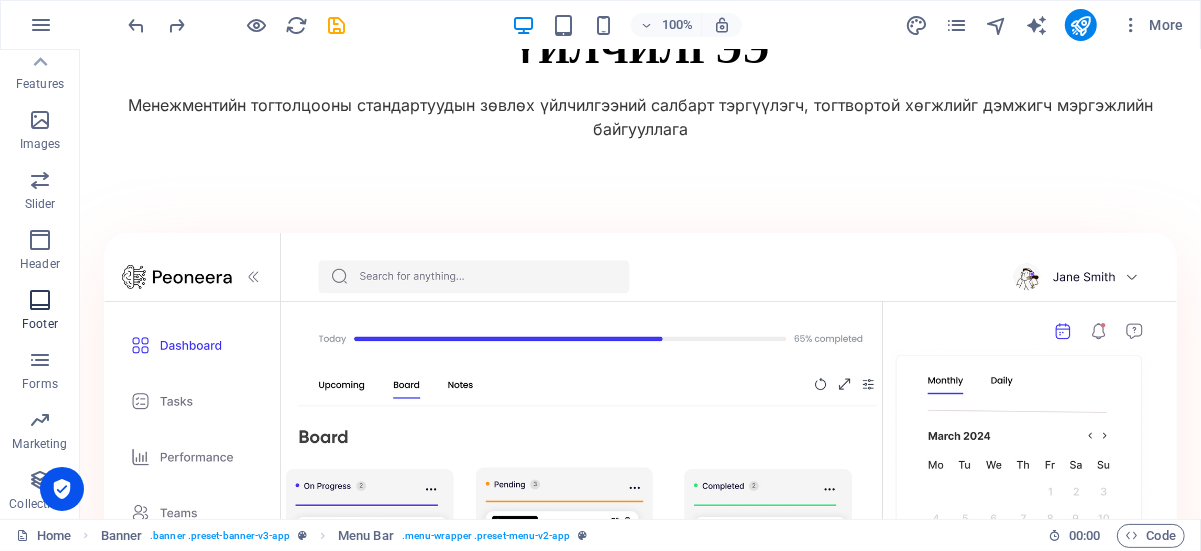 scroll, scrollTop: 300, scrollLeft: 0, axis: vertical 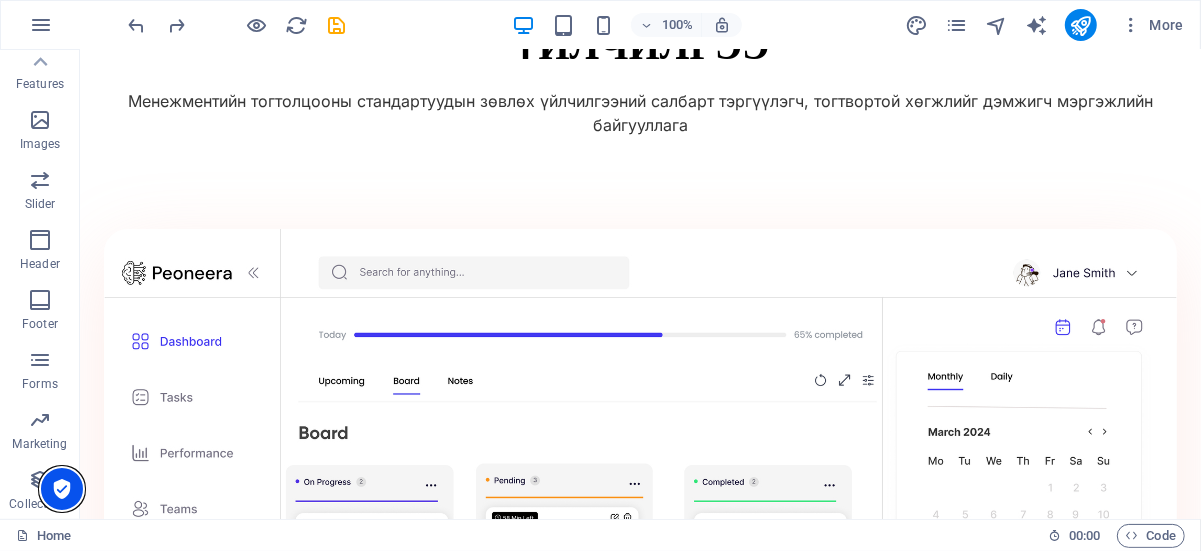 click at bounding box center (62, 489) 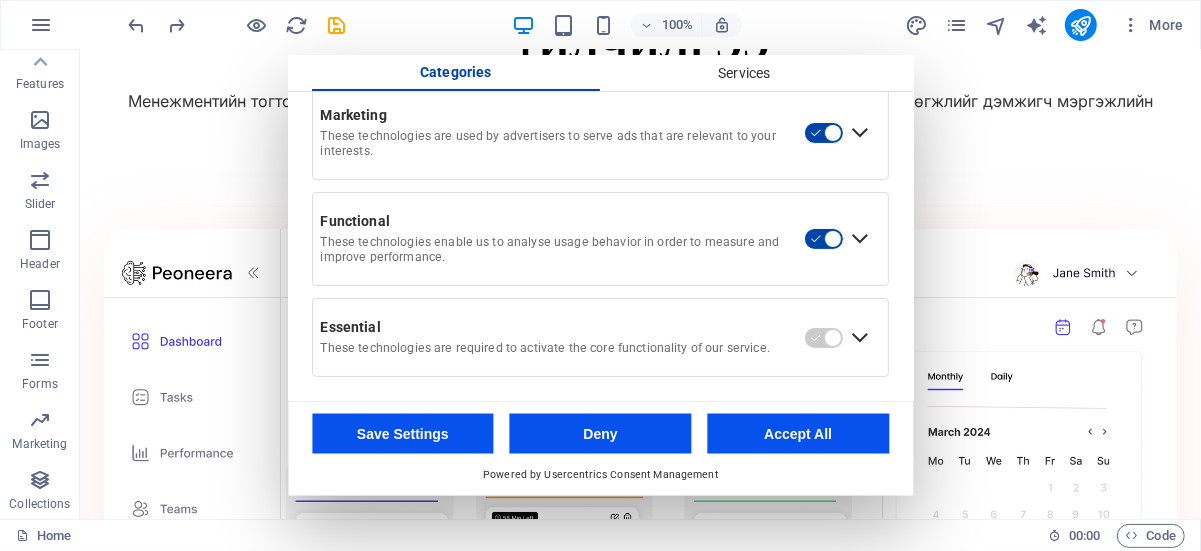 scroll, scrollTop: 172, scrollLeft: 0, axis: vertical 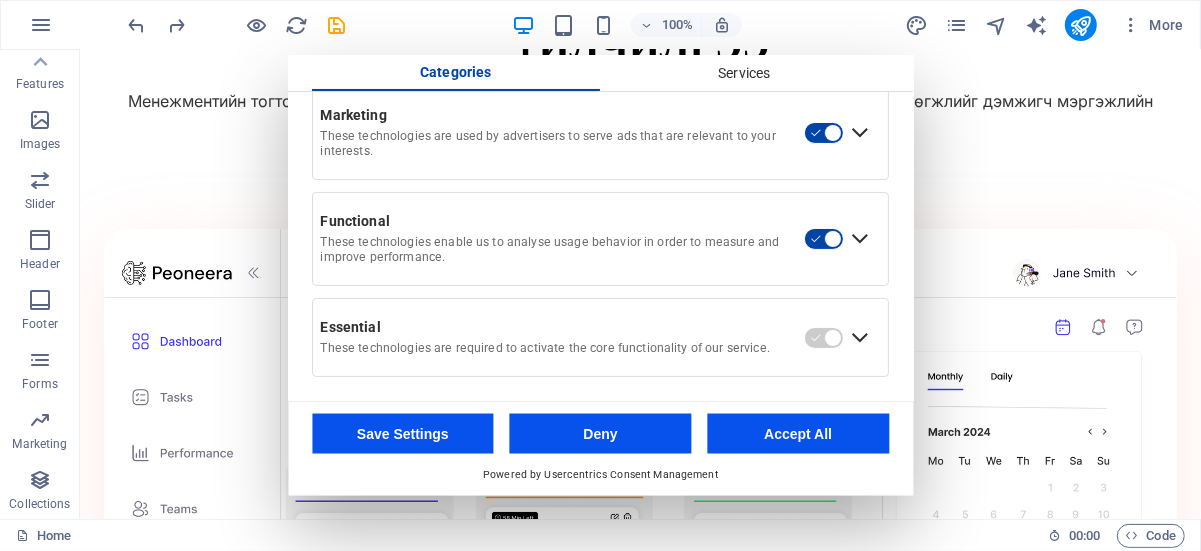 click on "Accept All" at bounding box center (798, 434) 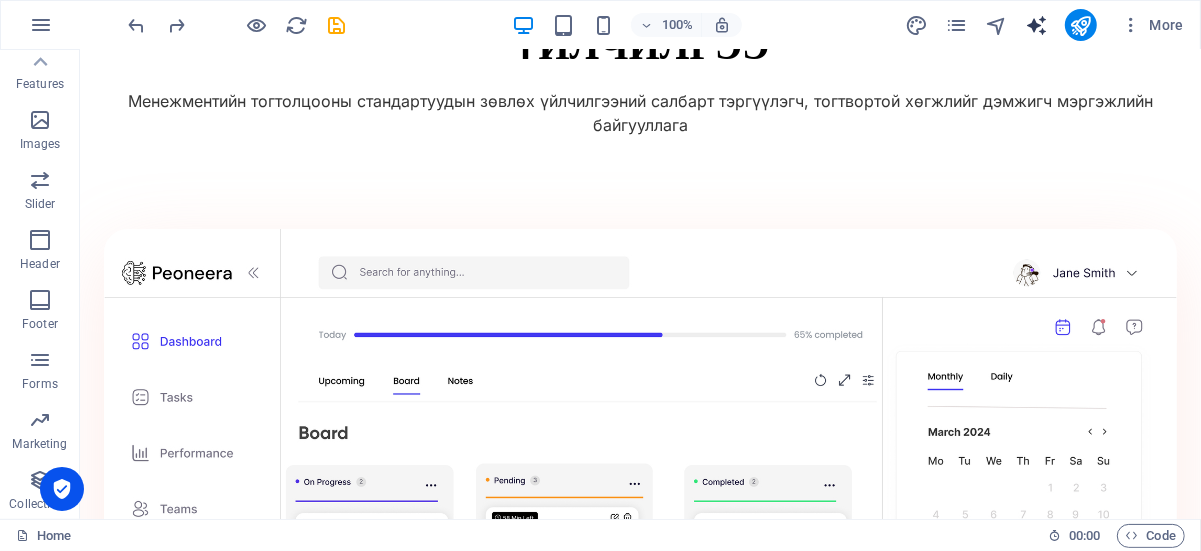 click at bounding box center [1036, 25] 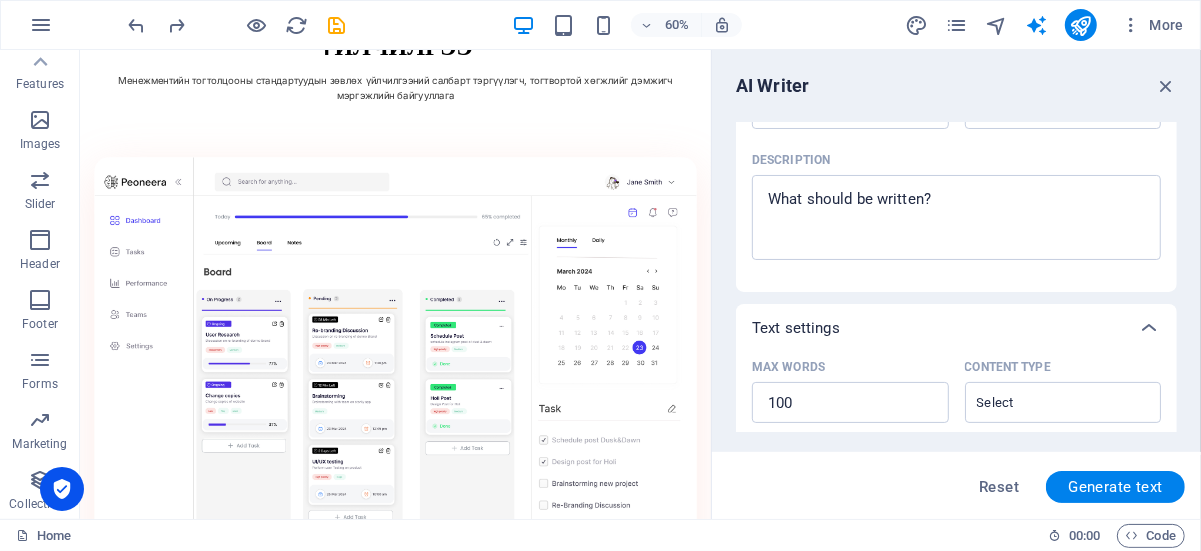 scroll, scrollTop: 204, scrollLeft: 0, axis: vertical 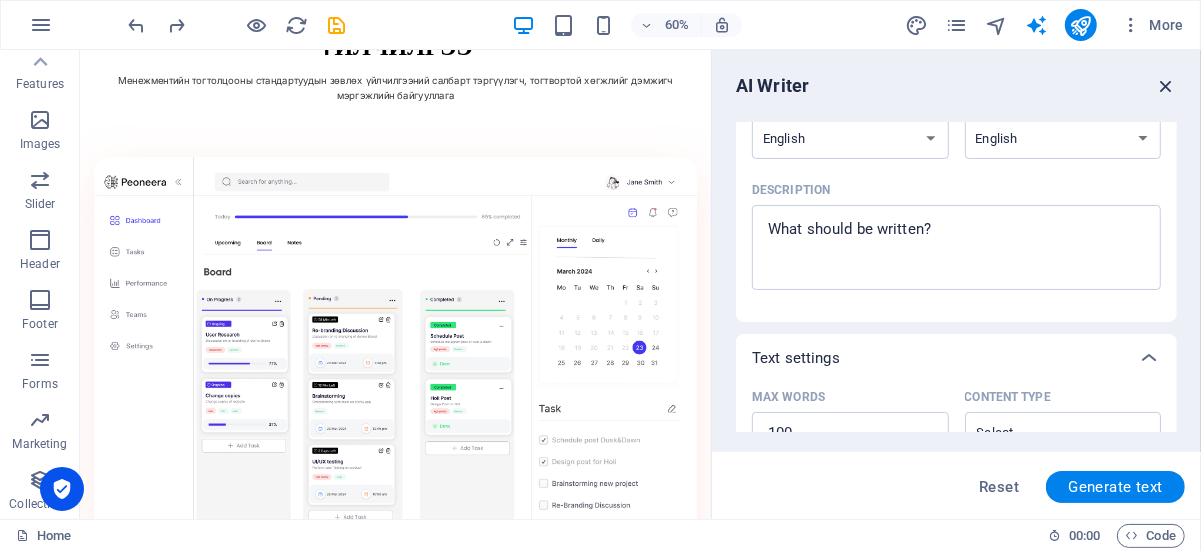 click at bounding box center (1166, 86) 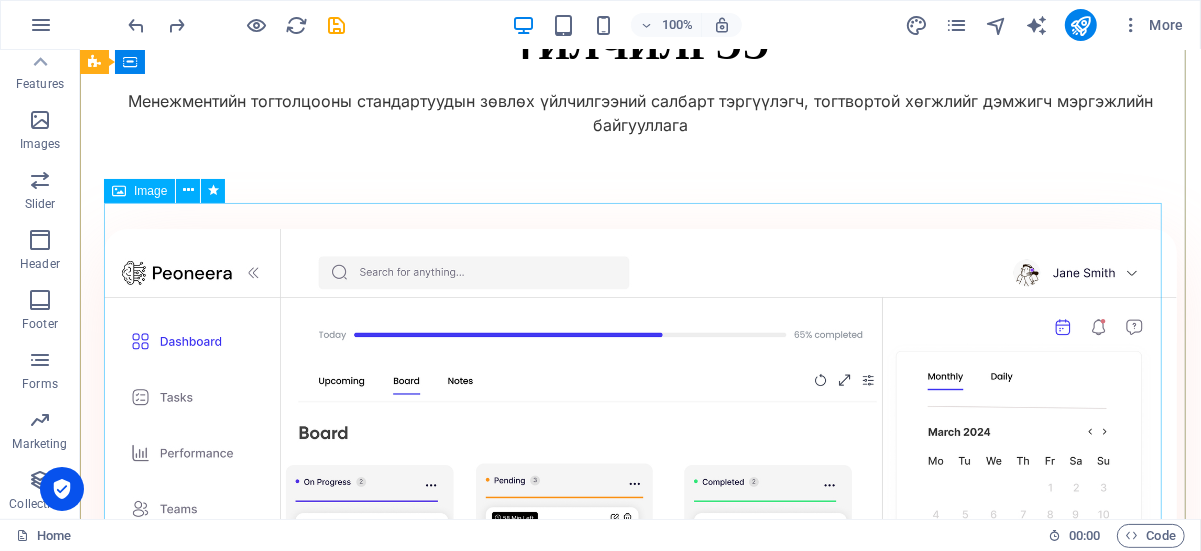 click at bounding box center [639, 609] 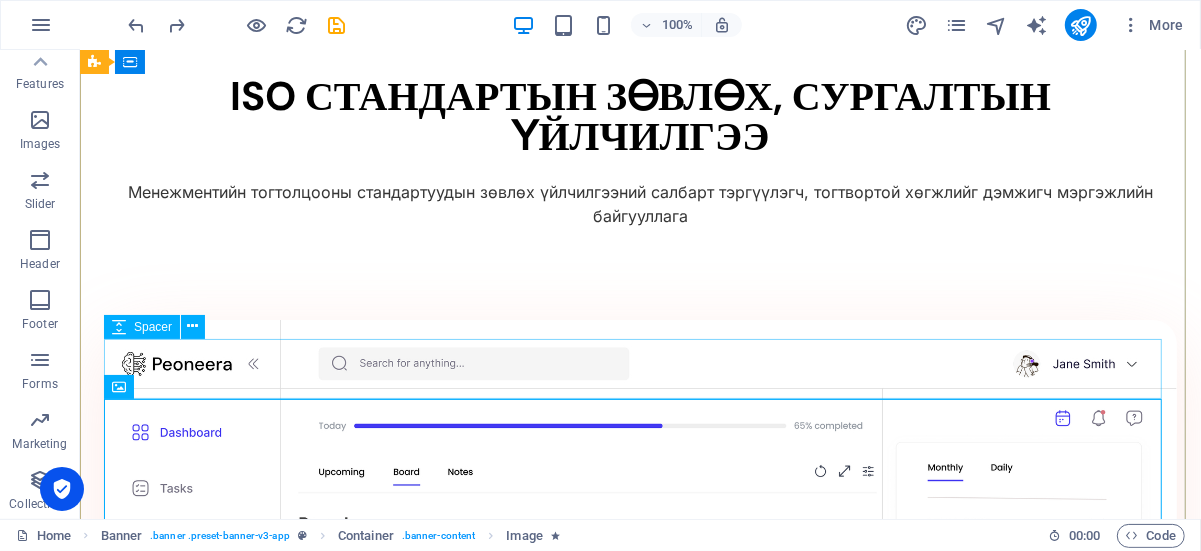 scroll, scrollTop: 0, scrollLeft: 0, axis: both 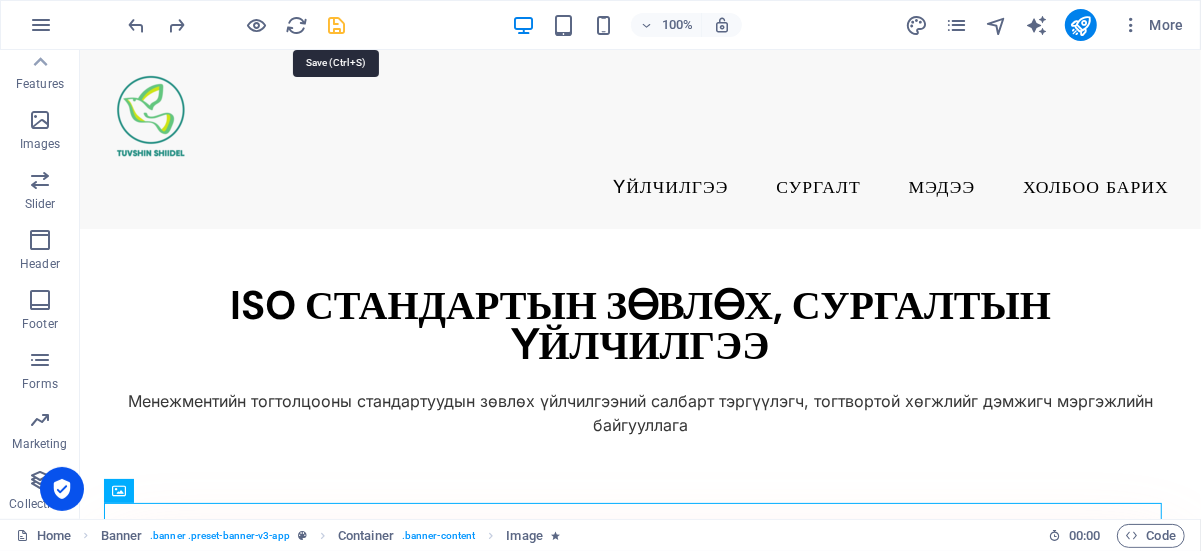 click at bounding box center (337, 25) 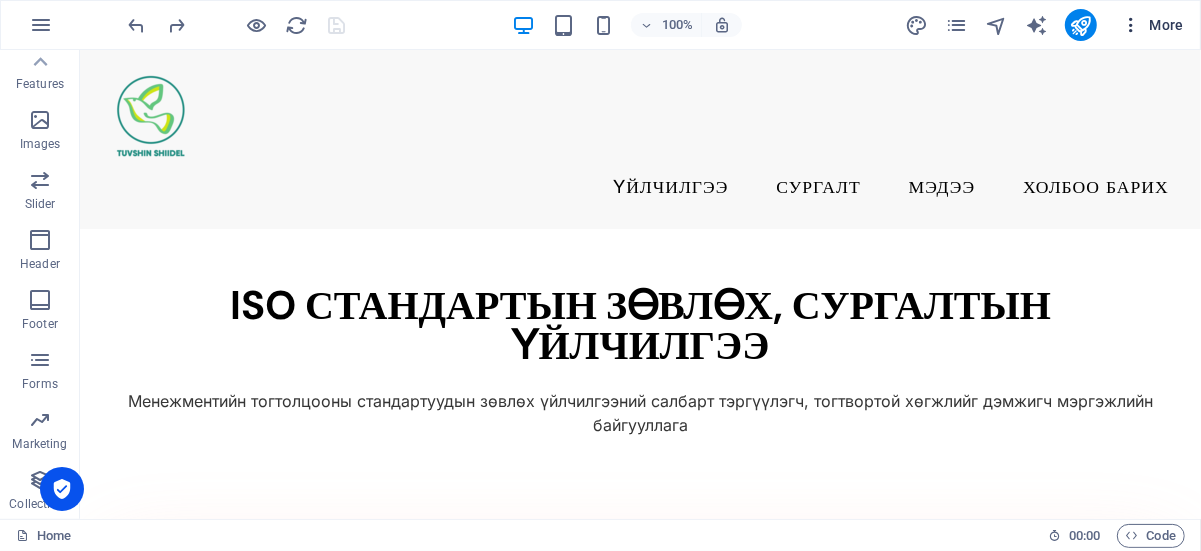 click at bounding box center [1131, 25] 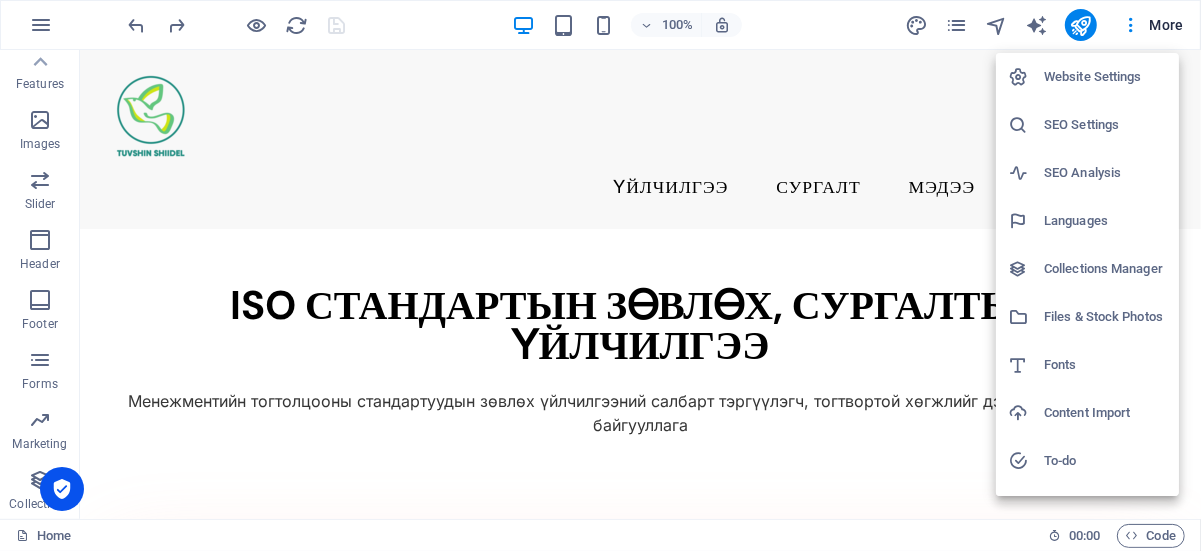 click on "Website Settings" at bounding box center [1105, 77] 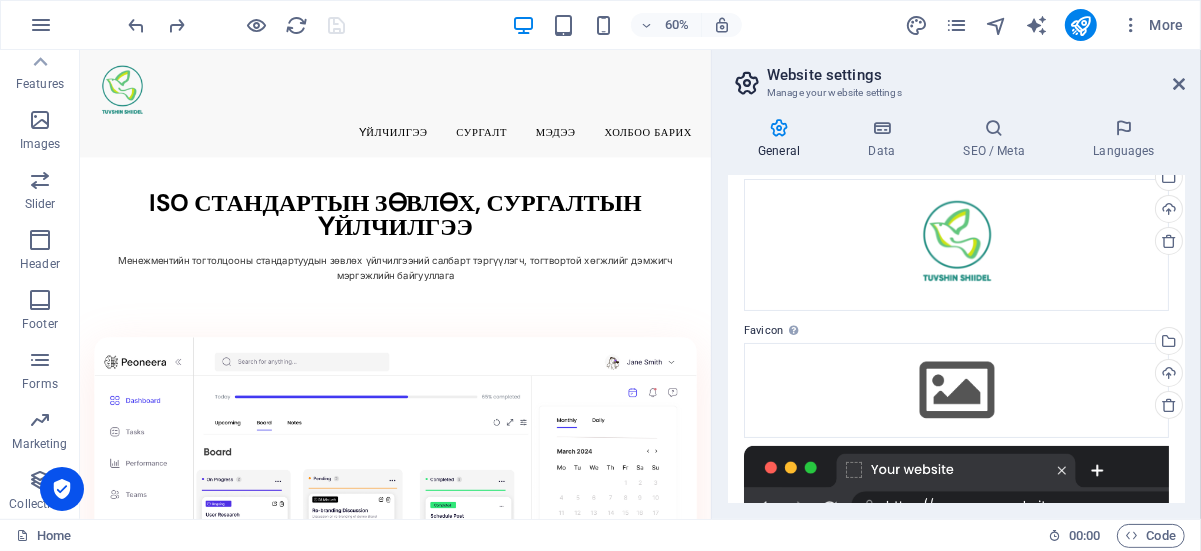 scroll, scrollTop: 0, scrollLeft: 0, axis: both 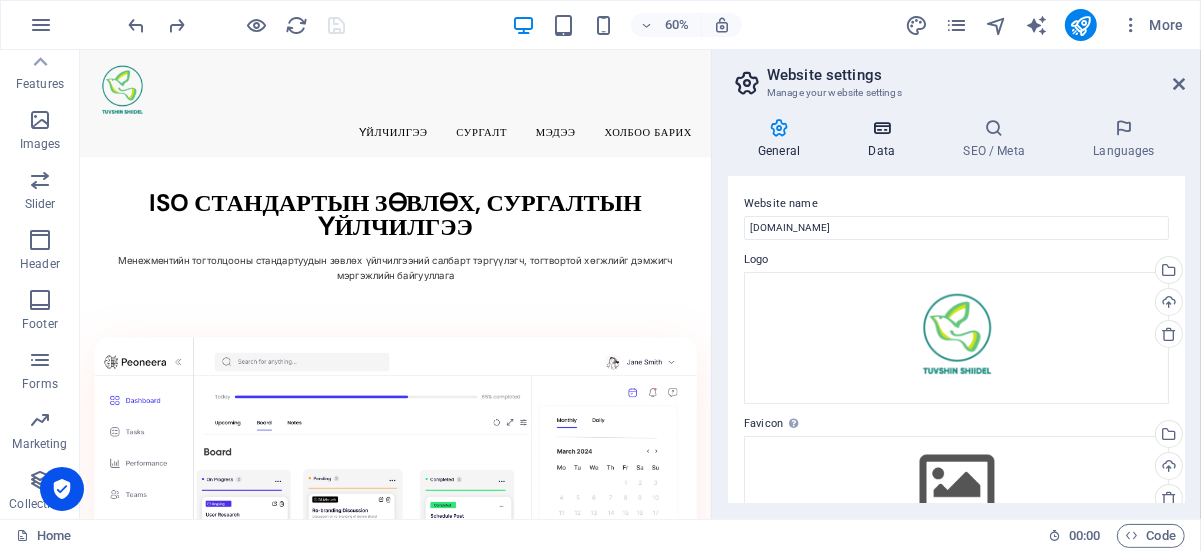click at bounding box center (881, 128) 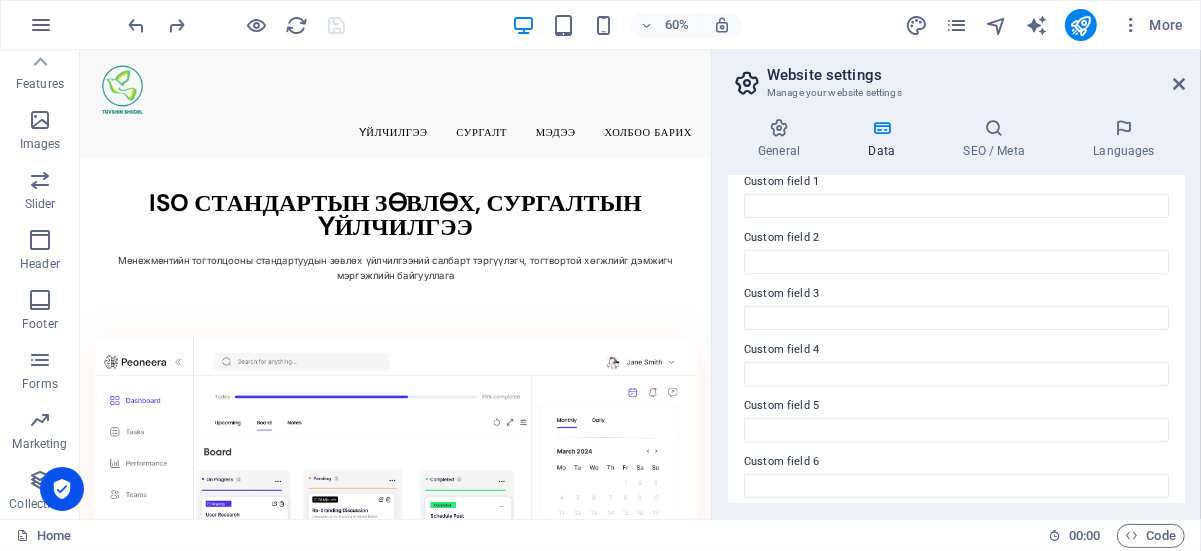 scroll, scrollTop: 633, scrollLeft: 0, axis: vertical 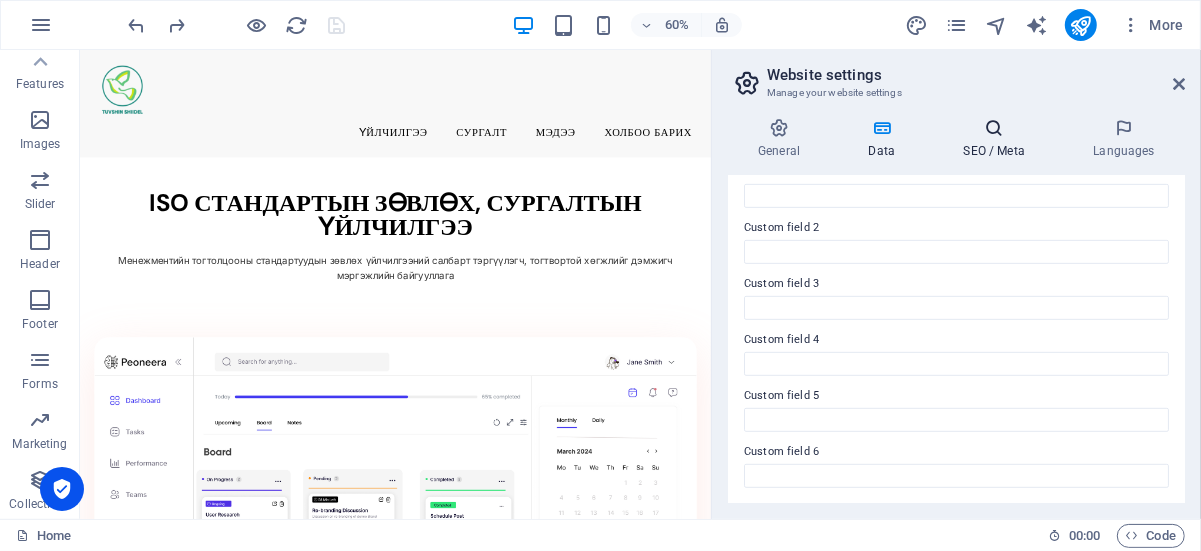click on "SEO / Meta" at bounding box center [998, 139] 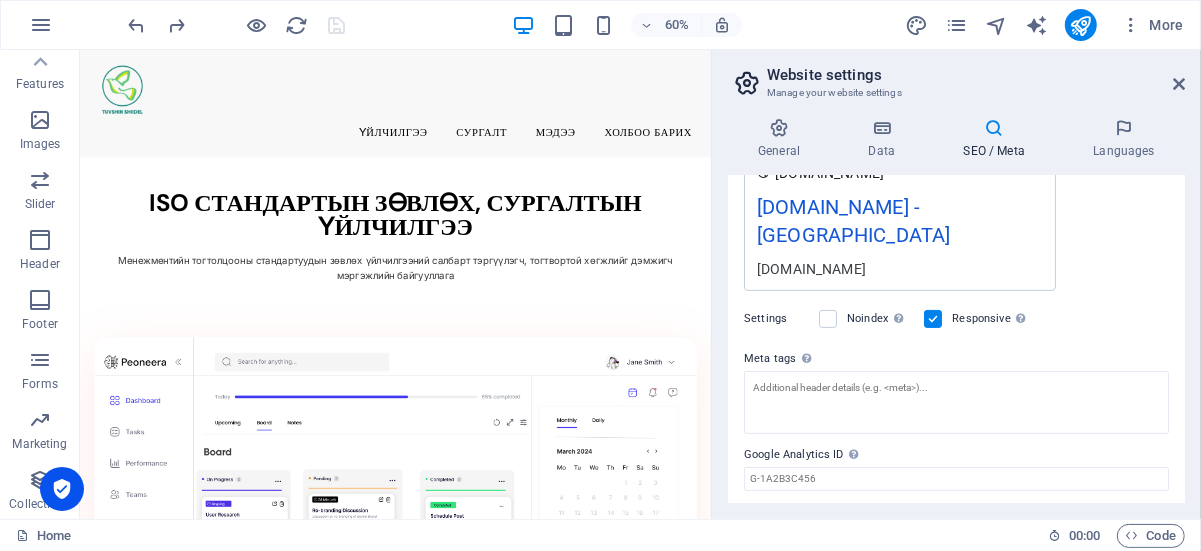 scroll, scrollTop: 406, scrollLeft: 0, axis: vertical 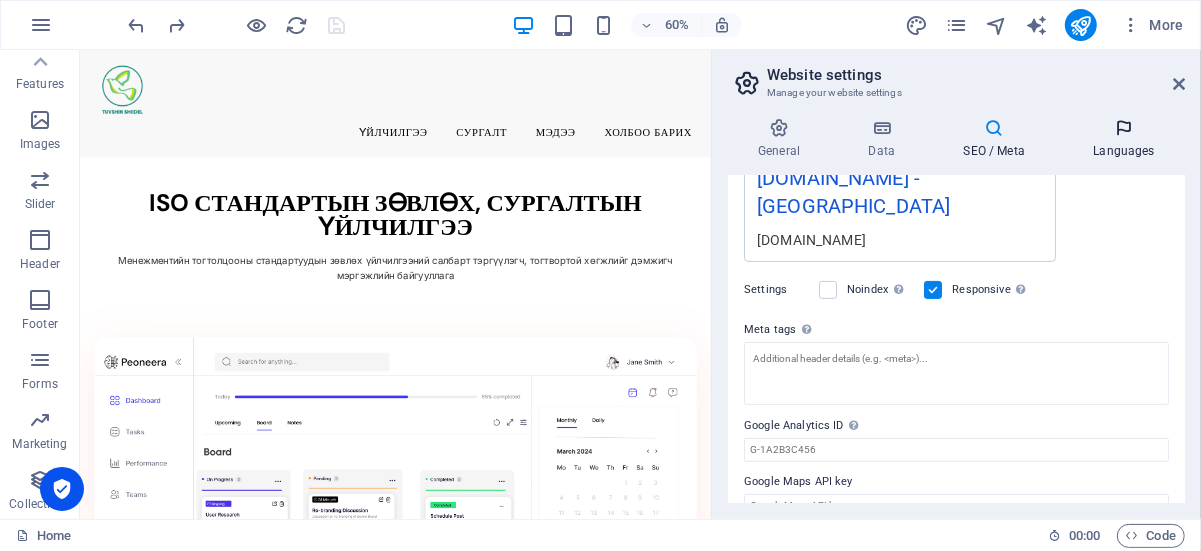 click on "Languages" at bounding box center (1124, 139) 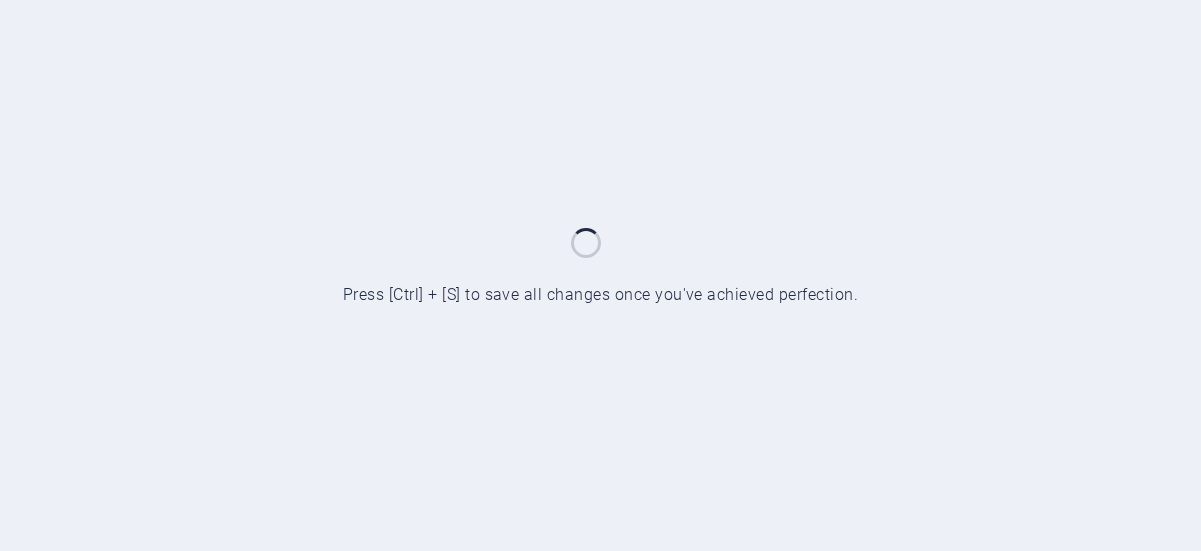 scroll, scrollTop: 0, scrollLeft: 0, axis: both 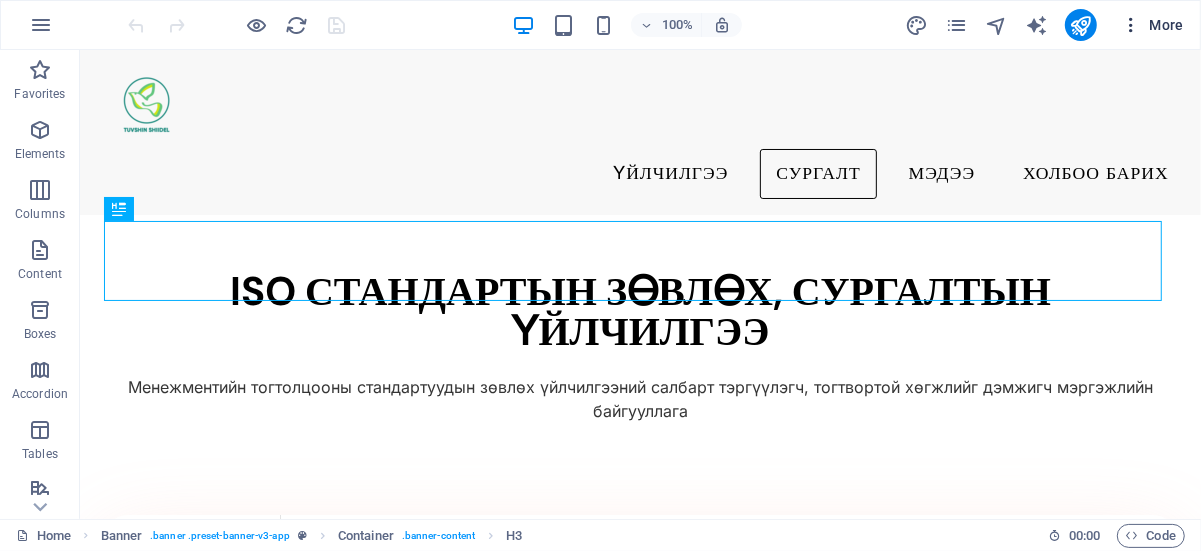 click at bounding box center (1131, 25) 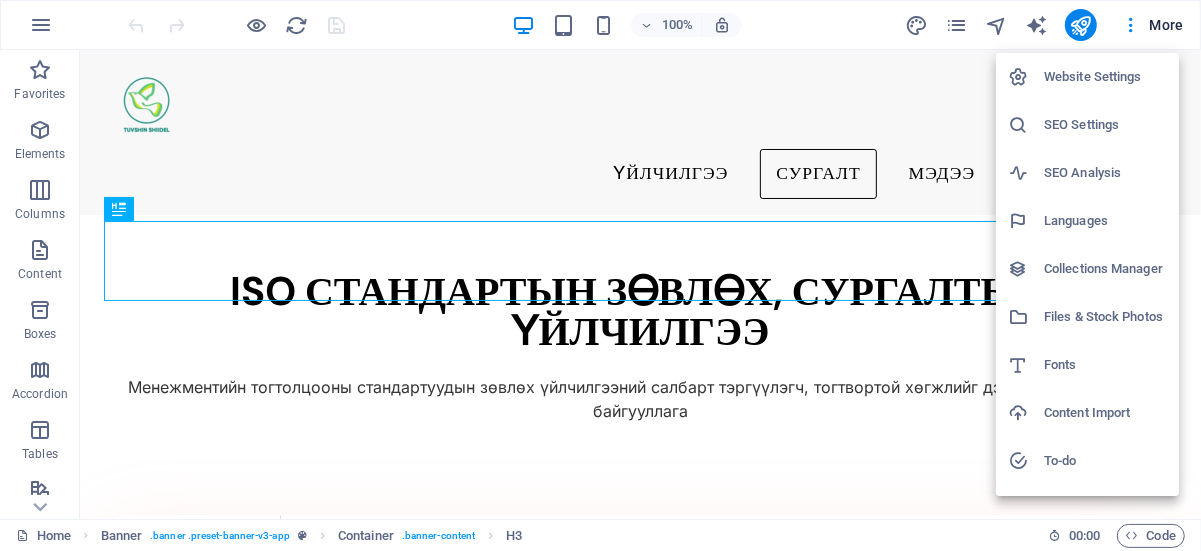 click at bounding box center [600, 275] 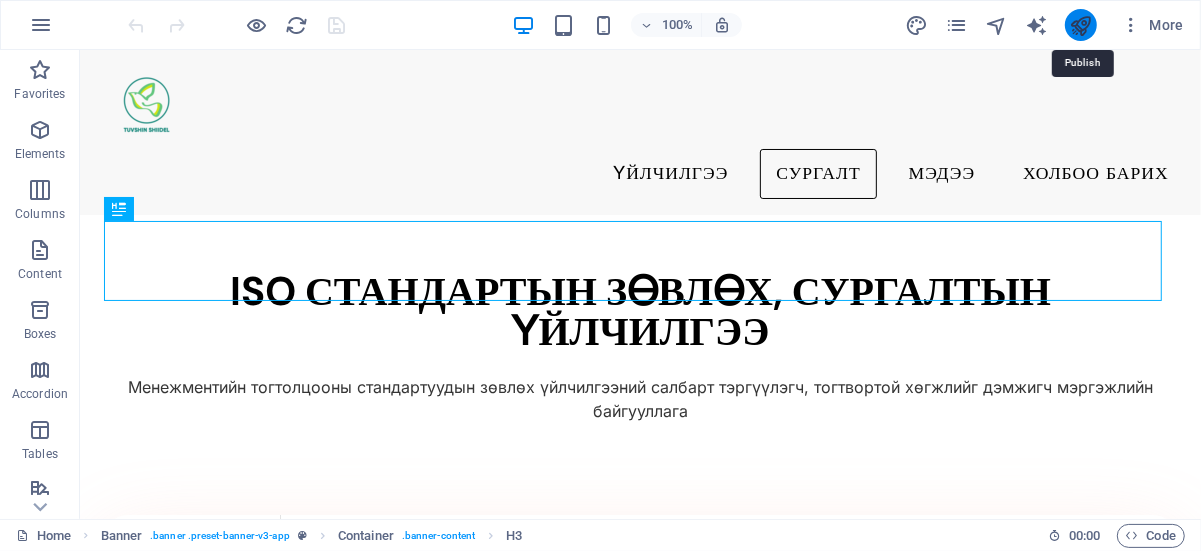 click at bounding box center (1080, 25) 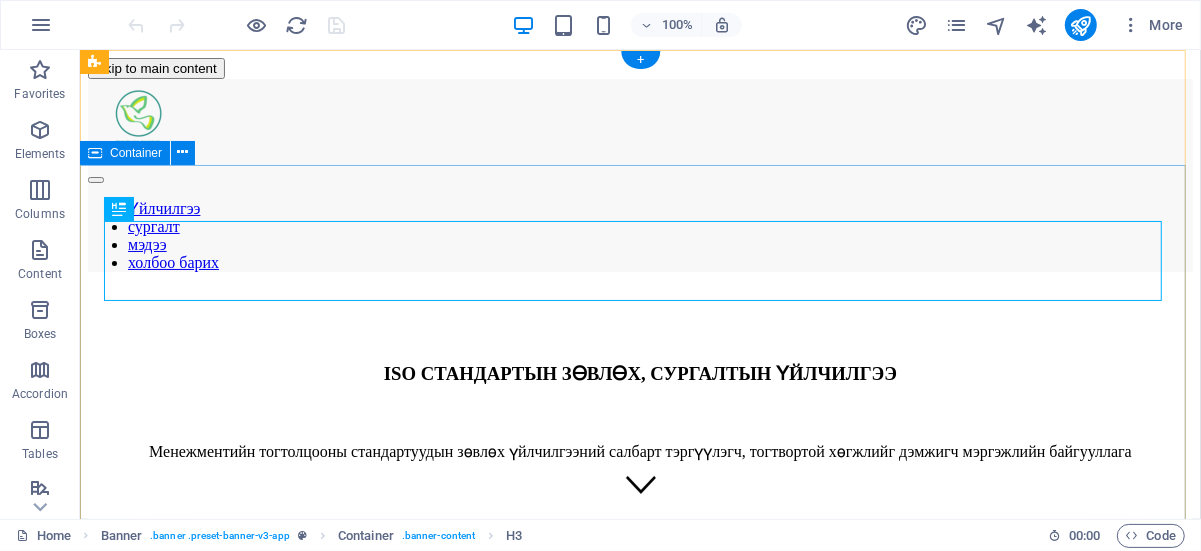 scroll, scrollTop: 0, scrollLeft: 0, axis: both 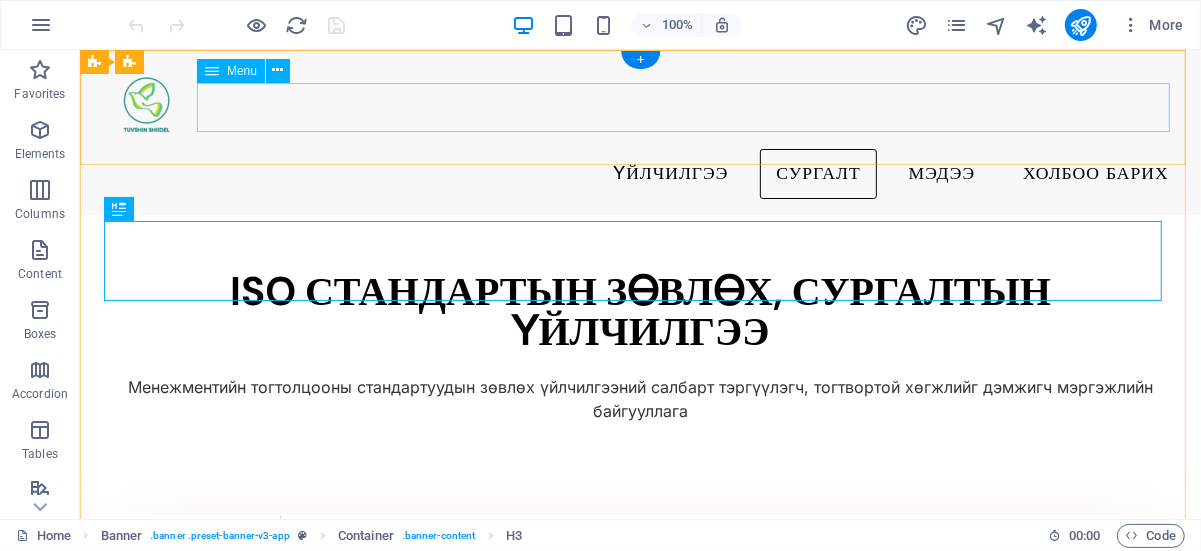 click on "[PERSON_NAME]" at bounding box center [639, 173] 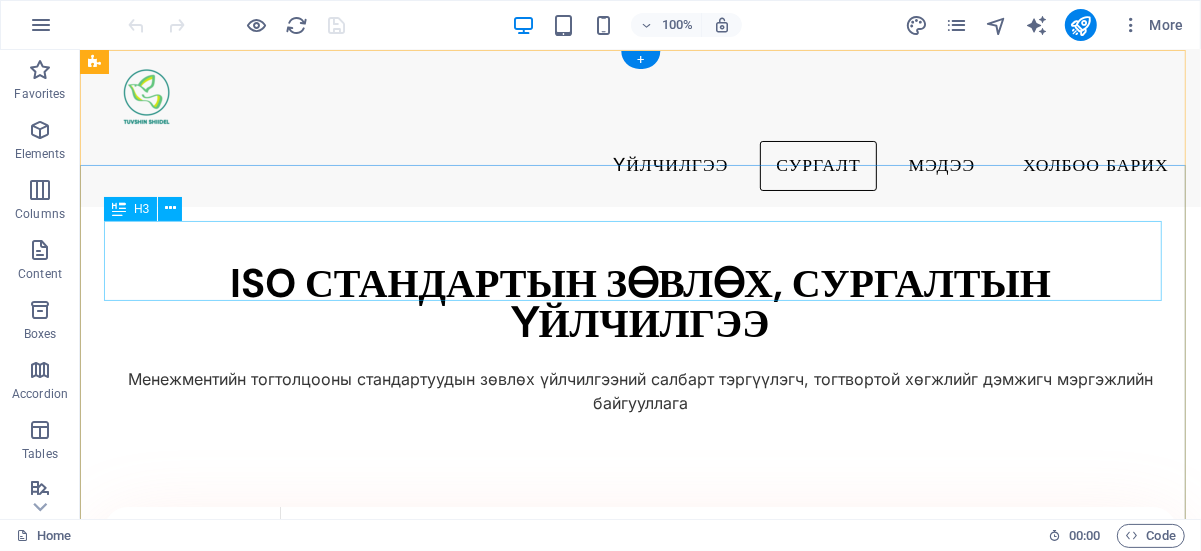 scroll, scrollTop: 0, scrollLeft: 0, axis: both 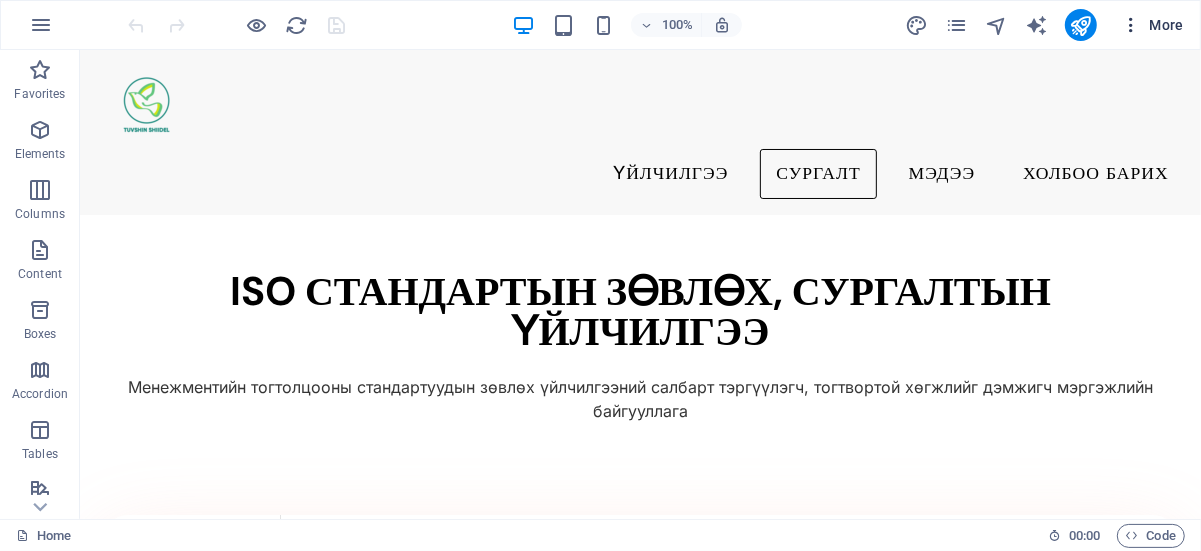 click on "More" at bounding box center (1152, 25) 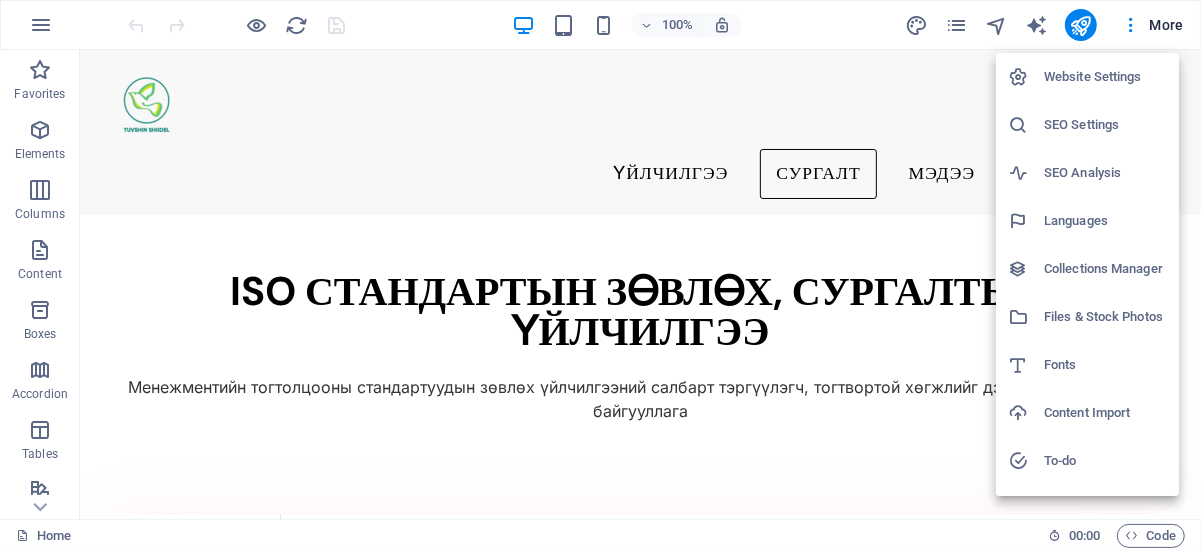 click at bounding box center [600, 275] 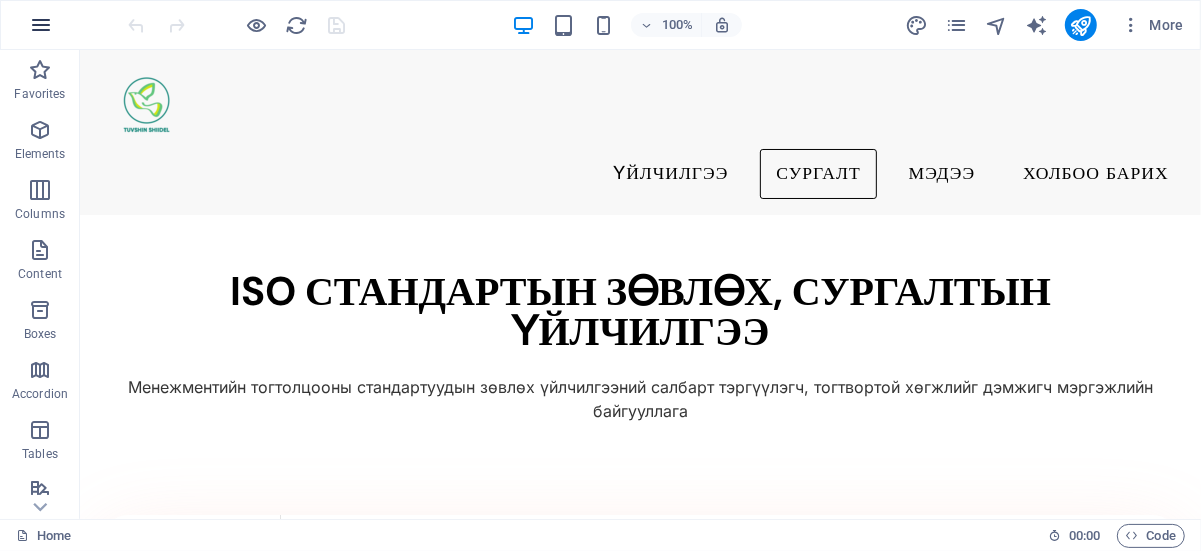 click at bounding box center (41, 25) 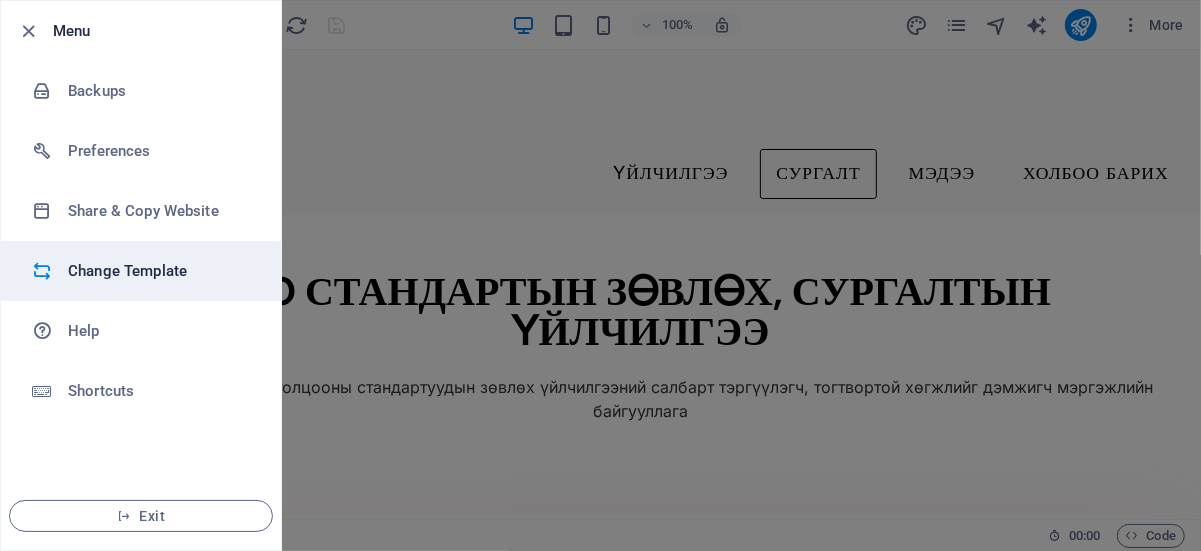 click on "Change Template" at bounding box center (141, 271) 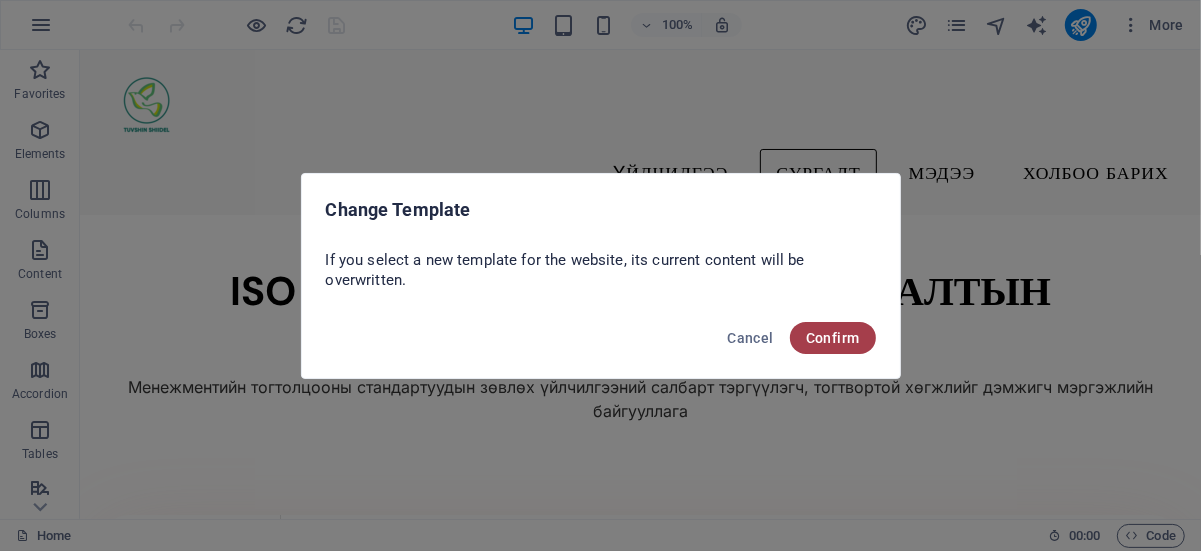 click on "Confirm" at bounding box center (833, 338) 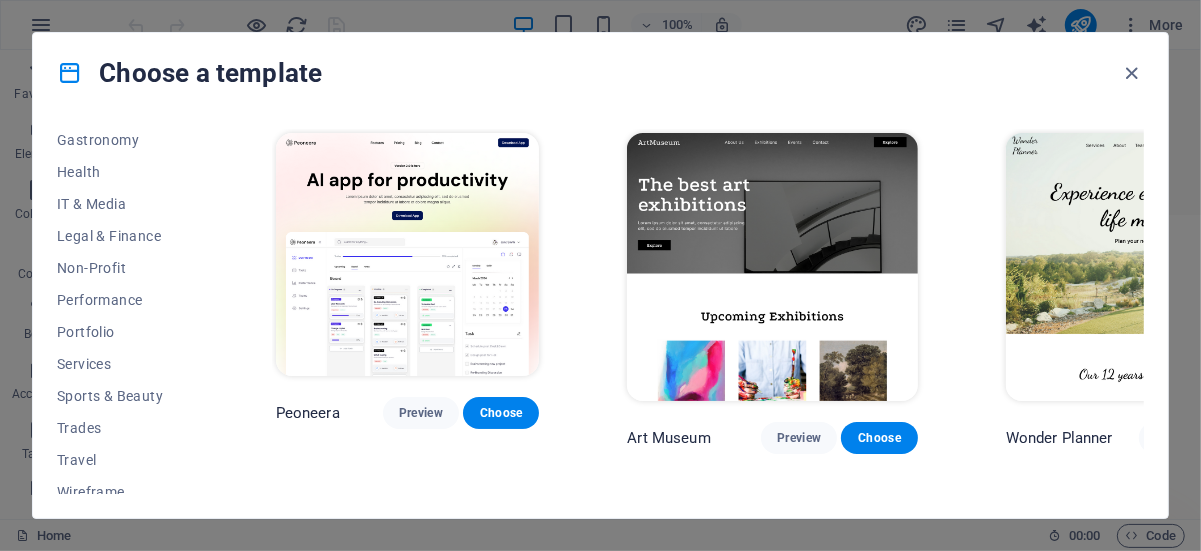 scroll, scrollTop: 433, scrollLeft: 0, axis: vertical 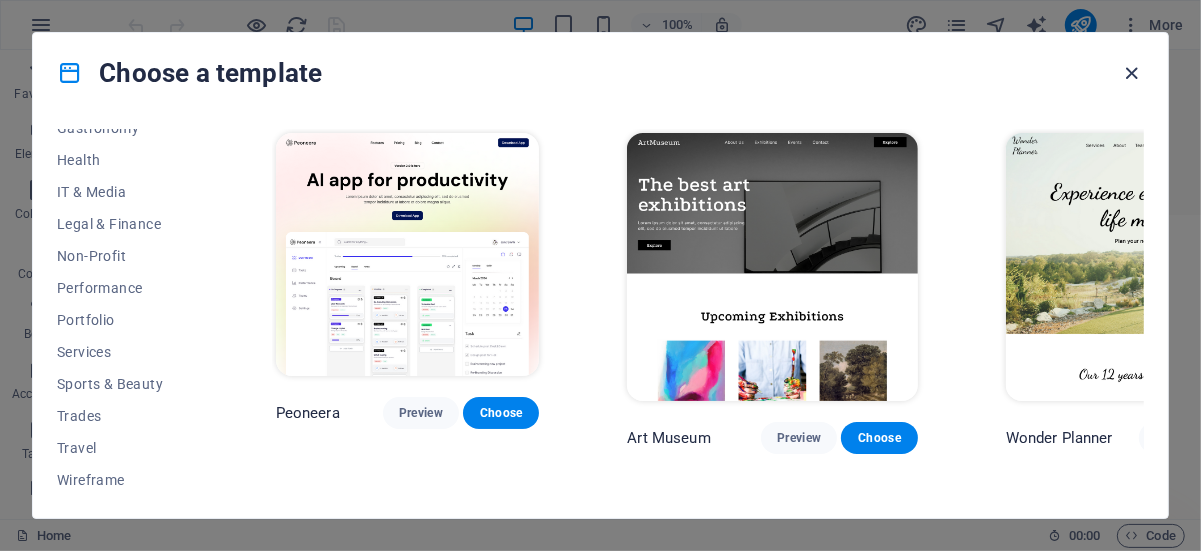 click at bounding box center (1132, 73) 